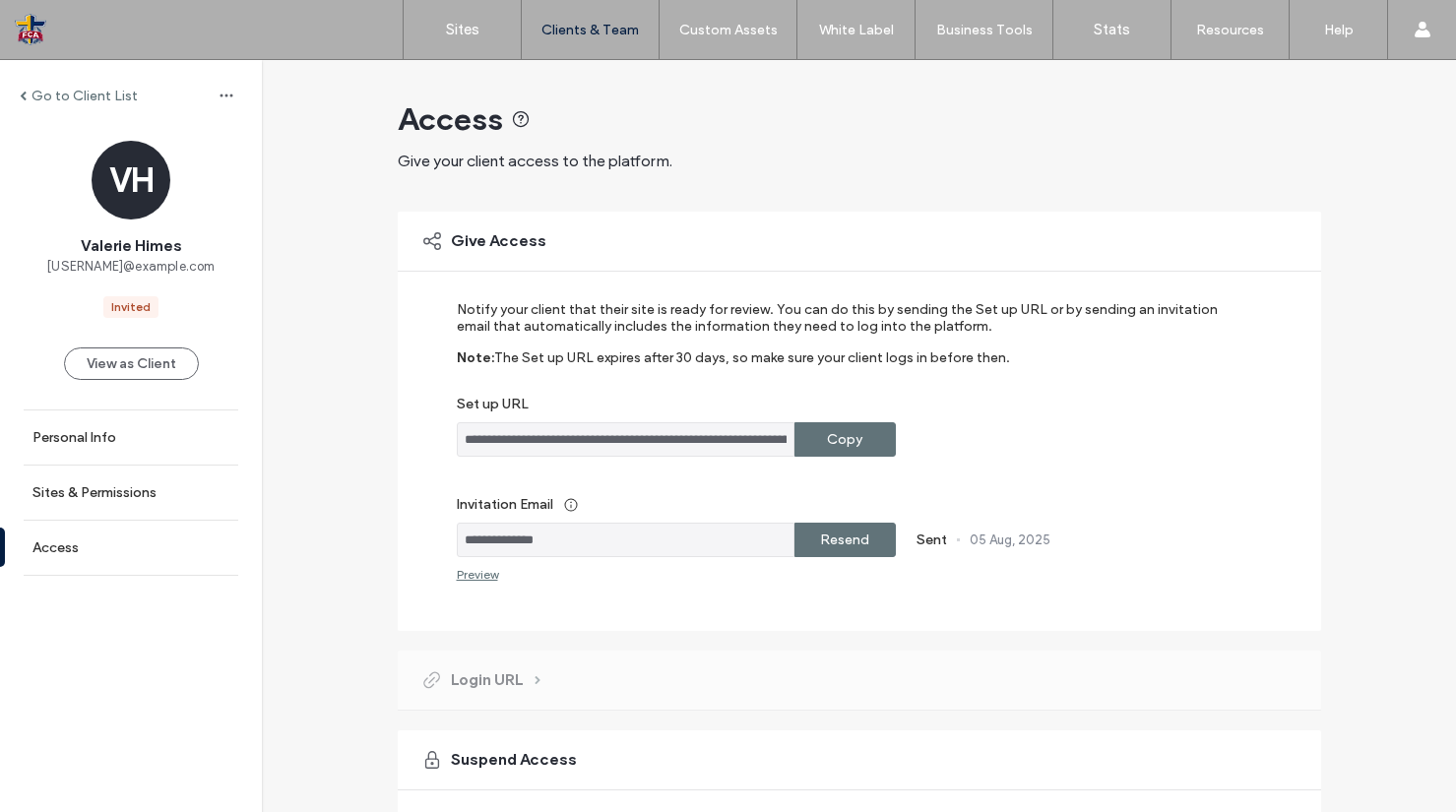 scroll, scrollTop: 0, scrollLeft: 0, axis: both 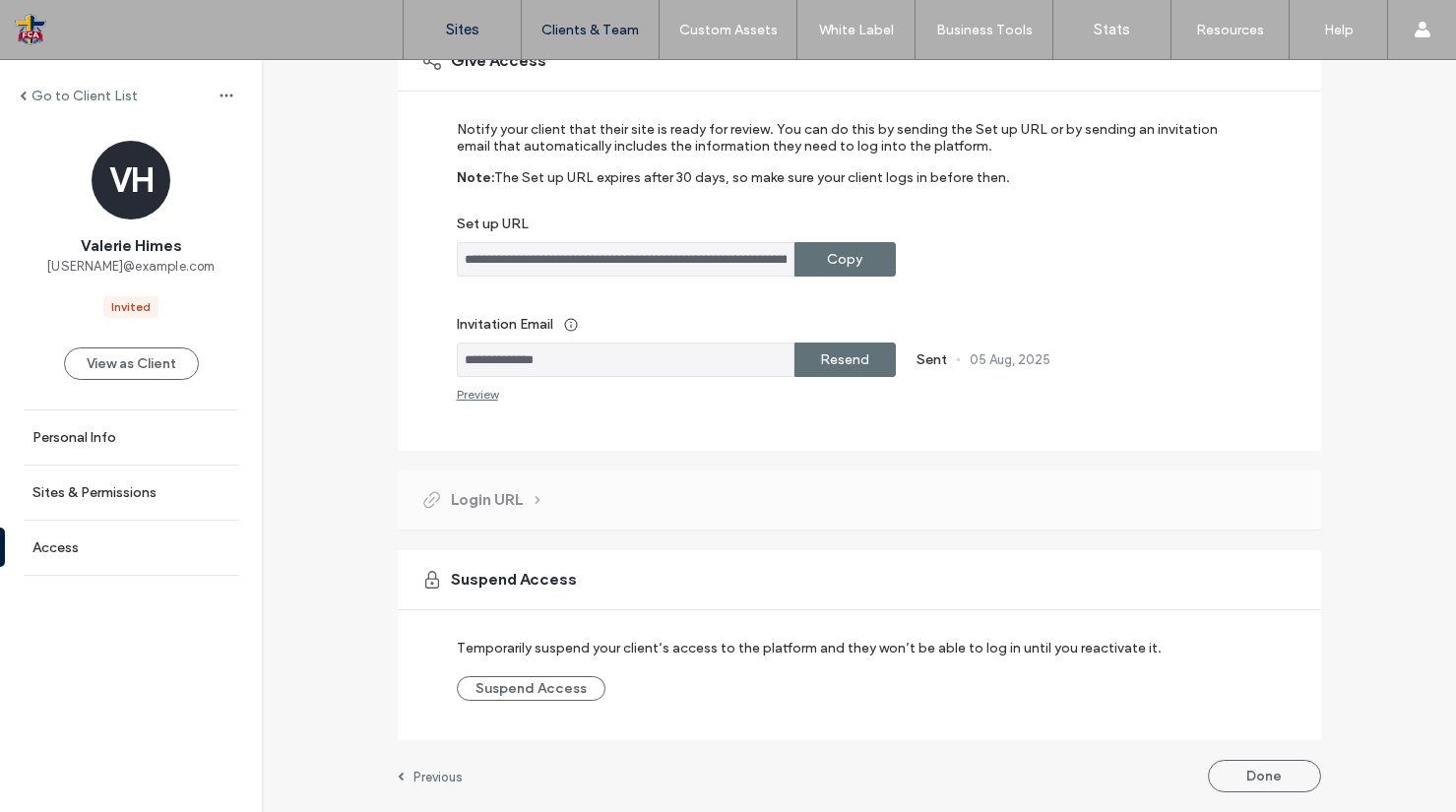 click on "Sites" at bounding box center (463, 30) 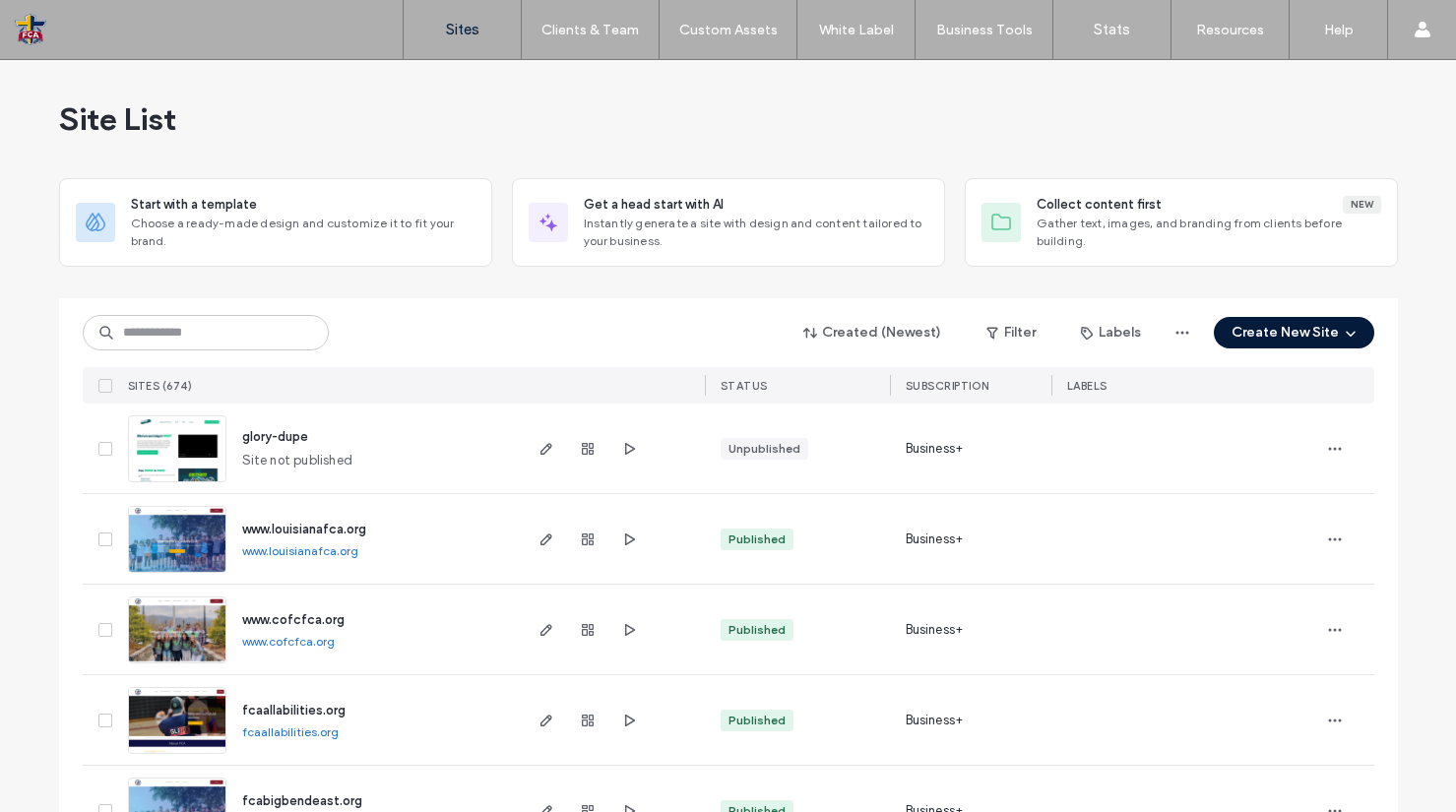click on "Create New Site" at bounding box center [1294, 333] 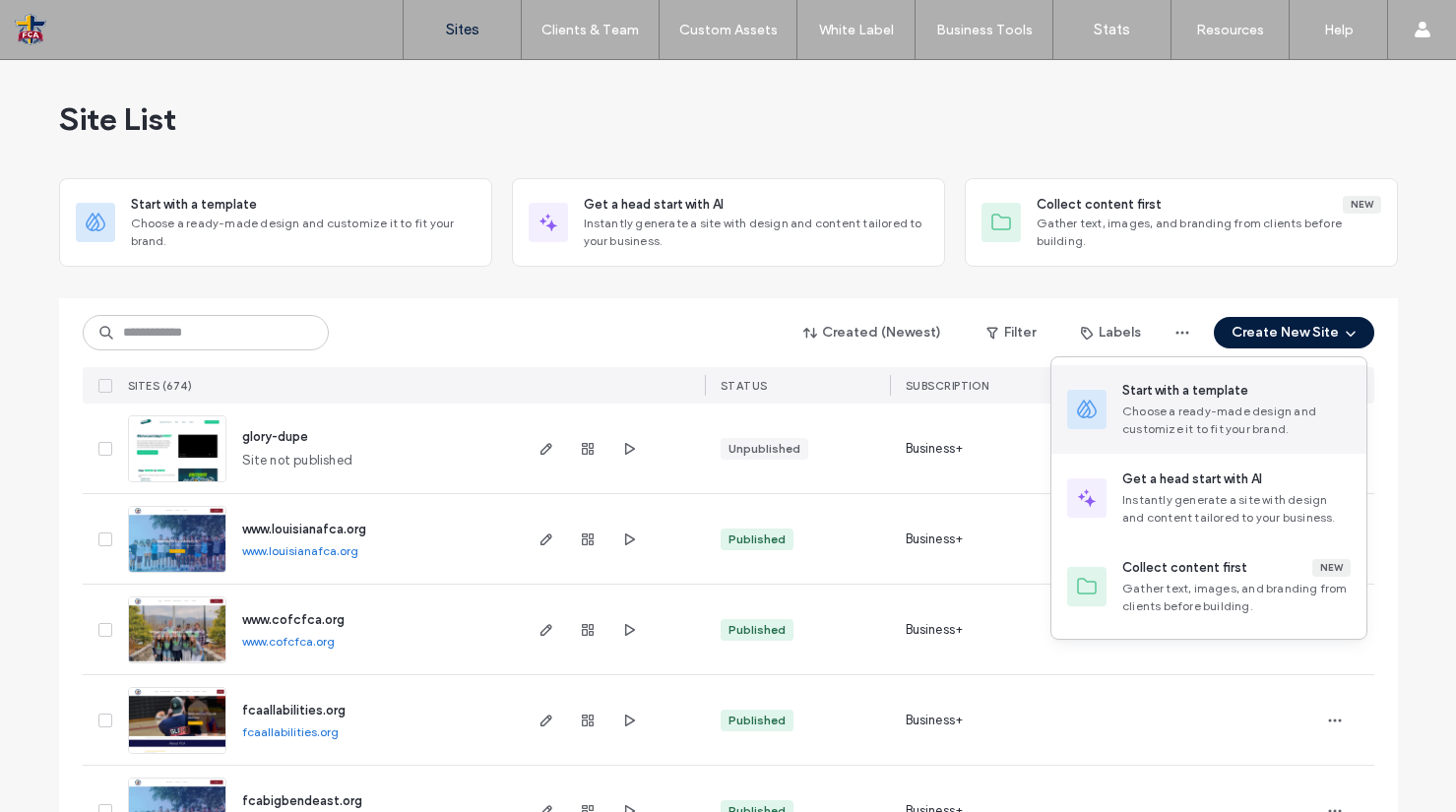 click on "Start with a template" at bounding box center [1185, 391] 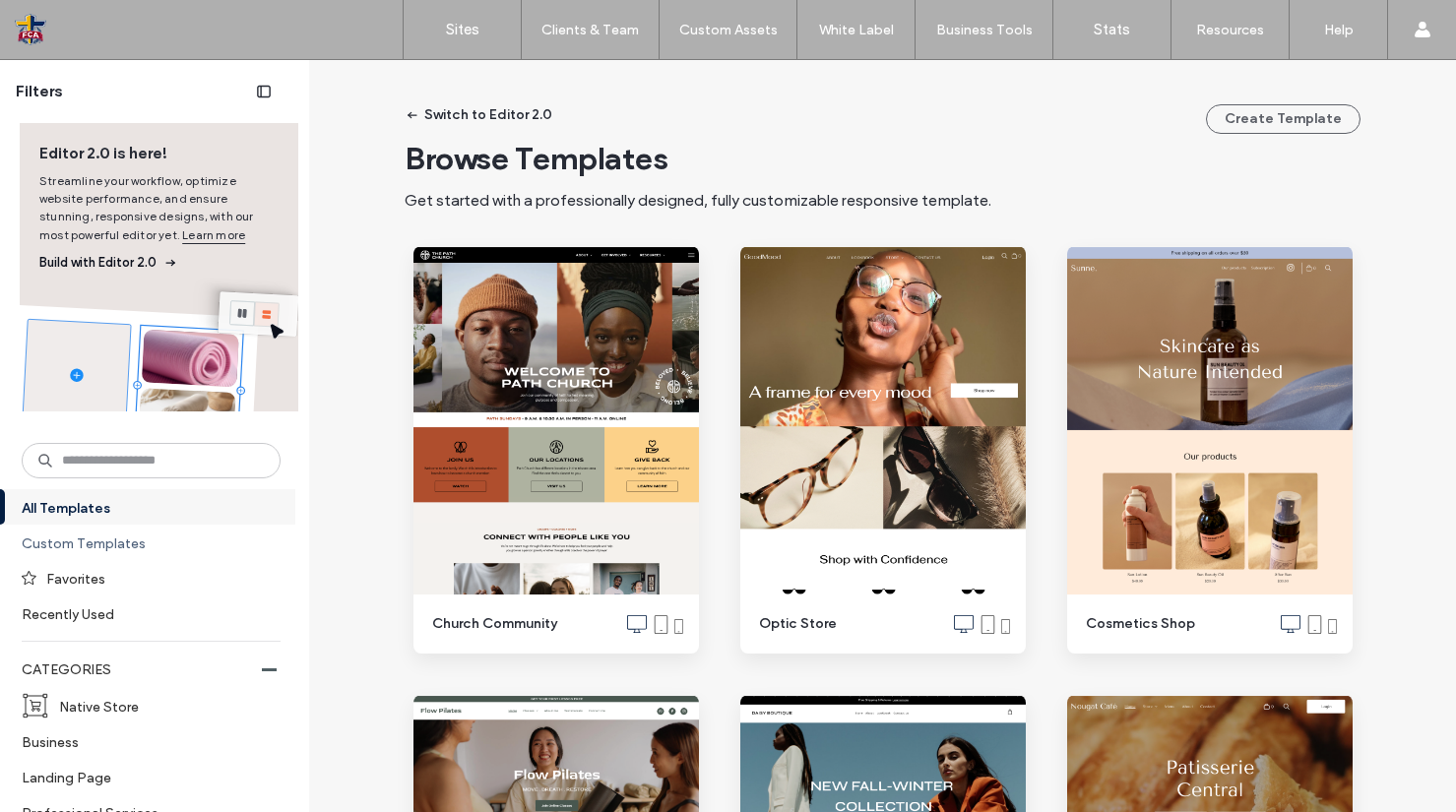 click on "Custom Templates" at bounding box center (143, 542) 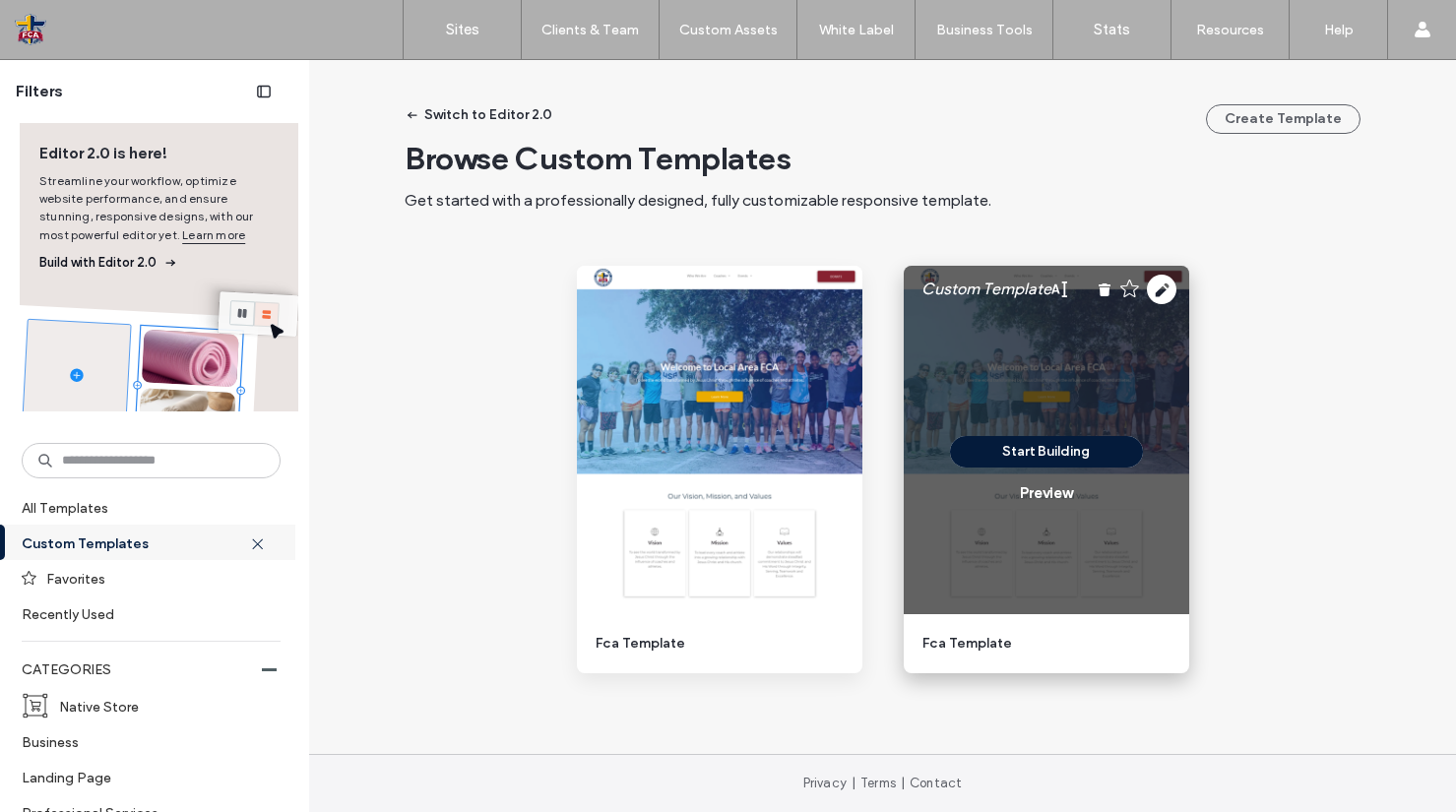 click on "Start Building" at bounding box center [1046, 452] 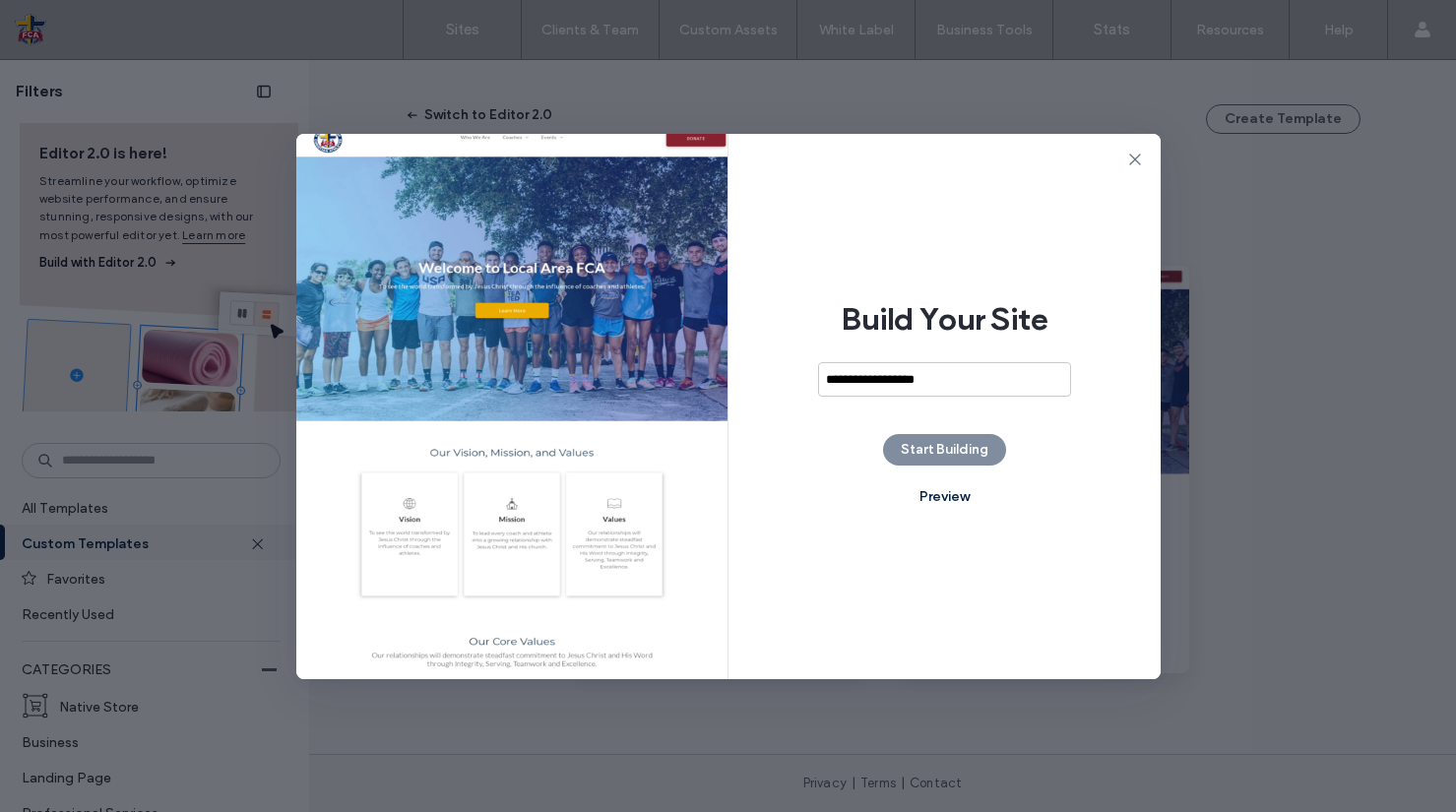 click on "**********" at bounding box center [944, 379] 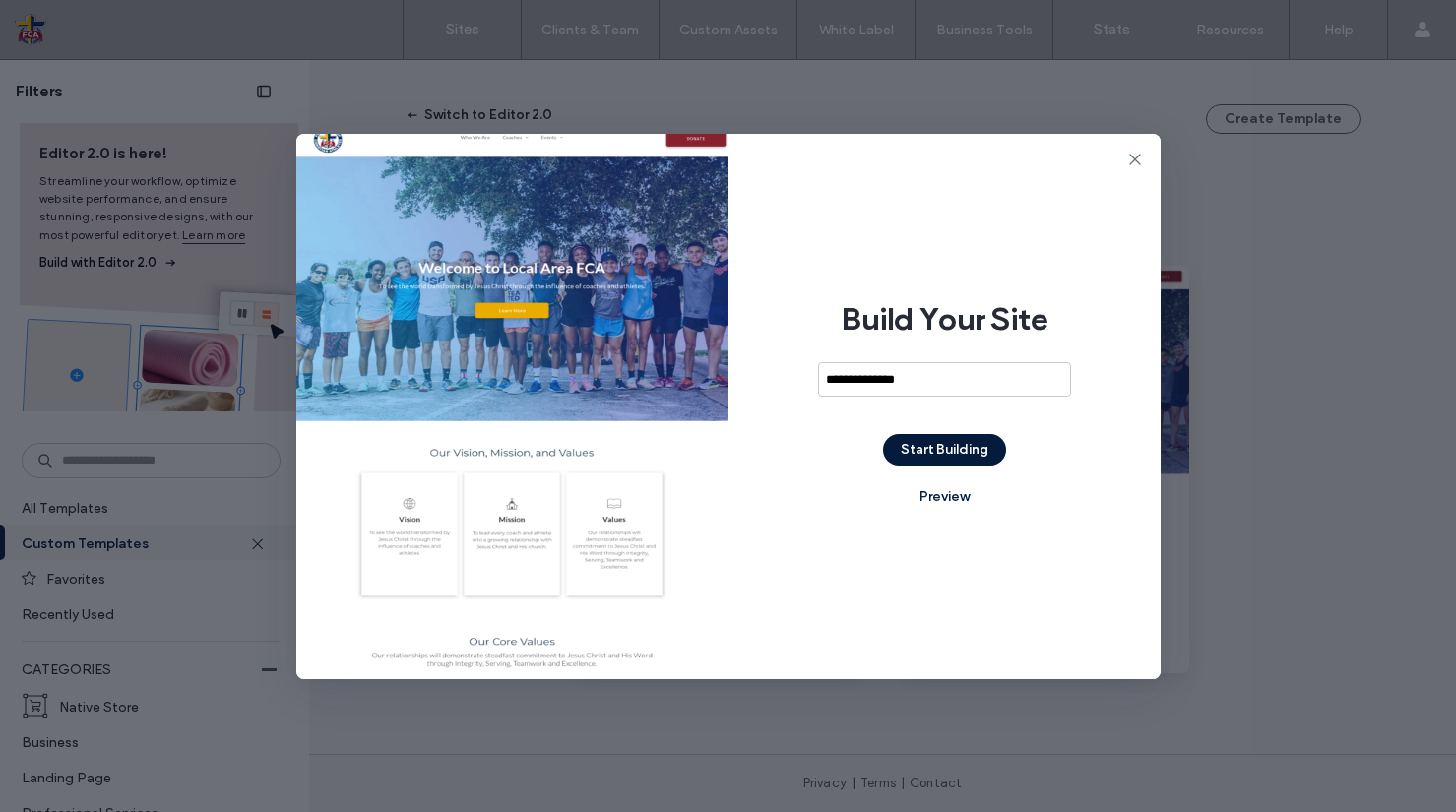 type on "**********" 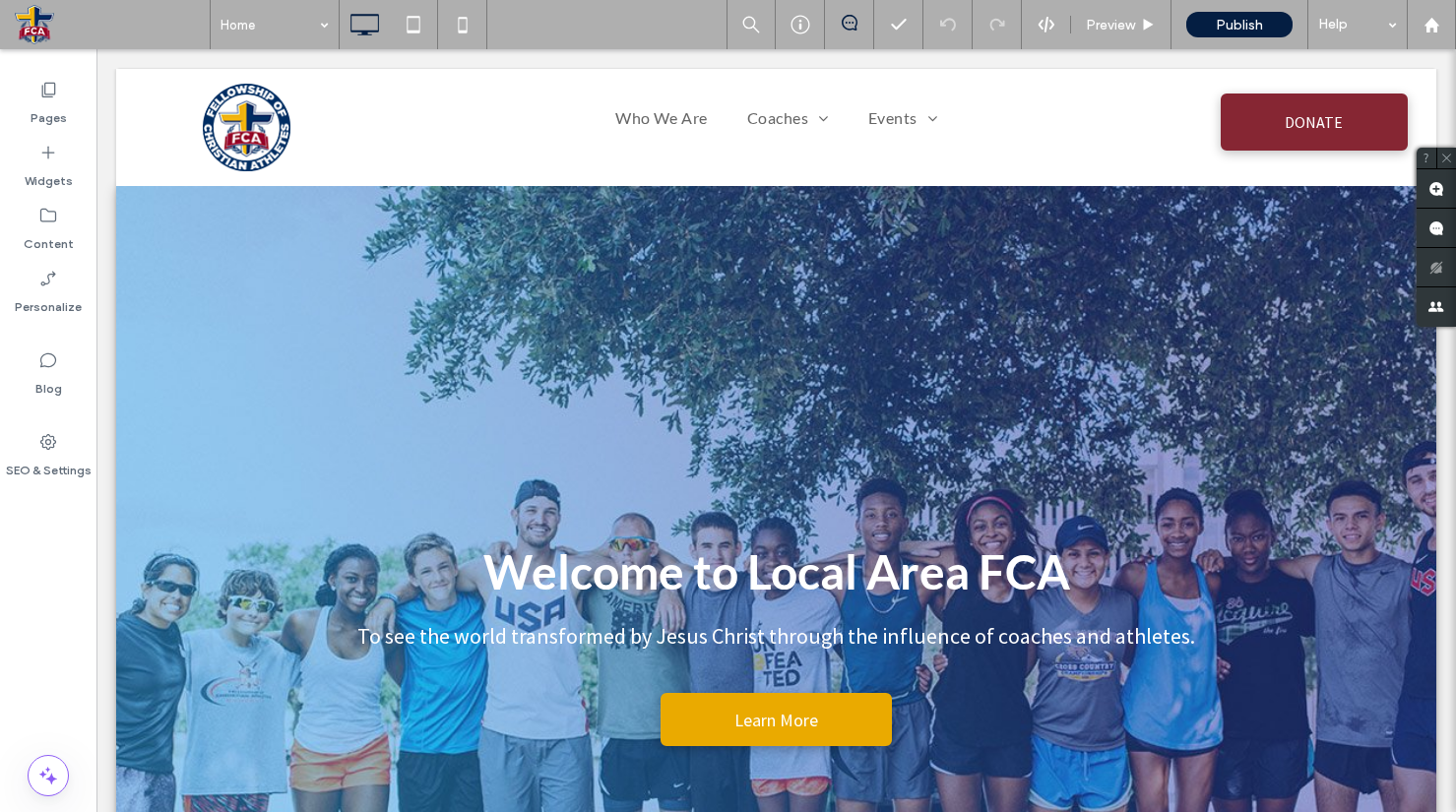 scroll, scrollTop: 0, scrollLeft: 0, axis: both 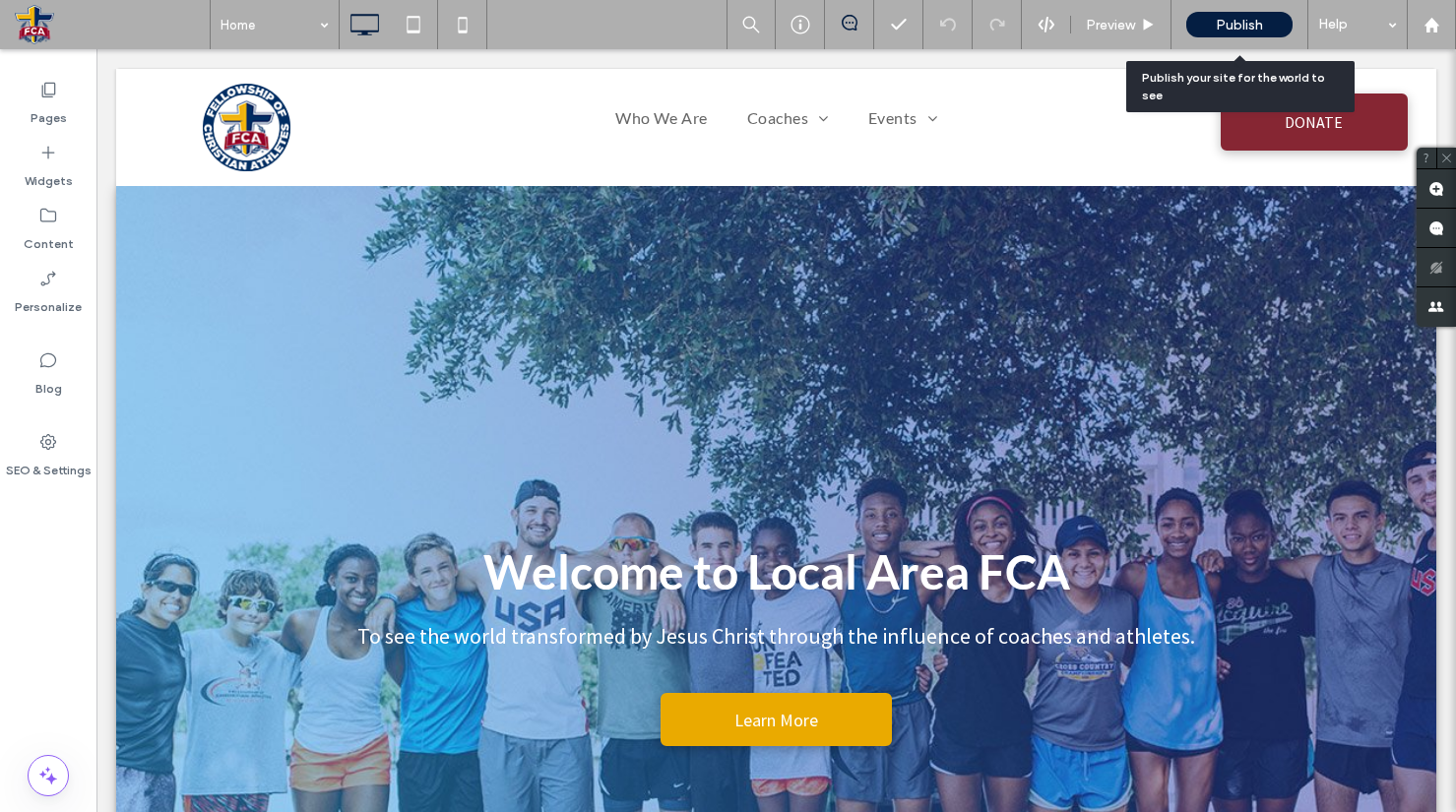 click on "Publish" at bounding box center [1239, 25] 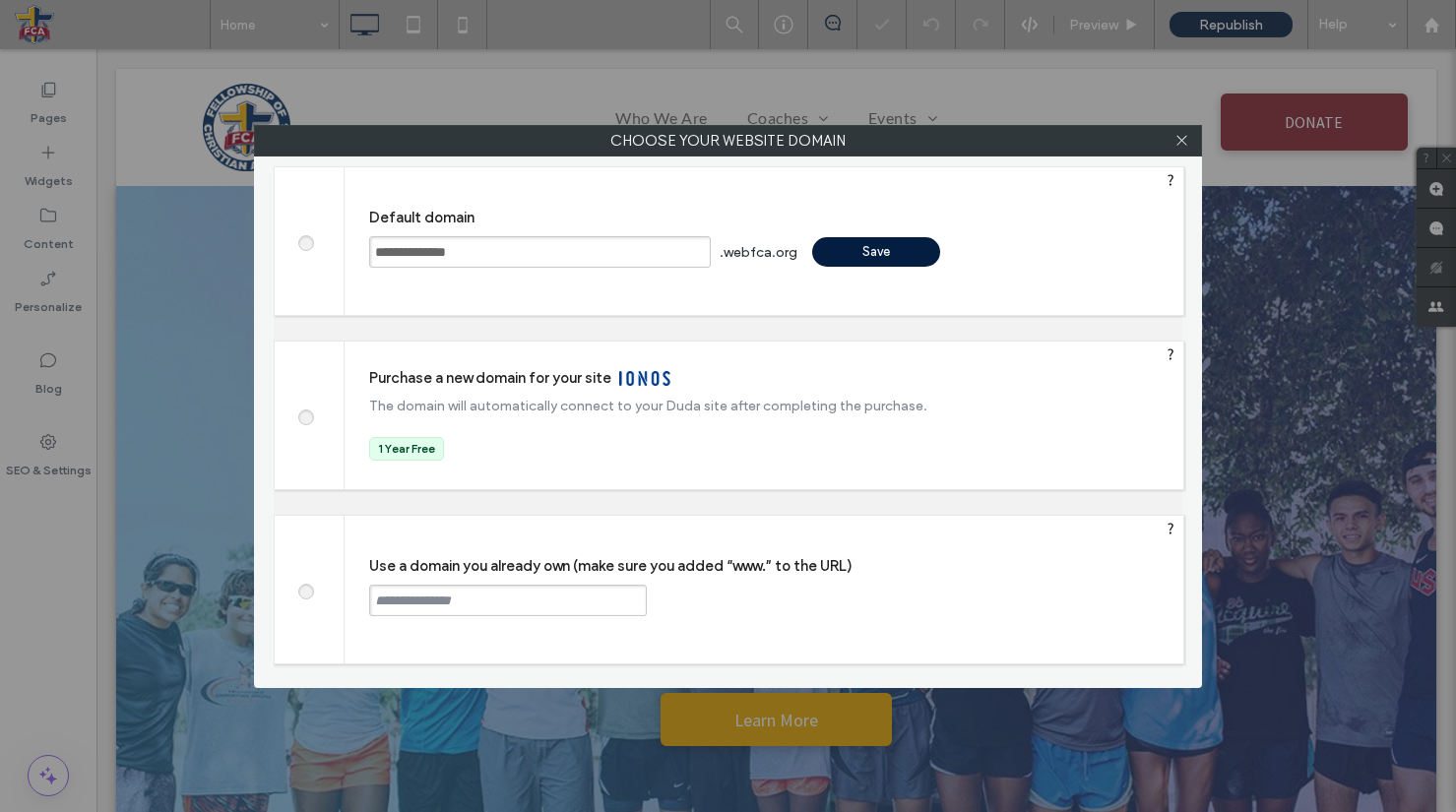 click at bounding box center (508, 600) 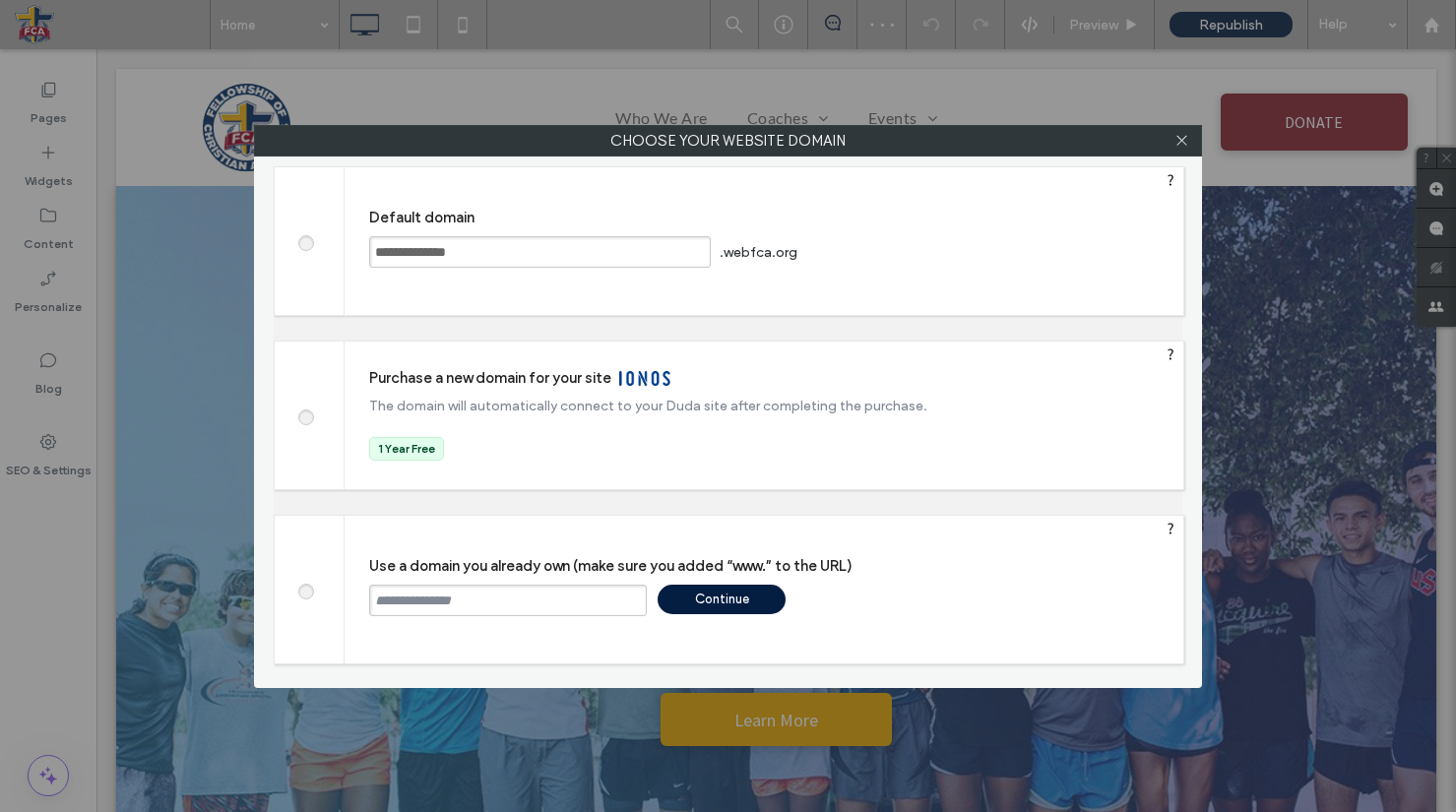 paste on "**********" 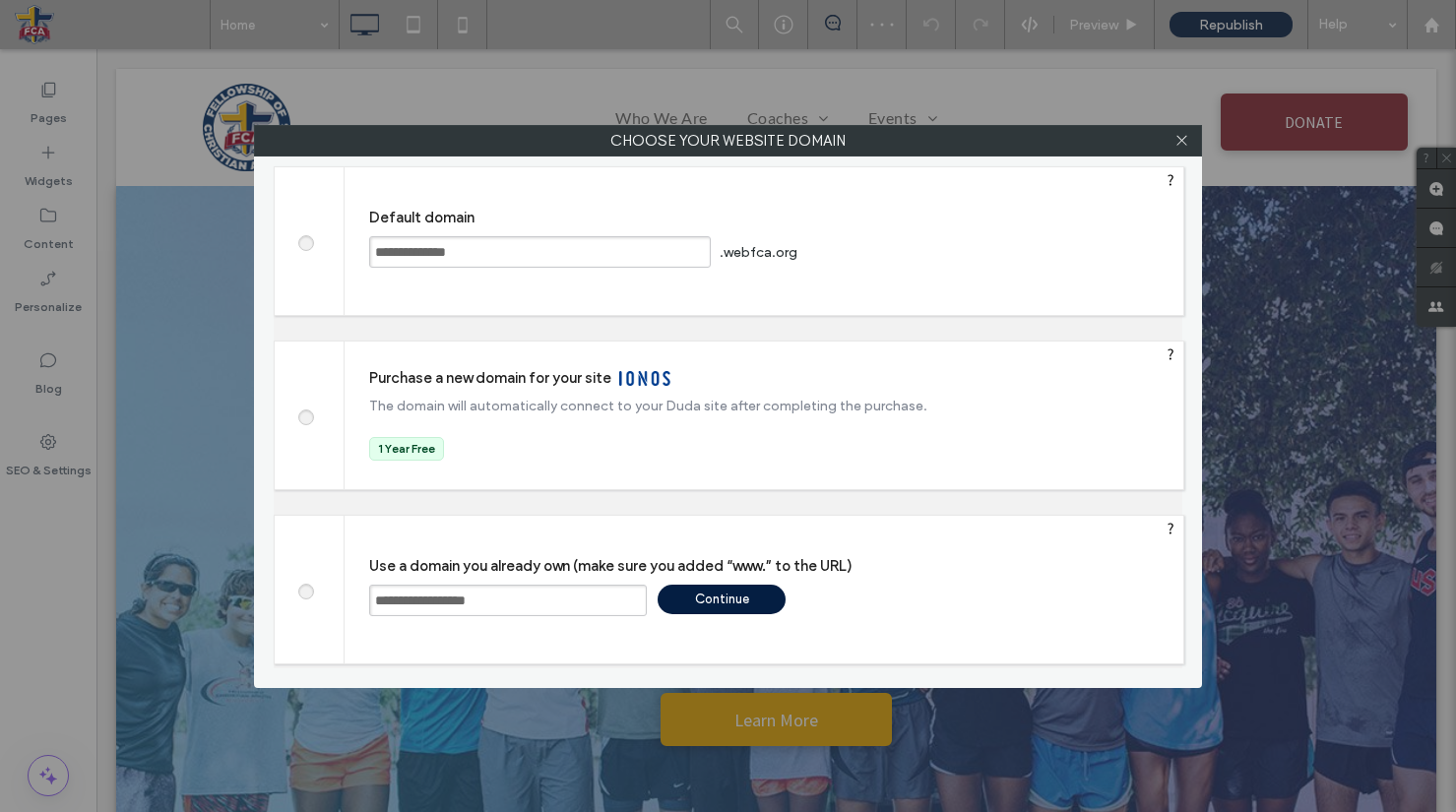 type on "**********" 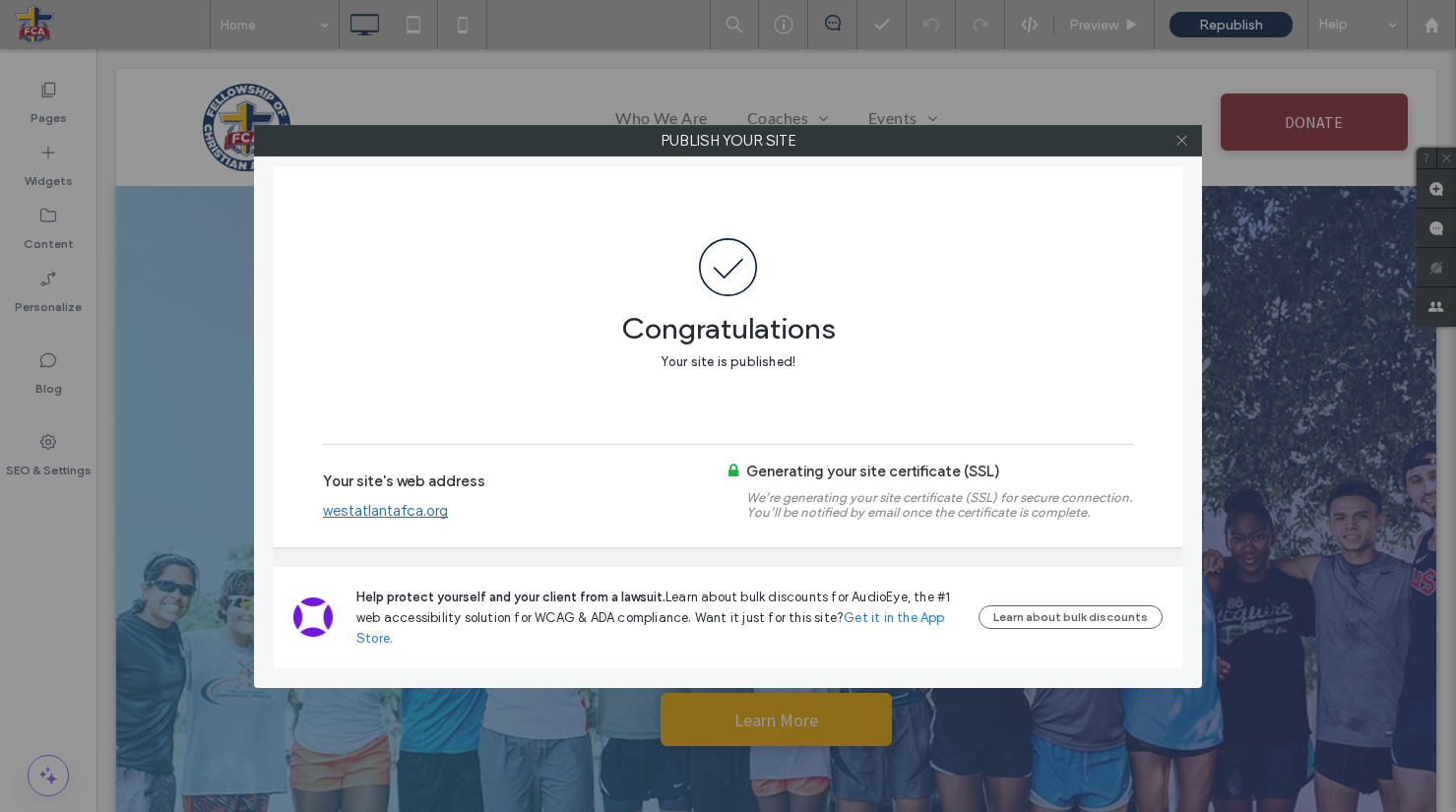 click 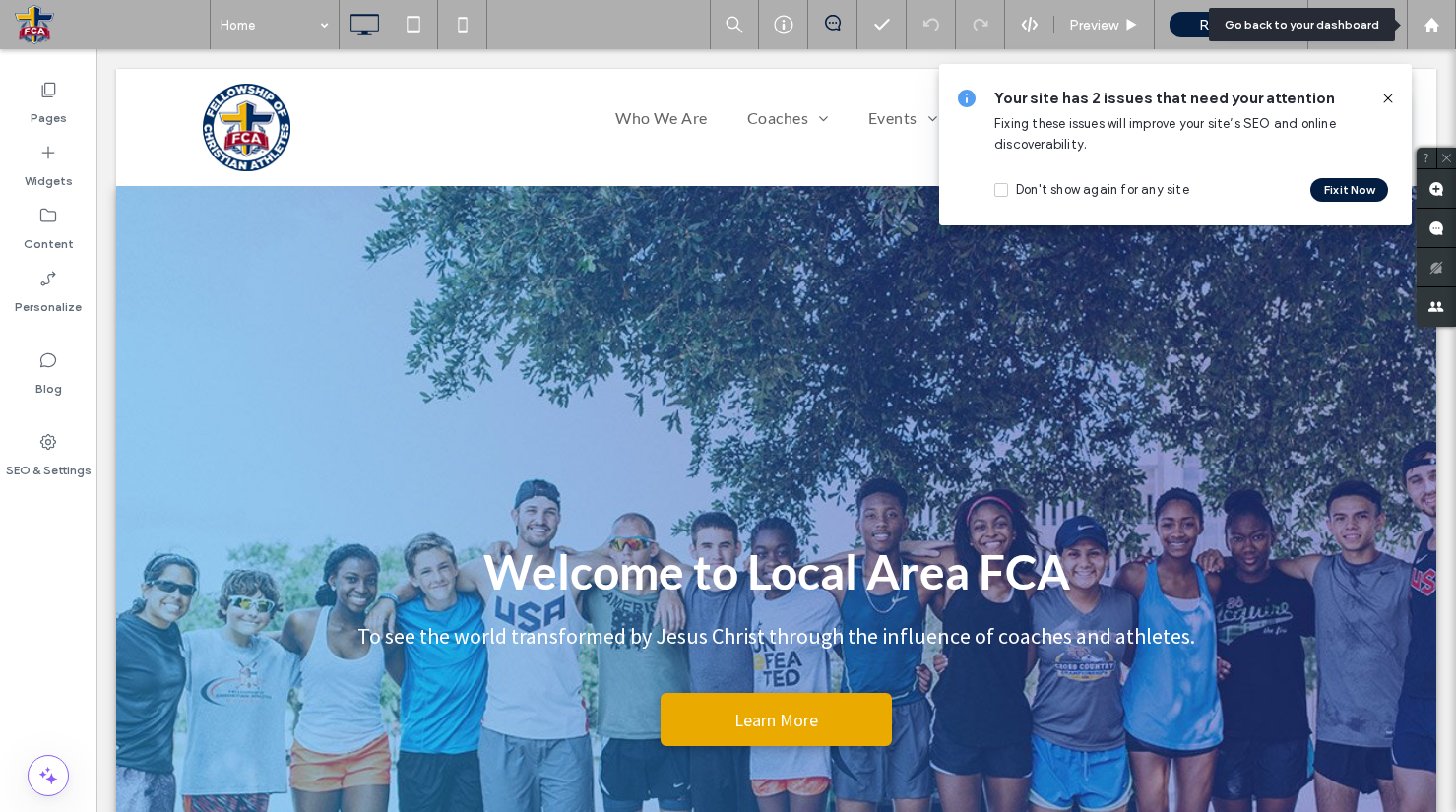 drag, startPoint x: 1426, startPoint y: 29, endPoint x: 1394, endPoint y: 31, distance: 32.06244 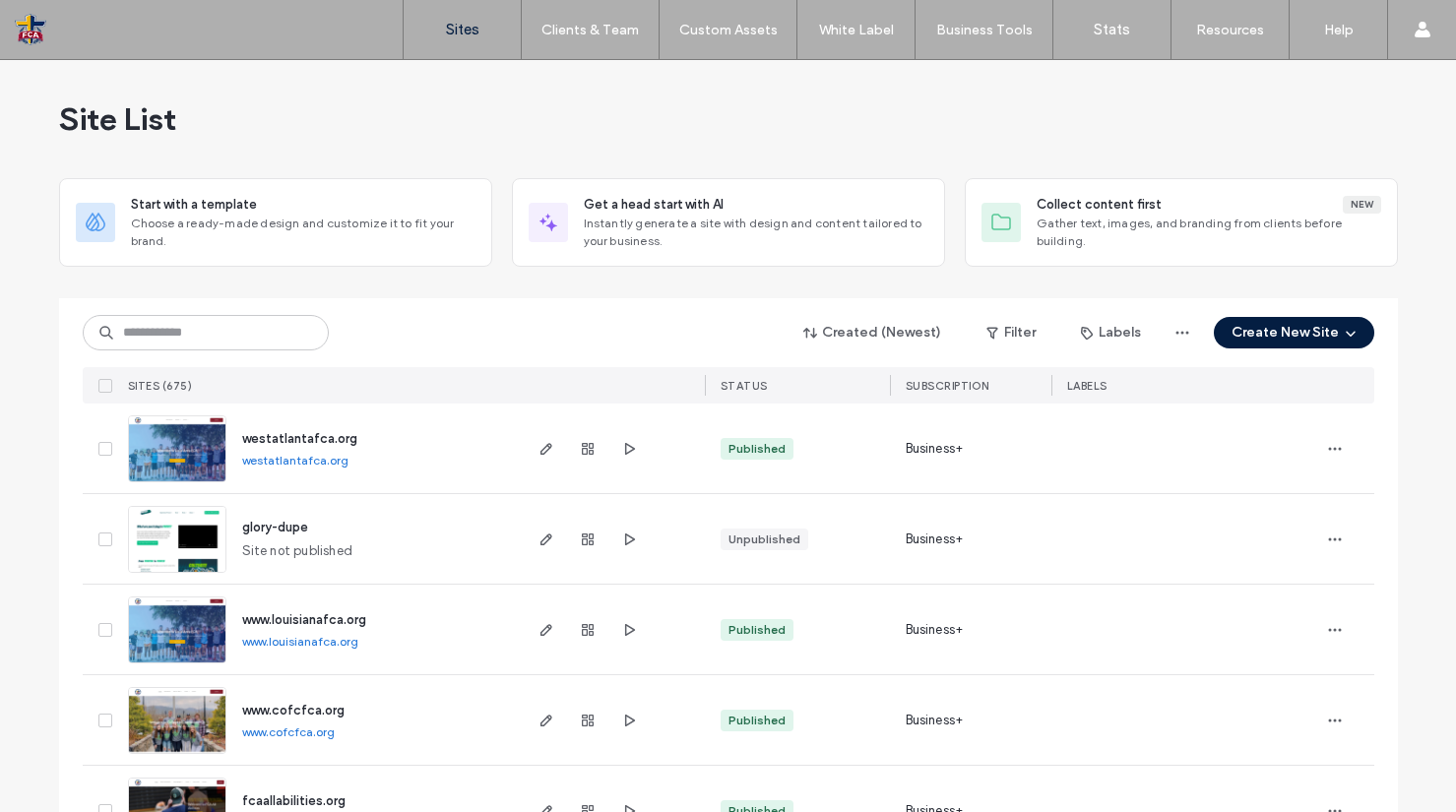 scroll, scrollTop: 0, scrollLeft: 0, axis: both 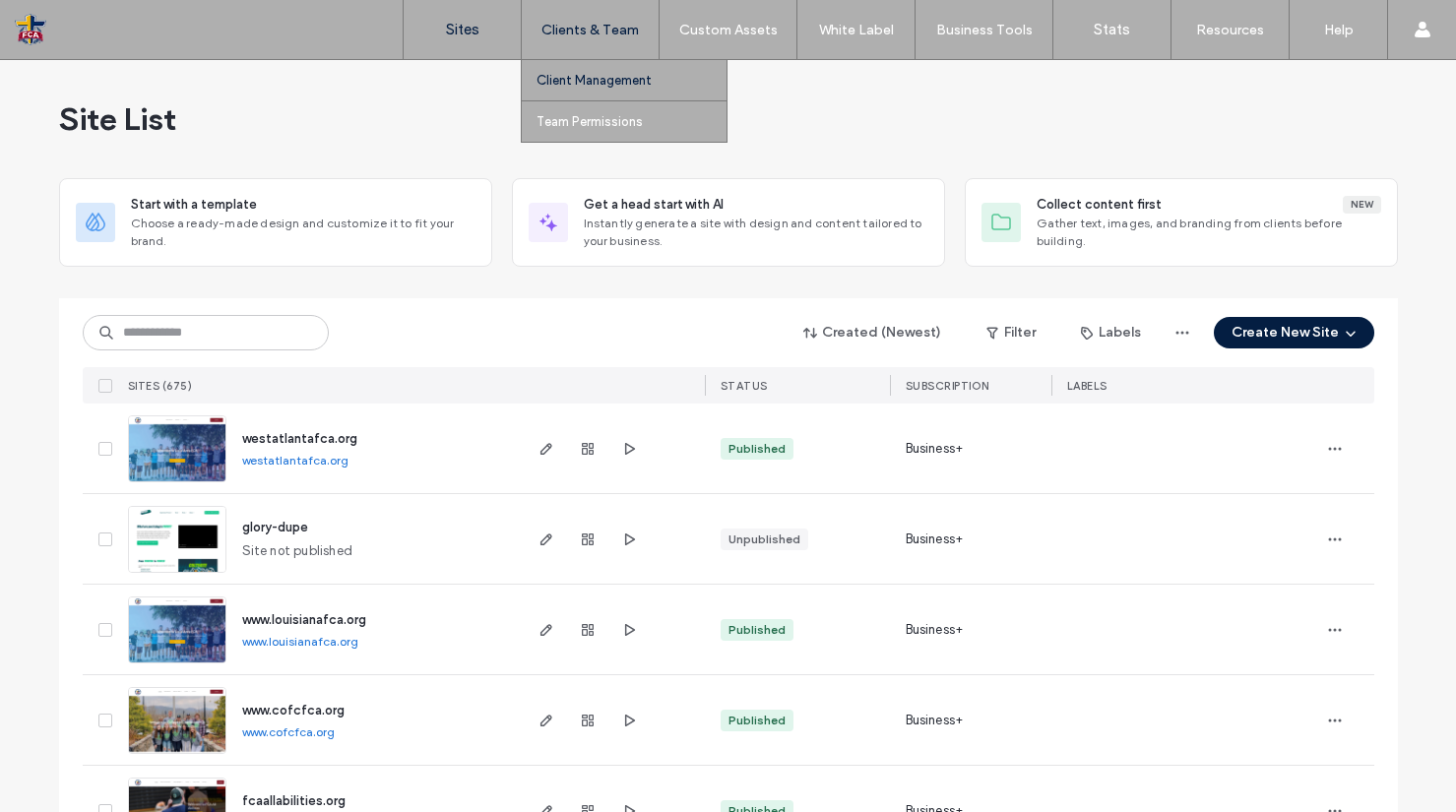 click on "Client Management" at bounding box center (594, 80) 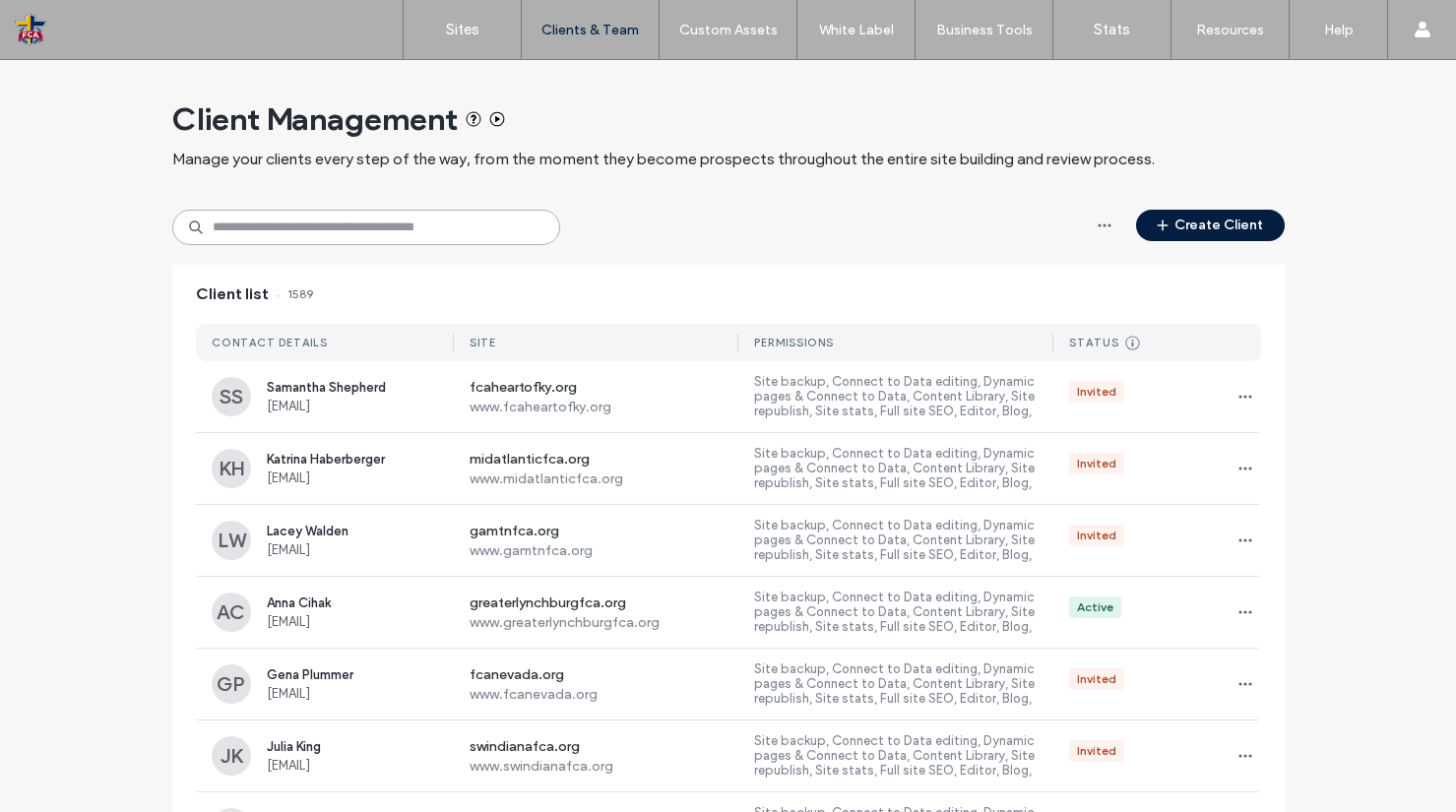 click at bounding box center (366, 227) 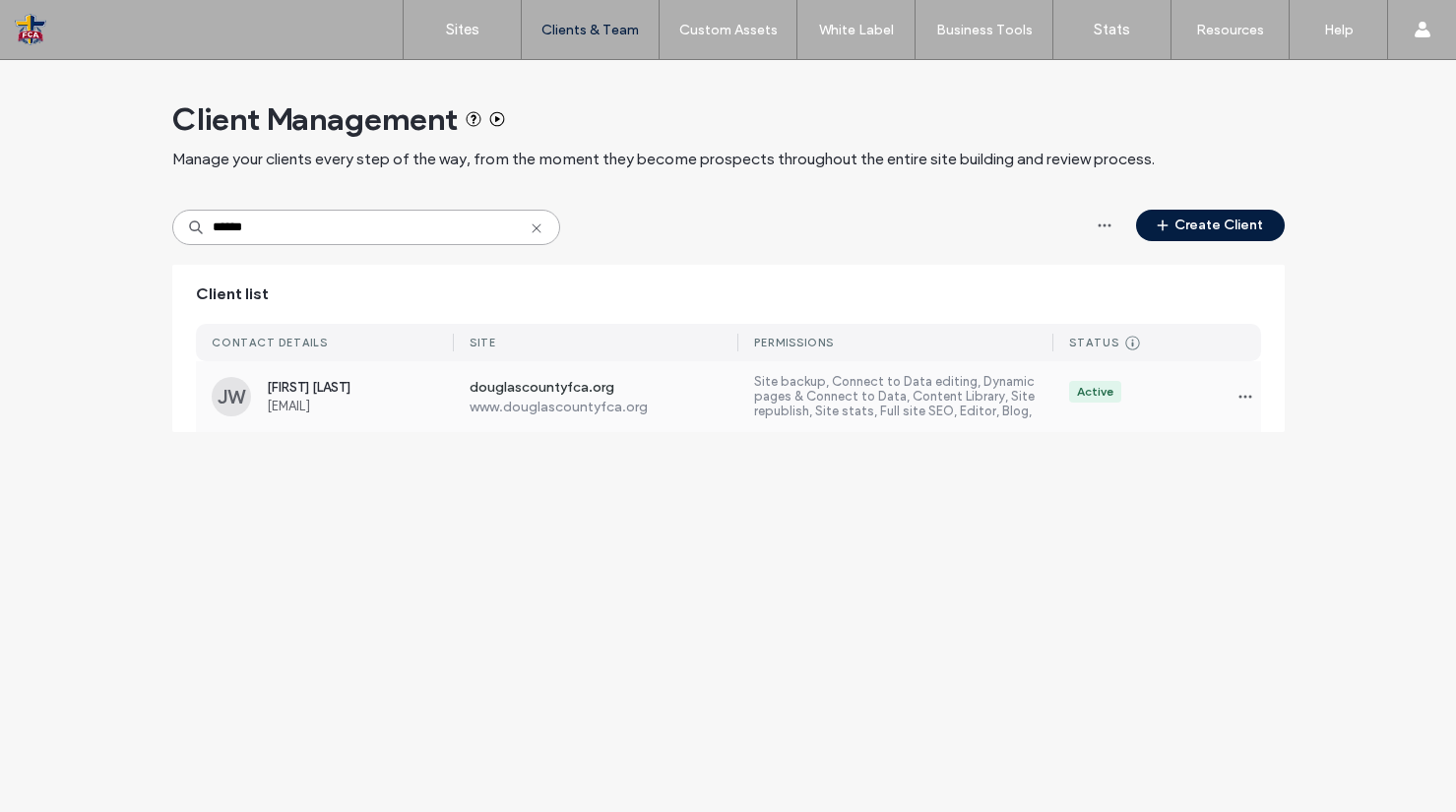 type on "******" 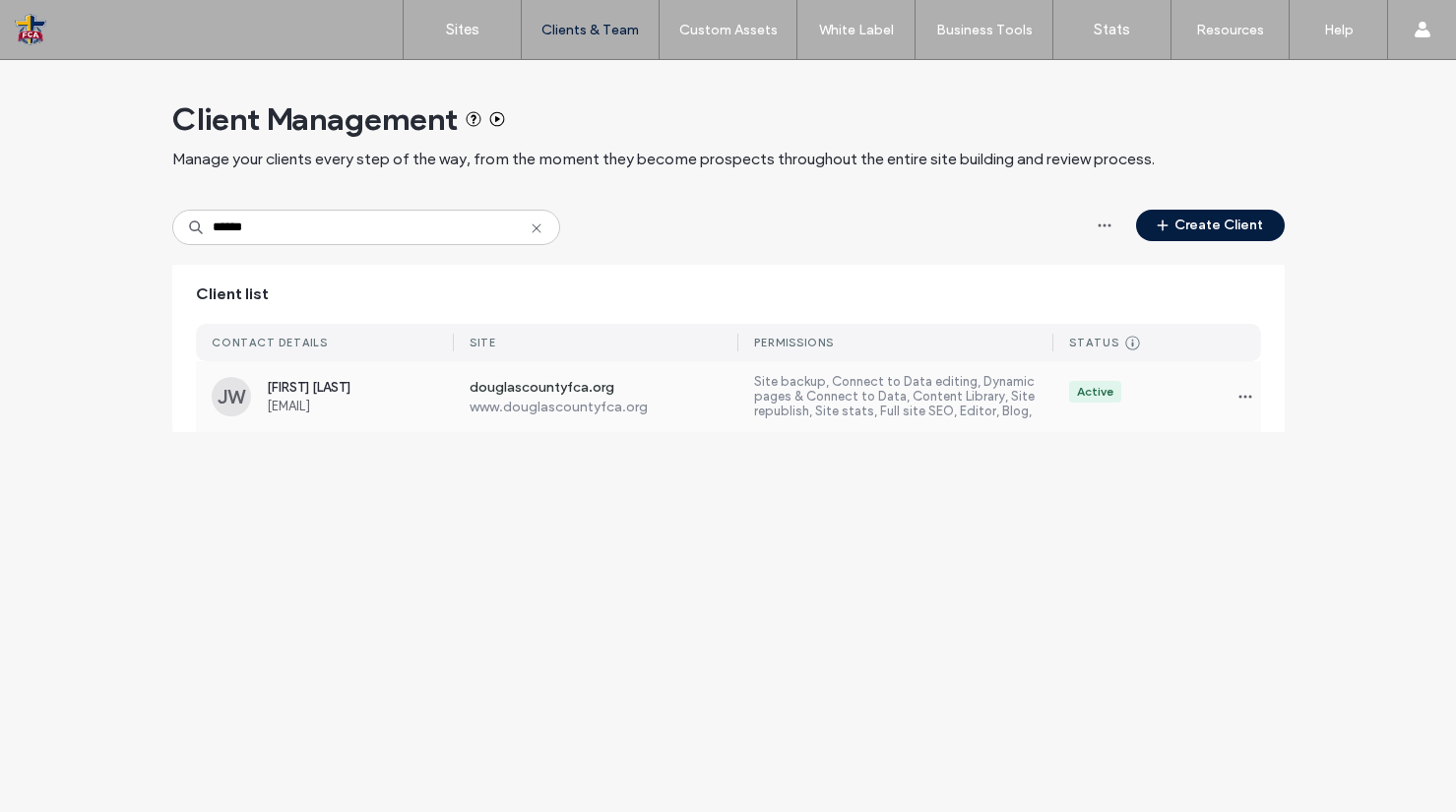 click on "douglascountyfca.org www.douglascountyfca.org Site backup, Connect to Data editing, Dynamic pages & Connect to Data, Content Library, Site republish, Site stats, Full site SEO, Editor, Blog, Widget content Active" at bounding box center [857, 397] 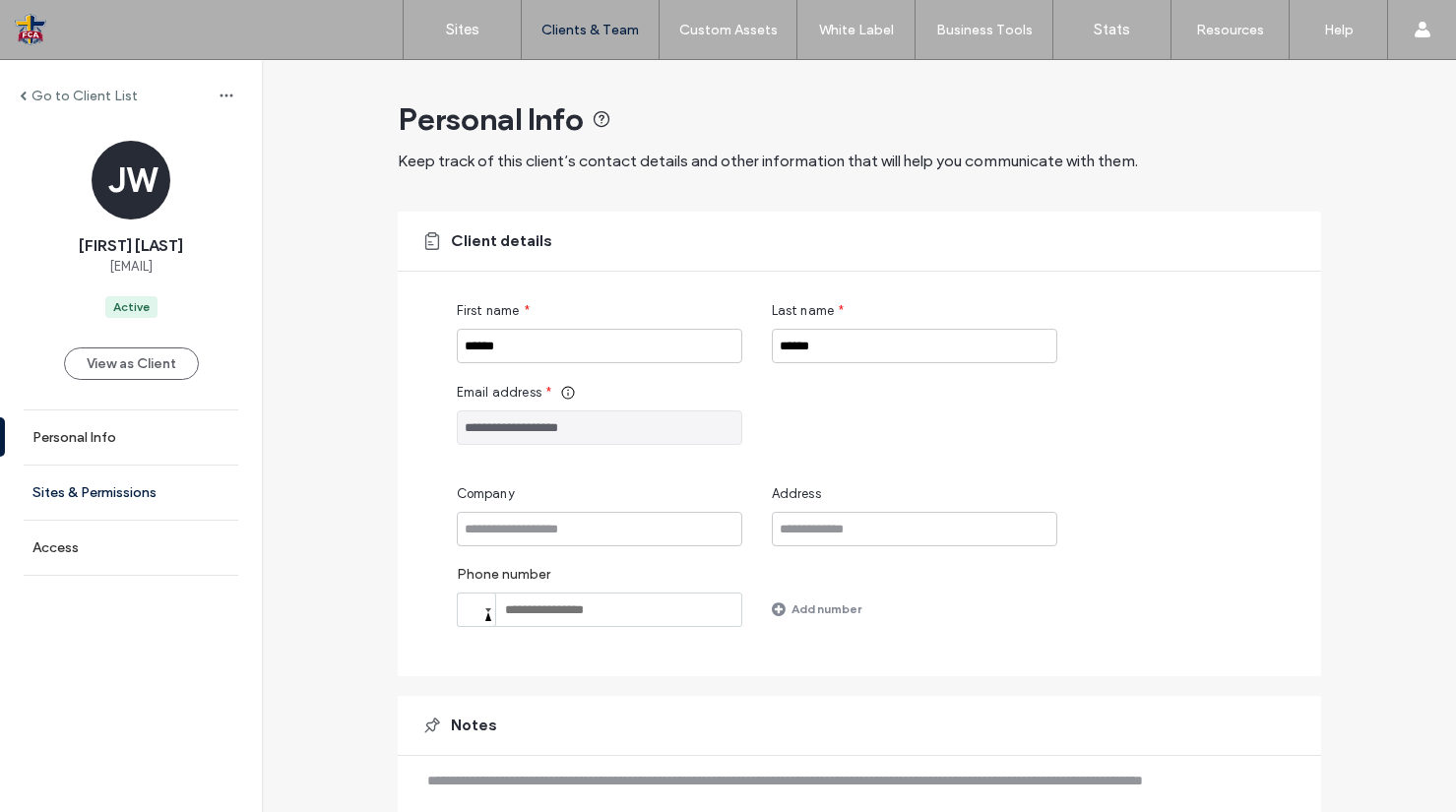 click on "Sites & Permissions" at bounding box center [95, 492] 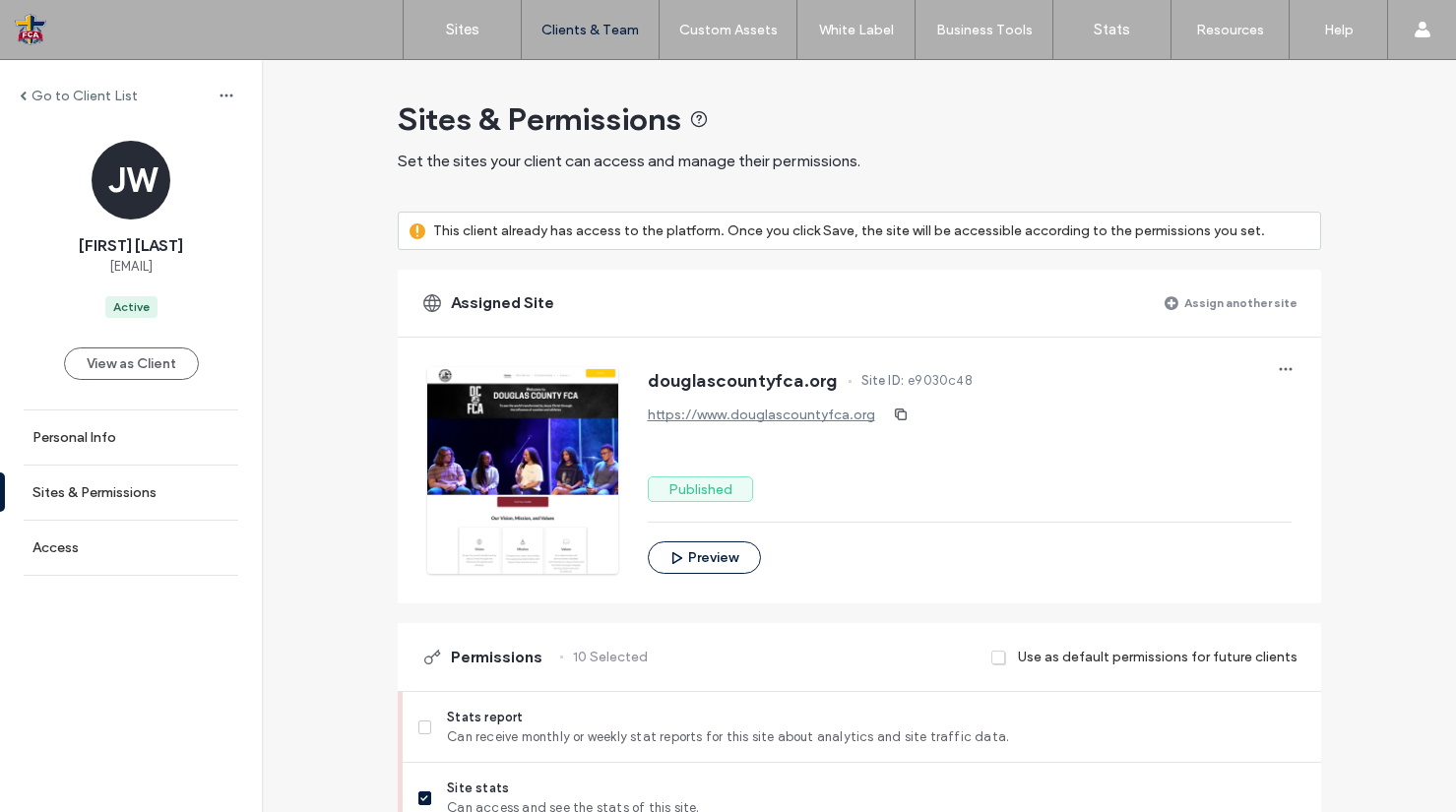 click on "Assign another site" at bounding box center [1240, 302] 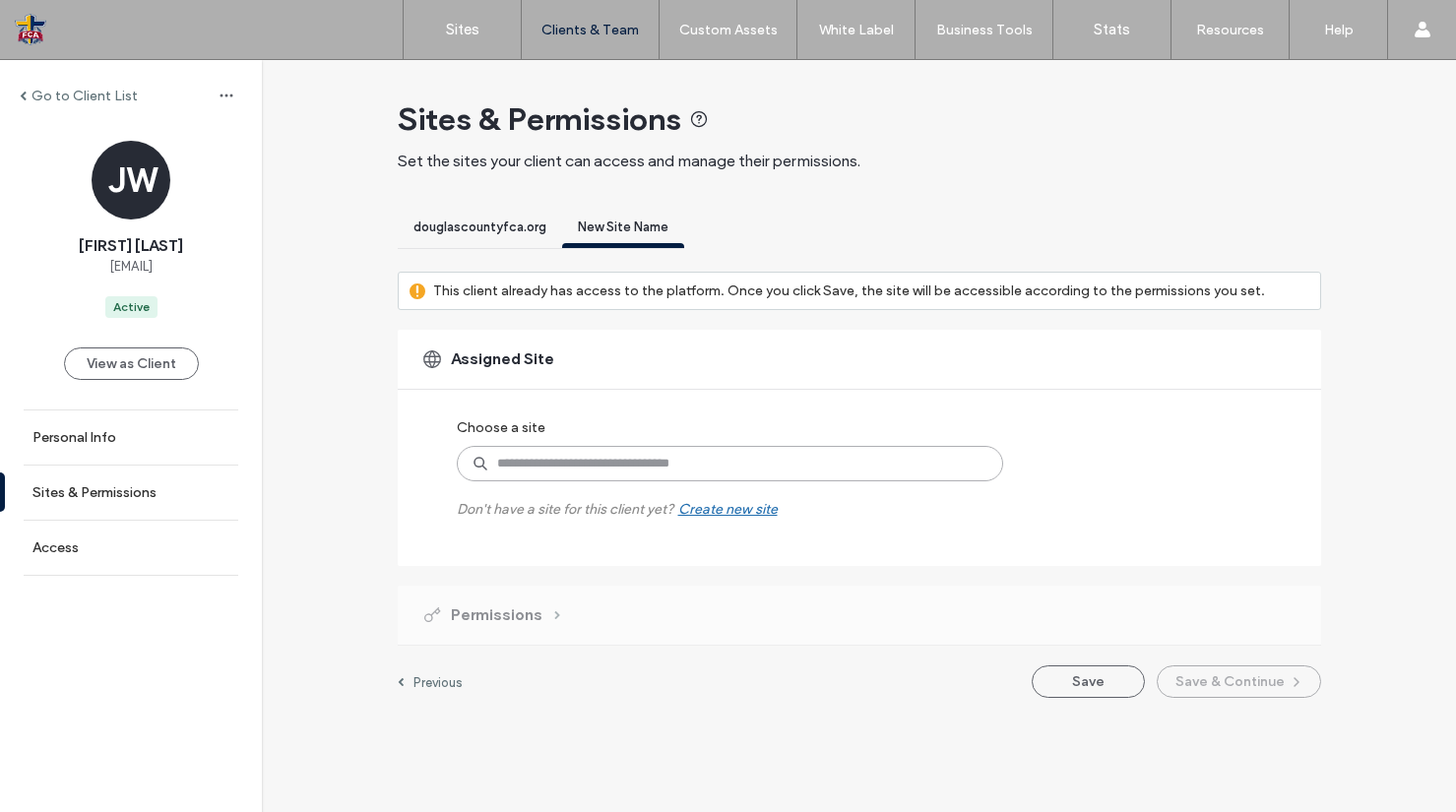 click at bounding box center (729, 464) 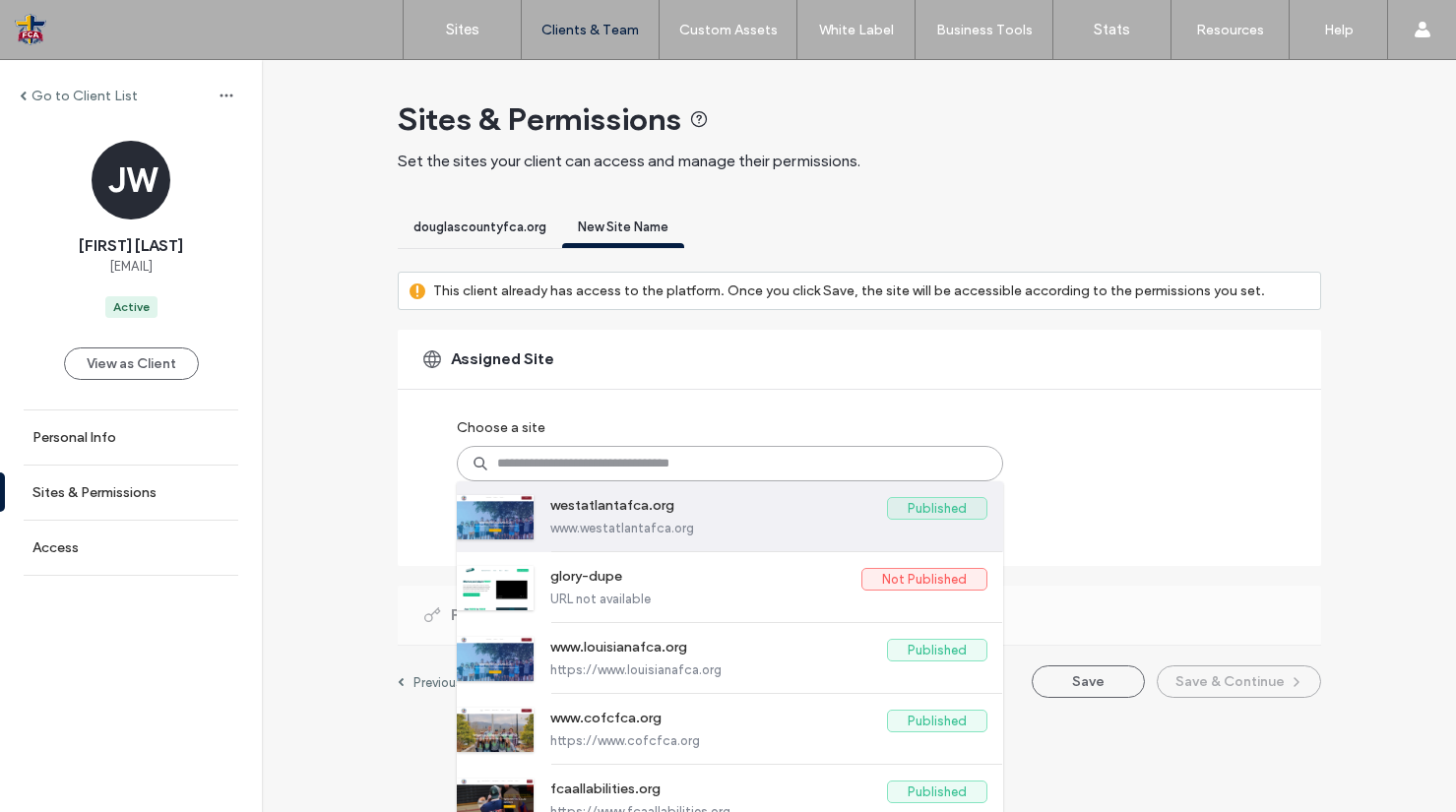 click on "www.westatlantafca.org" at bounding box center [769, 528] 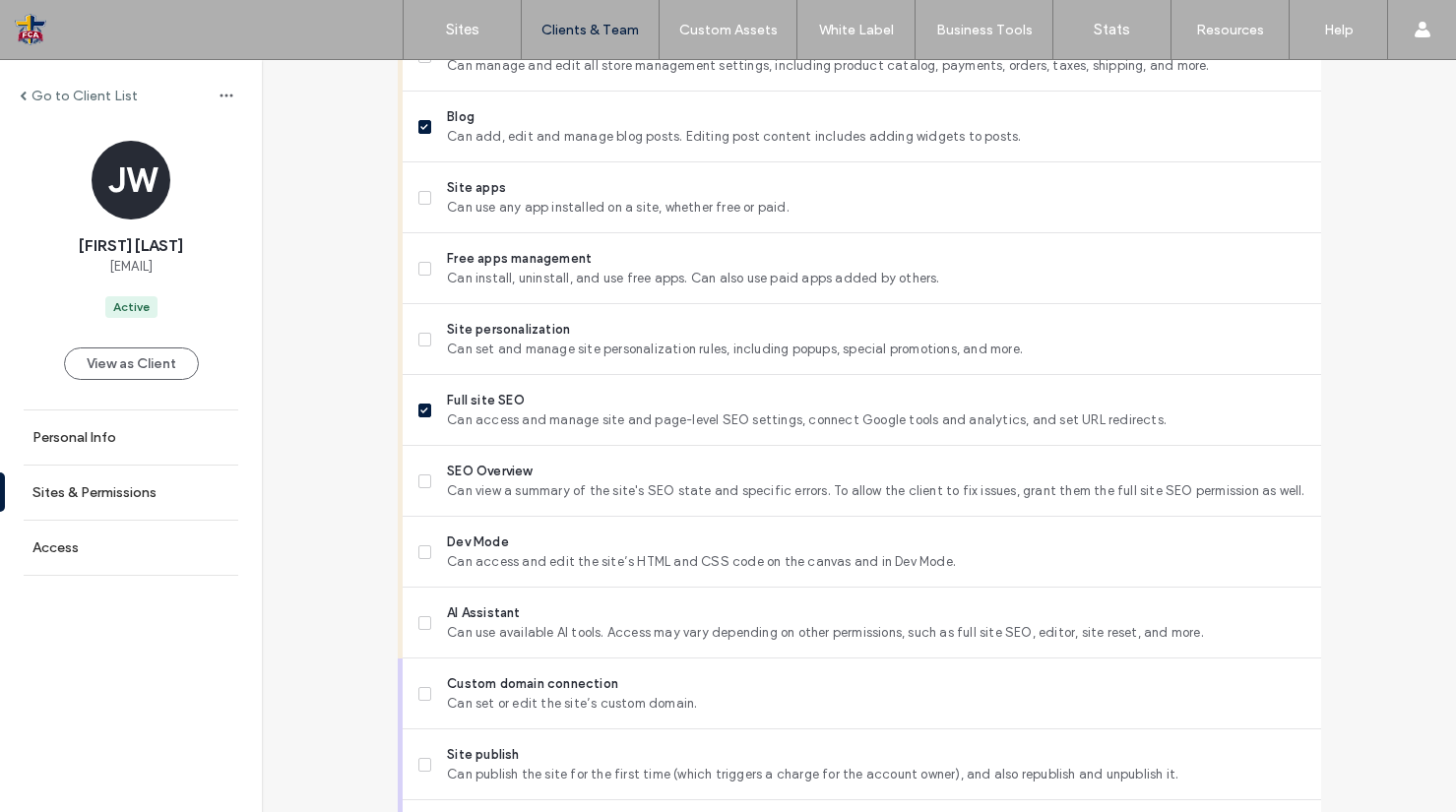 scroll, scrollTop: 1713, scrollLeft: 0, axis: vertical 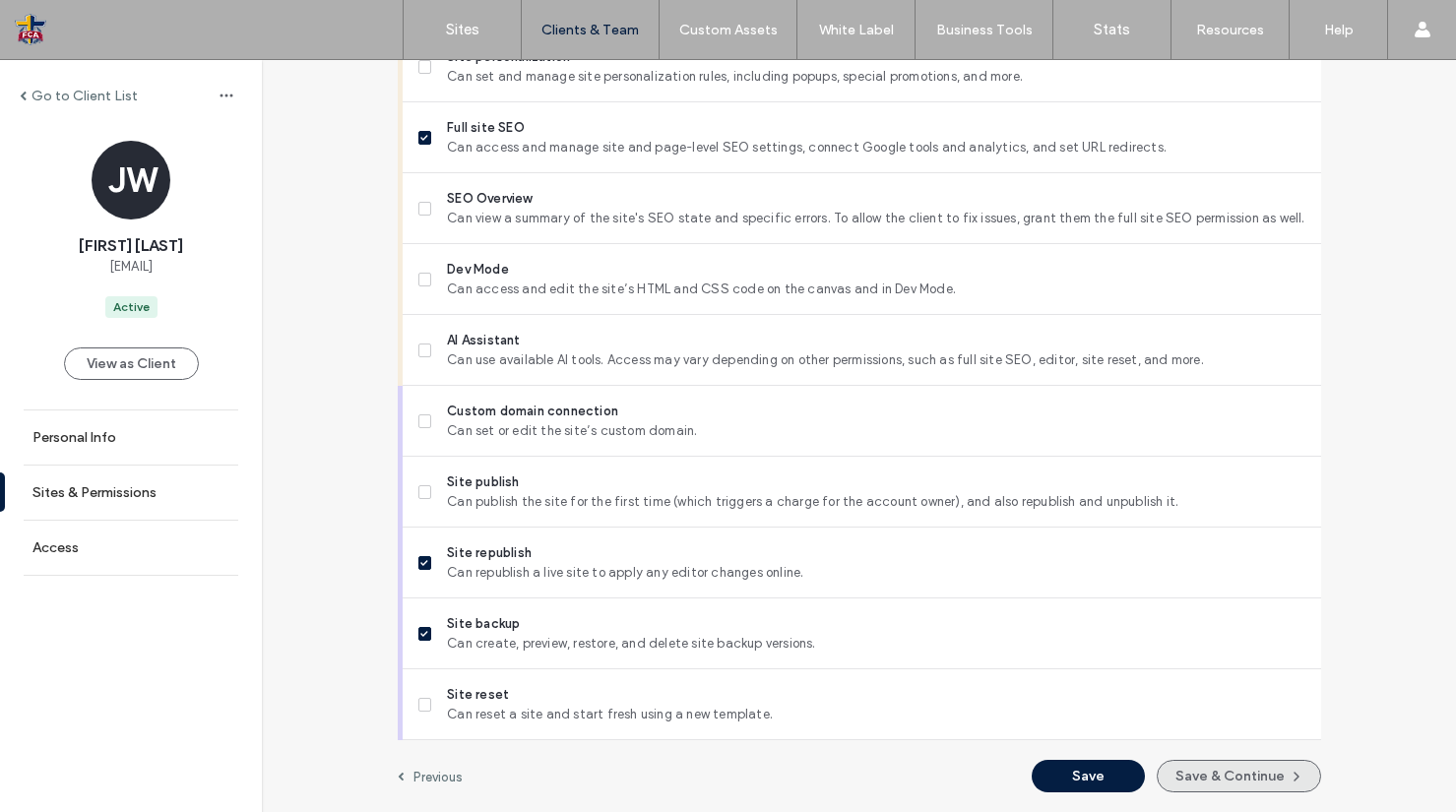click on "Save & Continue" at bounding box center (1238, 776) 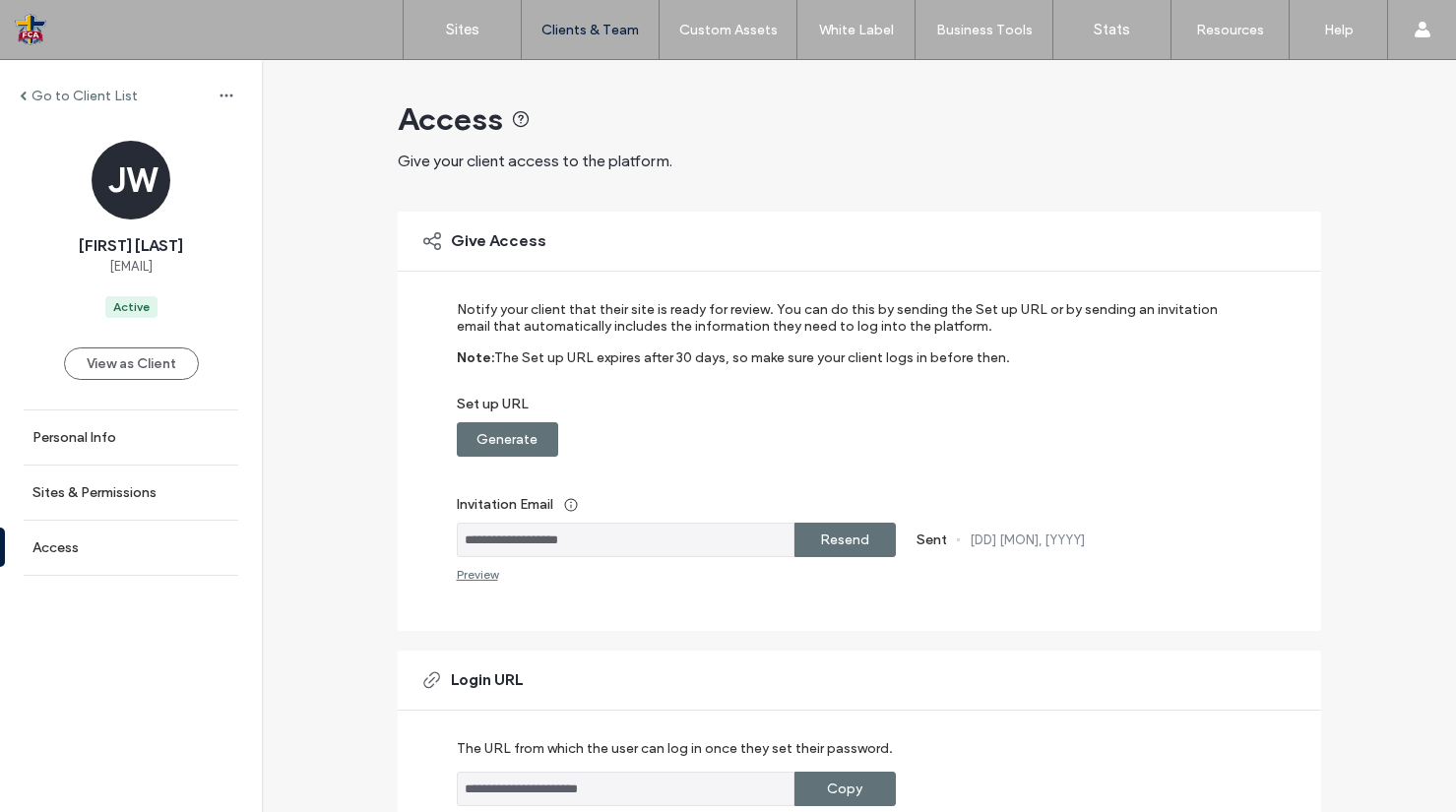 scroll, scrollTop: 315, scrollLeft: 0, axis: vertical 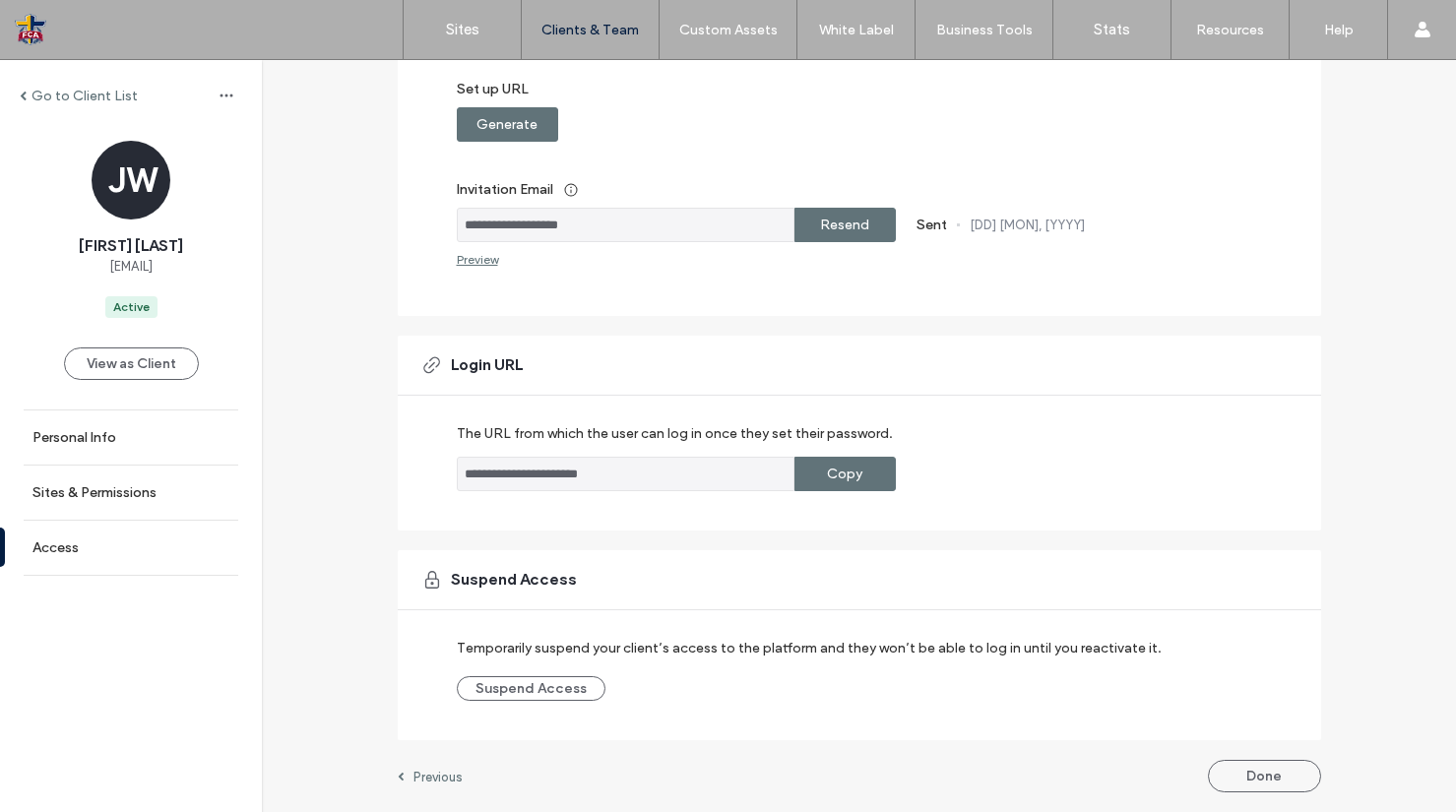 click on "Done" at bounding box center [1264, 776] 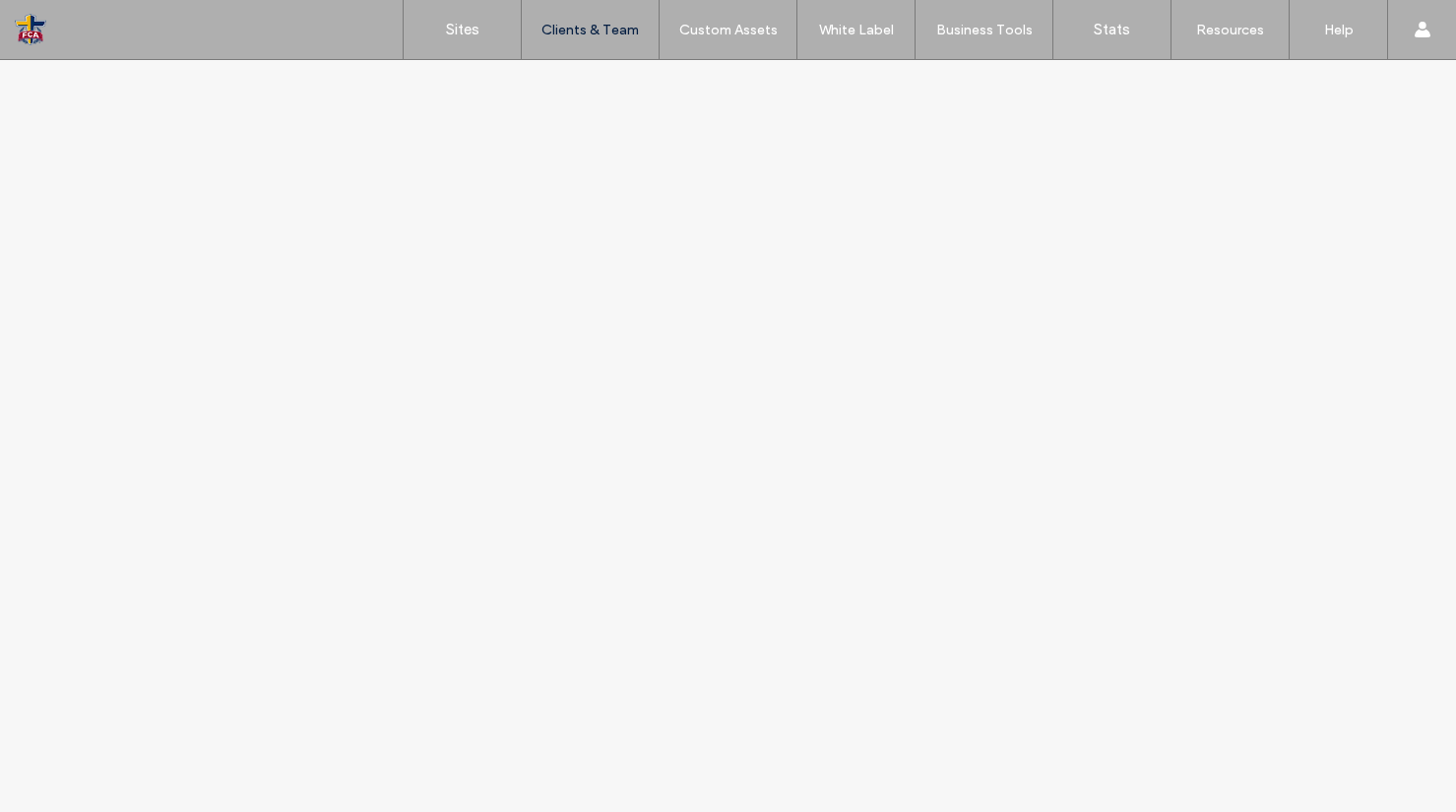 scroll, scrollTop: 0, scrollLeft: 0, axis: both 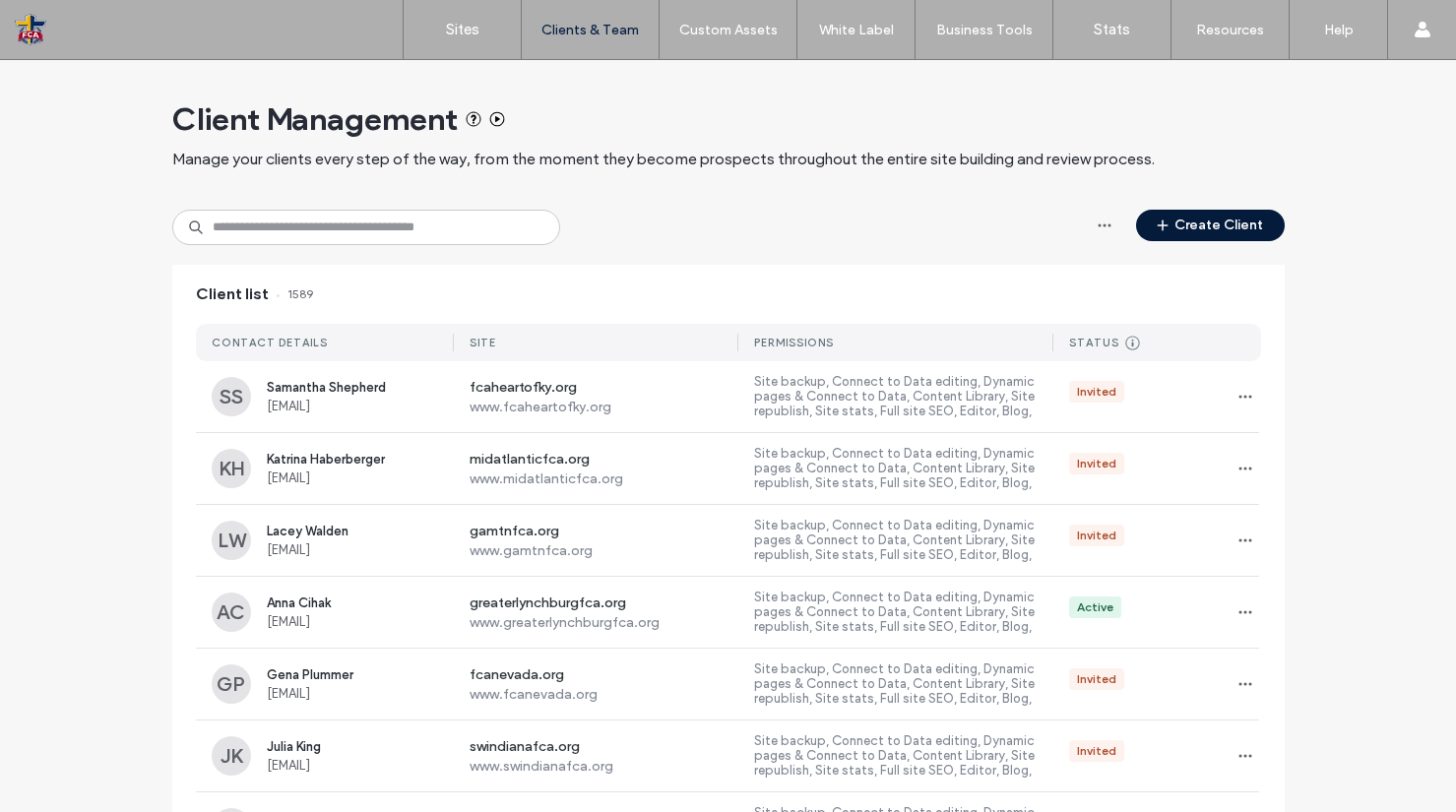 click on "Create Client" at bounding box center [1210, 225] 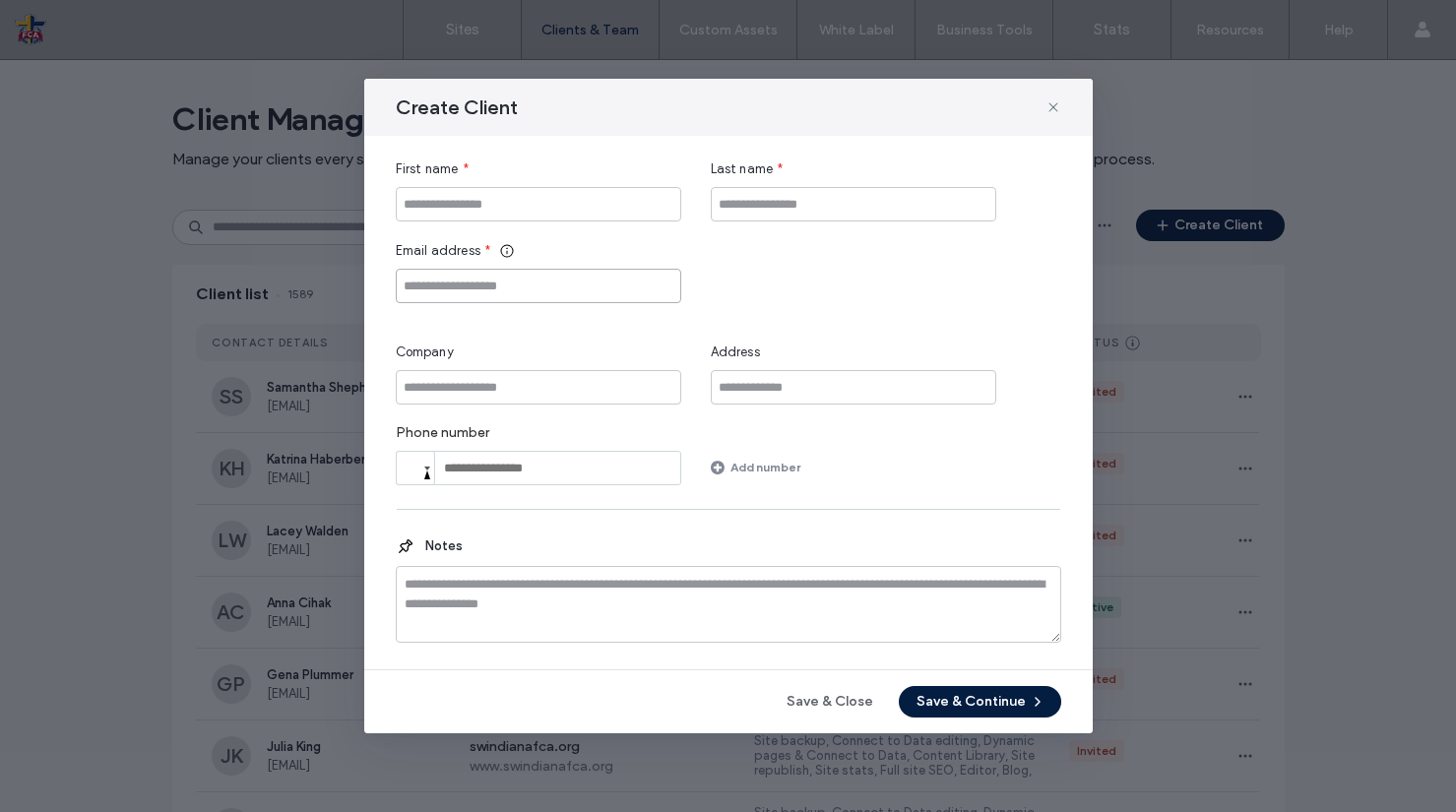 click at bounding box center (538, 285) 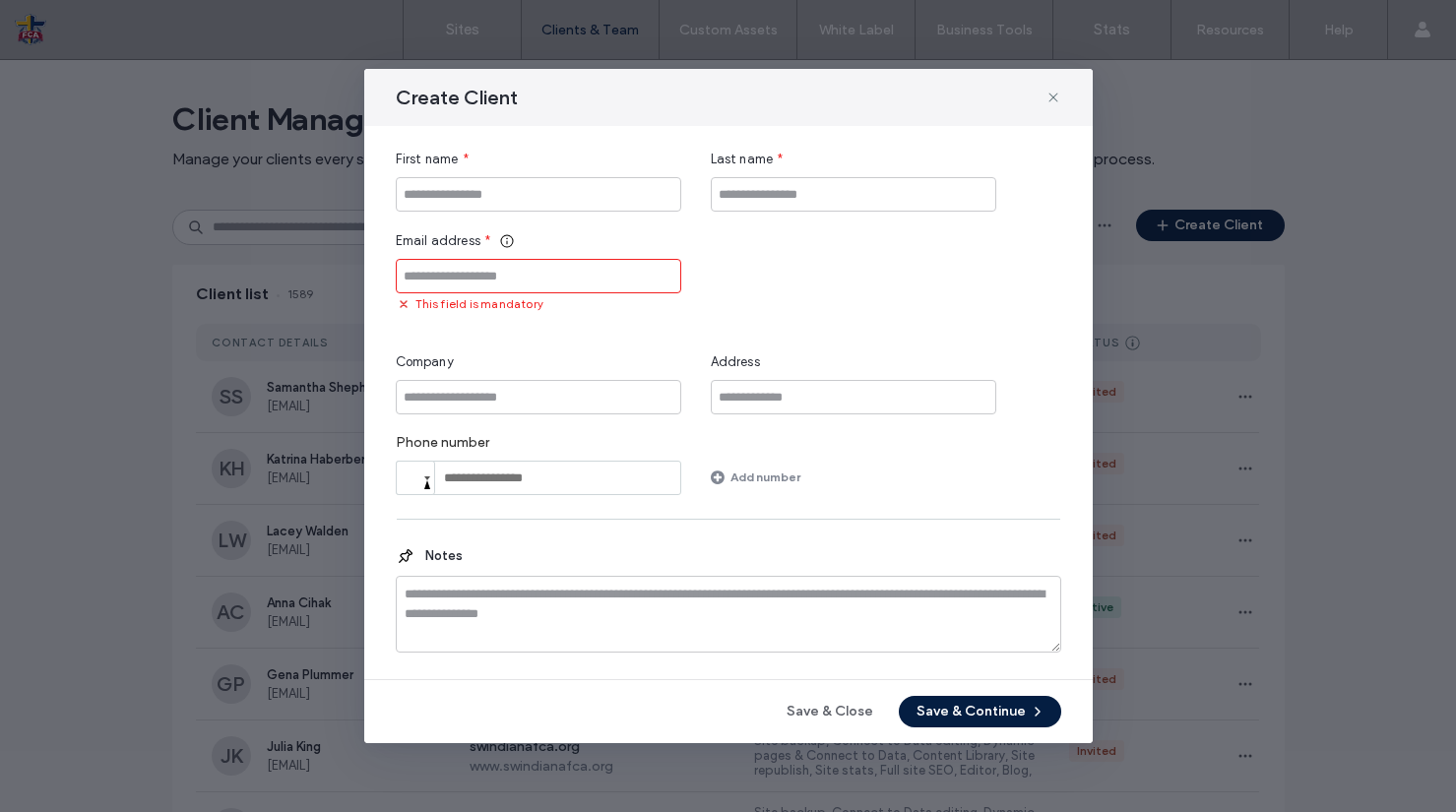 drag, startPoint x: 1052, startPoint y: 105, endPoint x: 990, endPoint y: 105, distance: 62 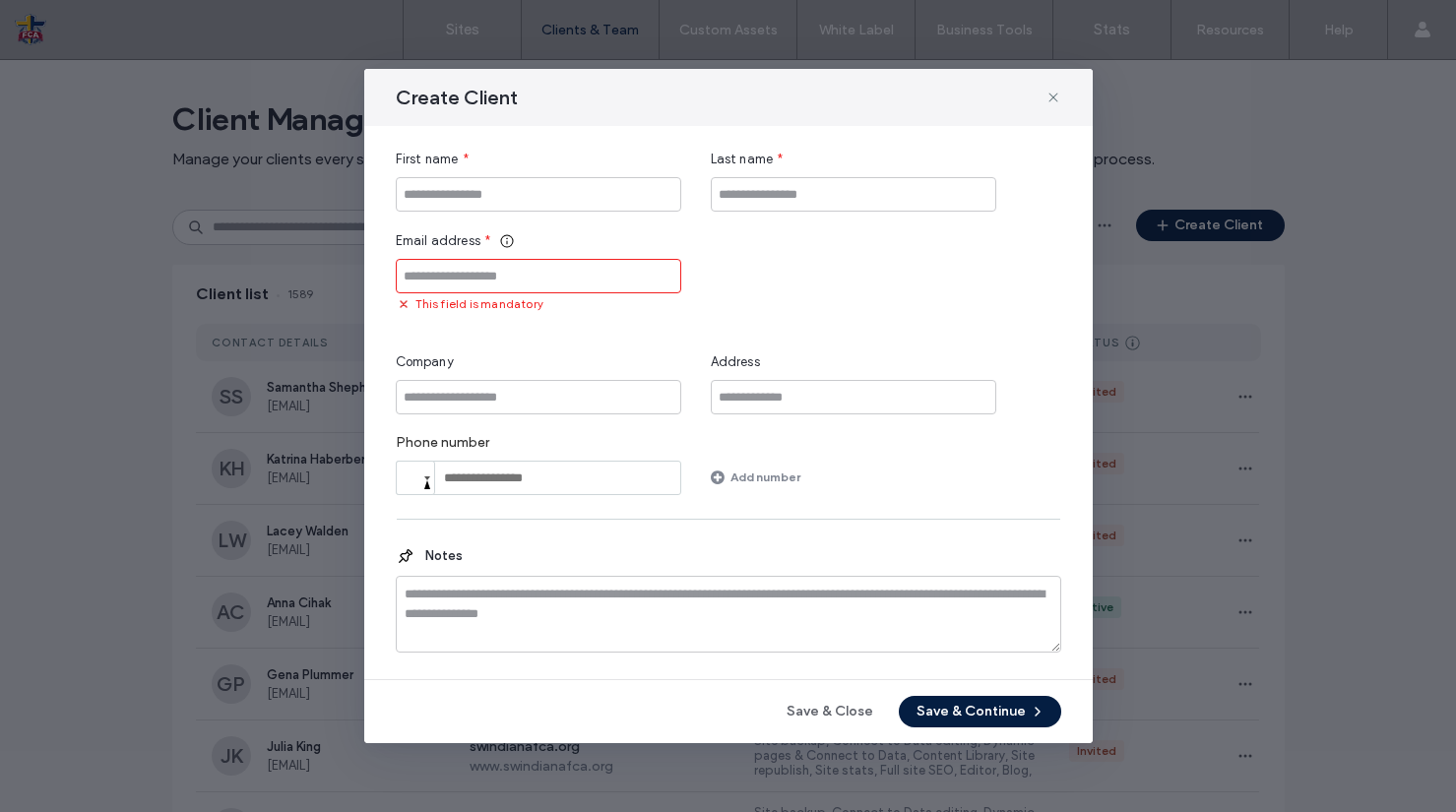click at bounding box center [1053, 97] 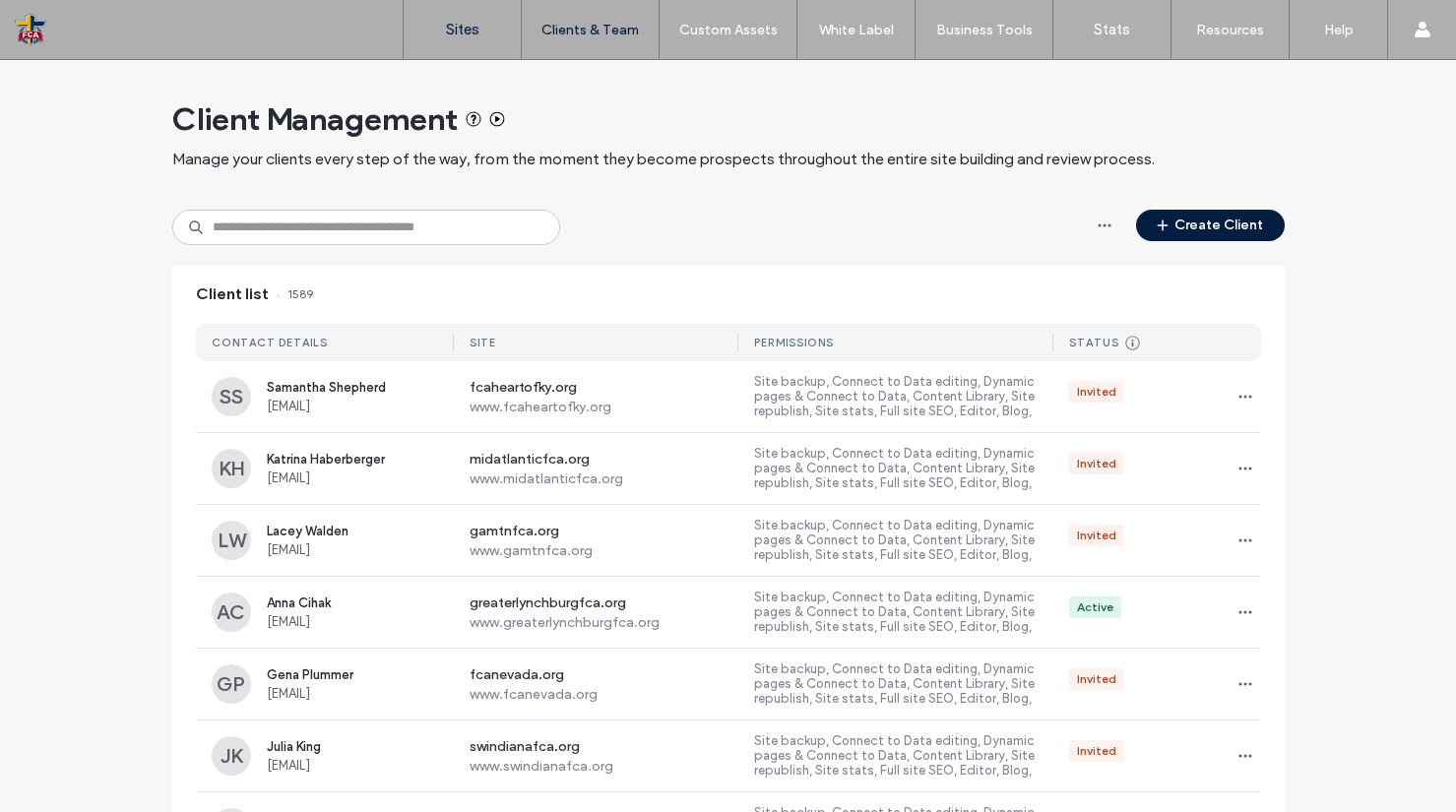 drag, startPoint x: 431, startPoint y: 29, endPoint x: 424, endPoint y: 36, distance: 9.899495 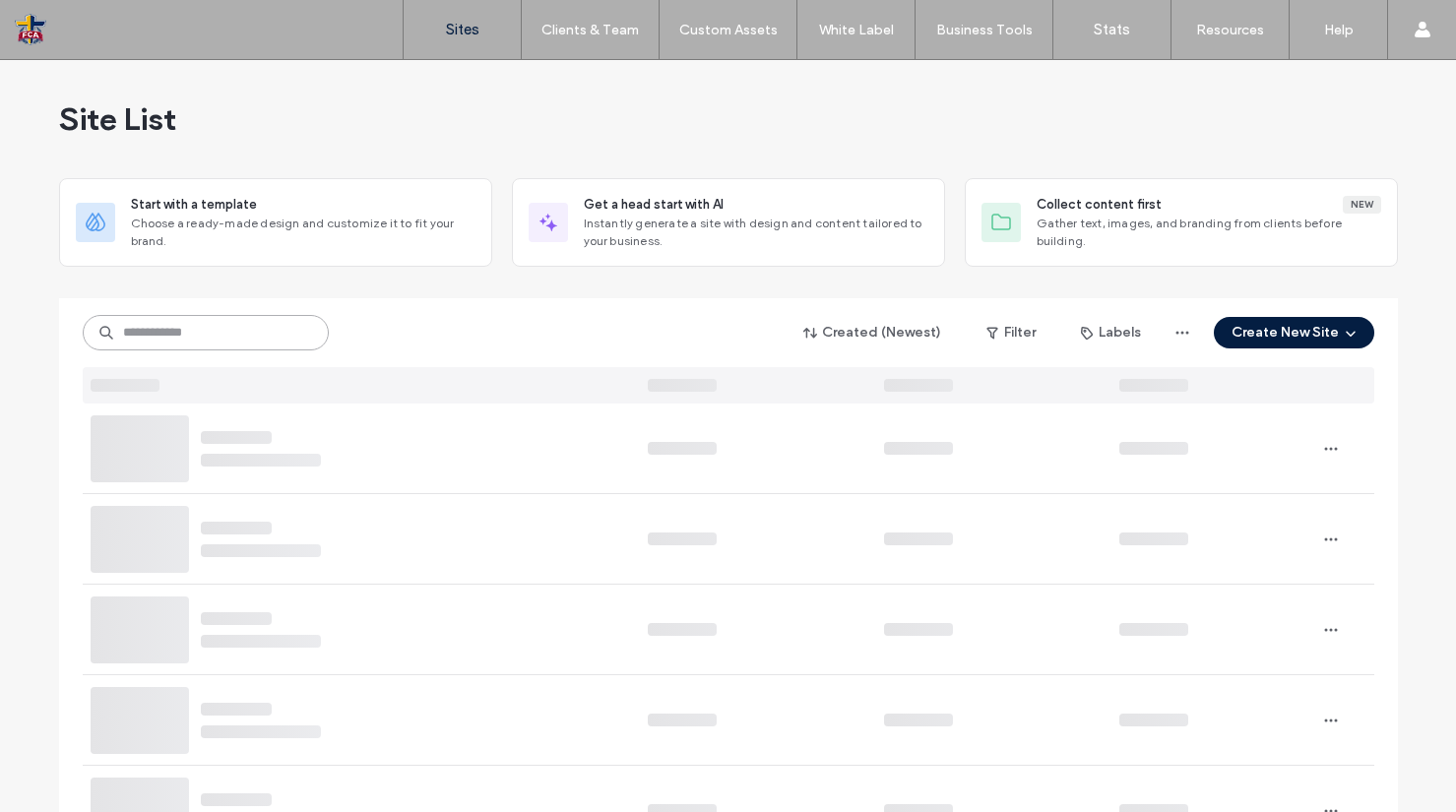 click at bounding box center [206, 333] 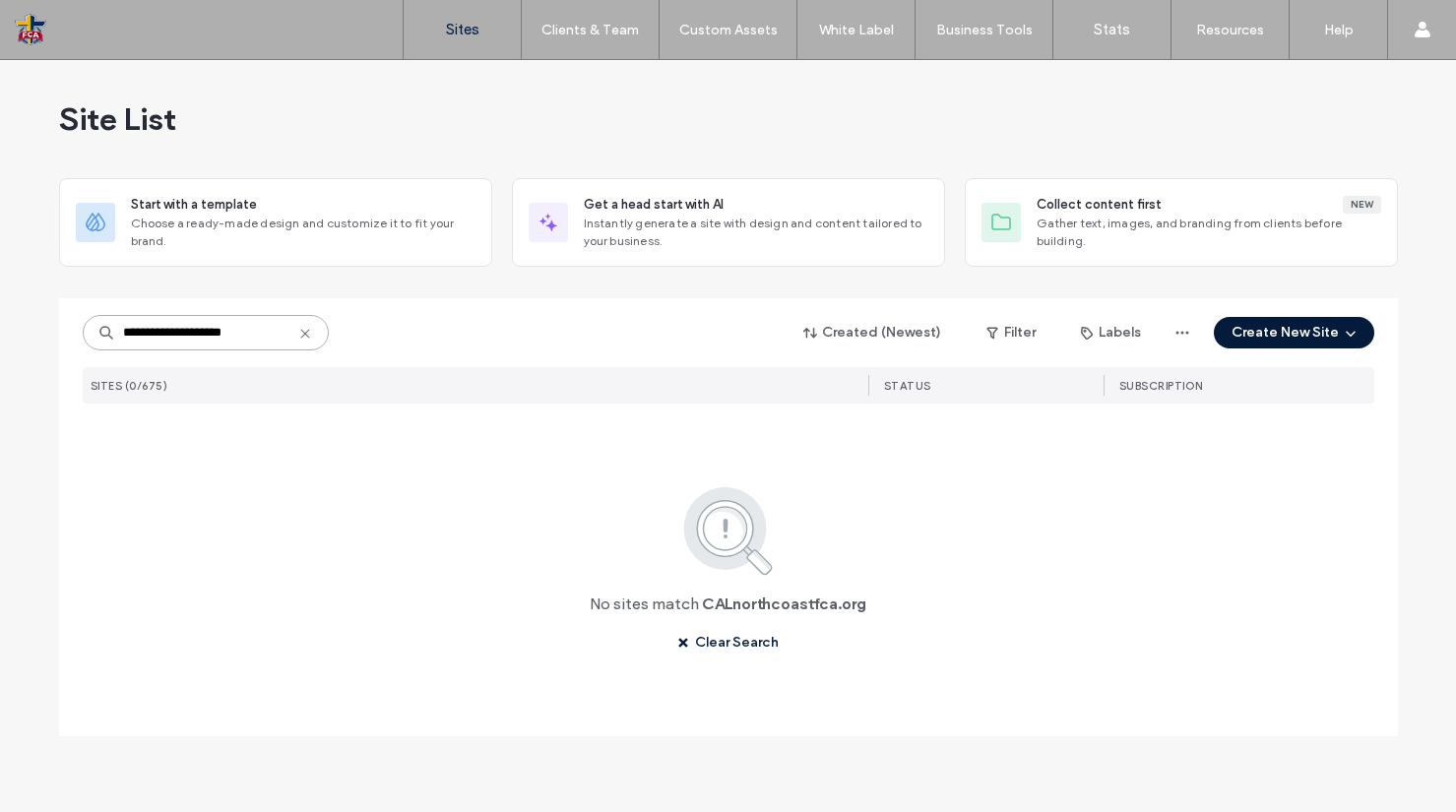 type on "**********" 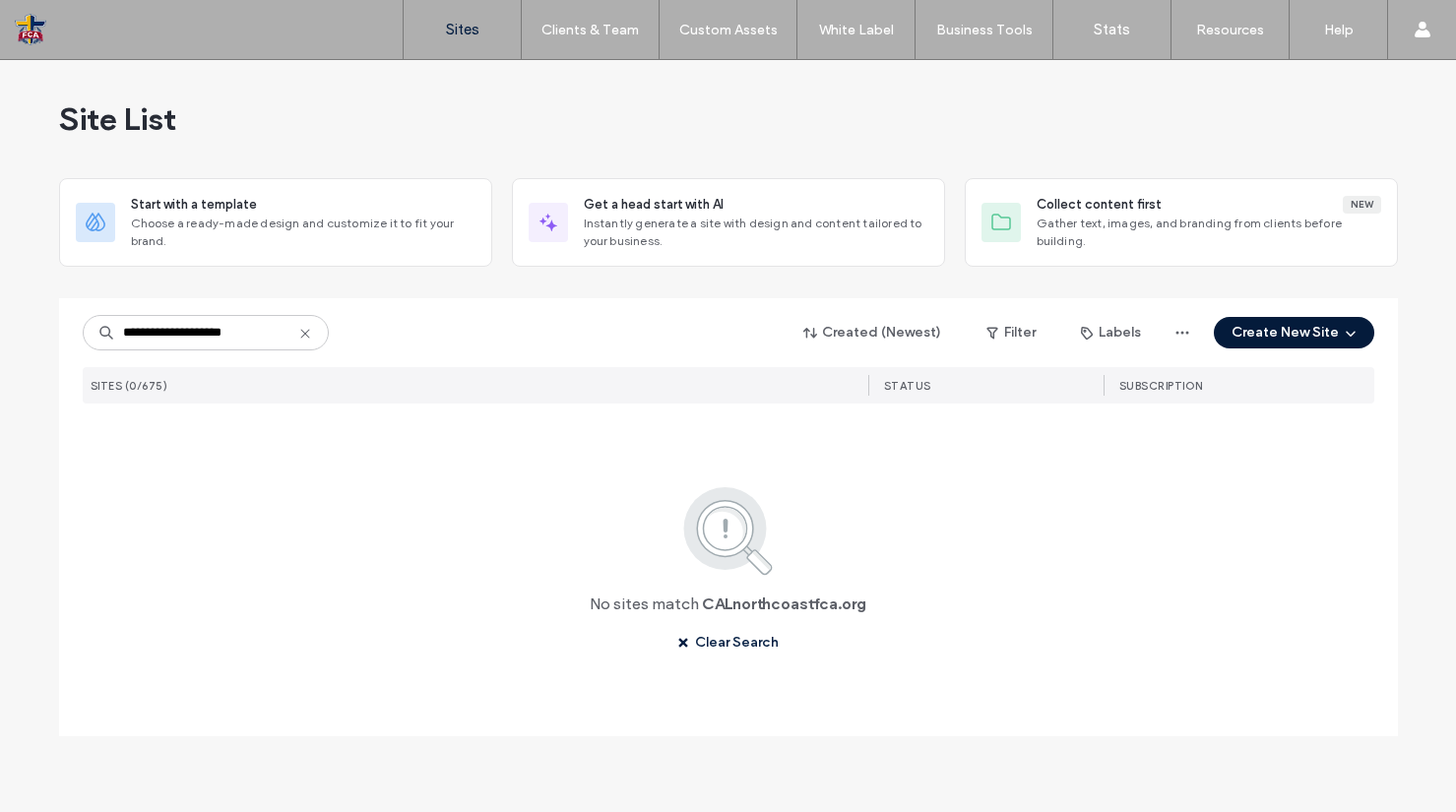 drag, startPoint x: 1291, startPoint y: 344, endPoint x: 1276, endPoint y: 342, distance: 15.132746 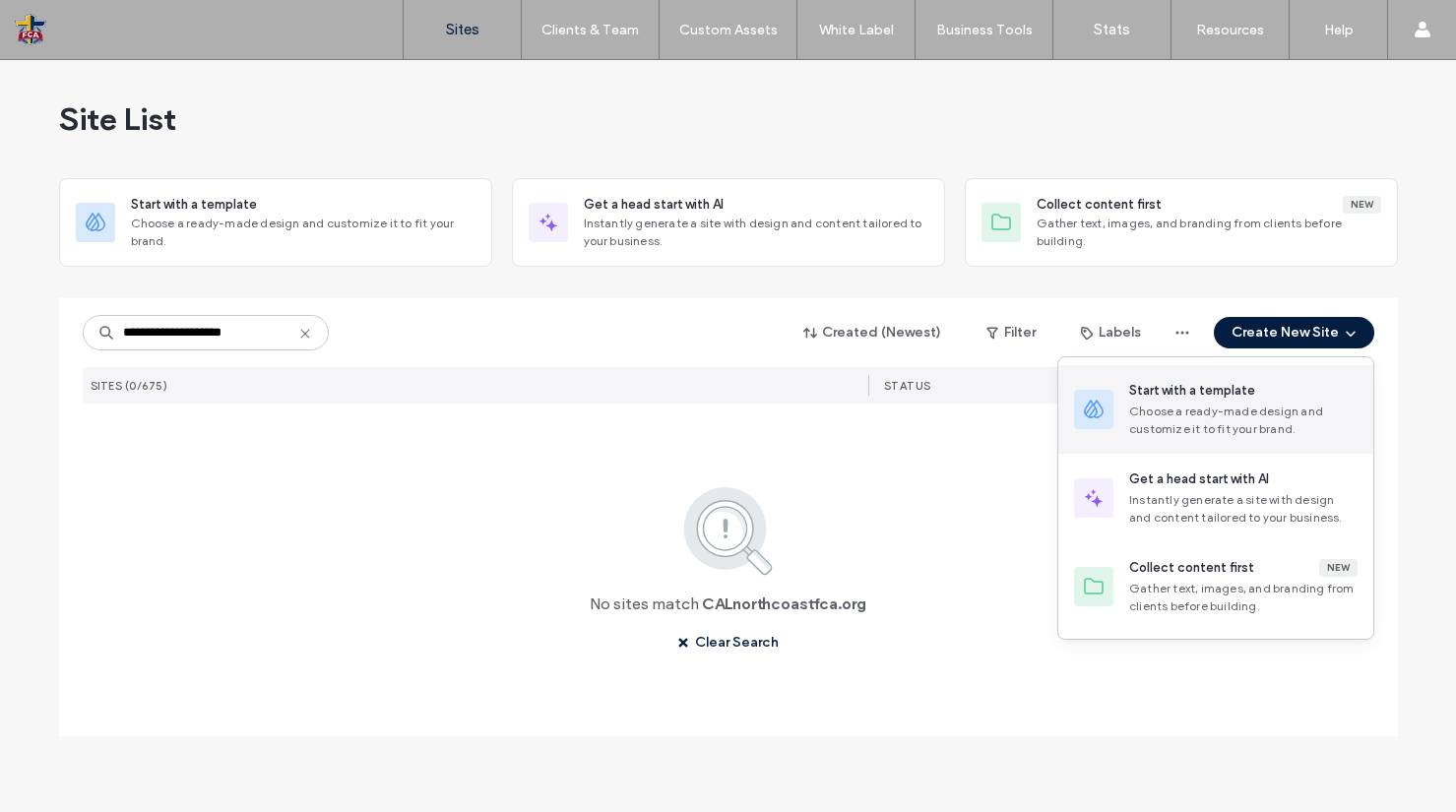 click on "Choose a ready-made design and customize it to fit your brand." at bounding box center (1243, 420) 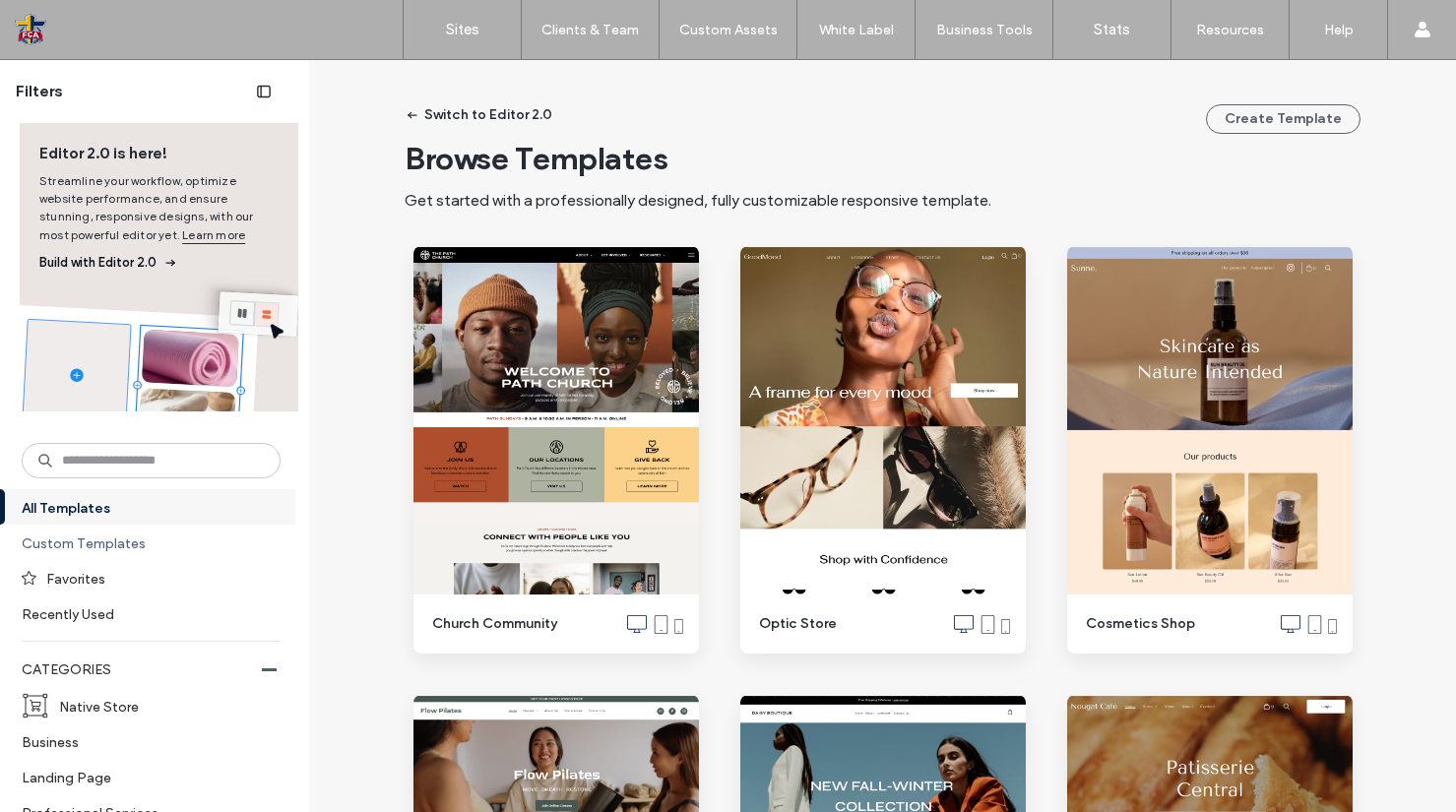 click on "Custom Templates" at bounding box center [143, 542] 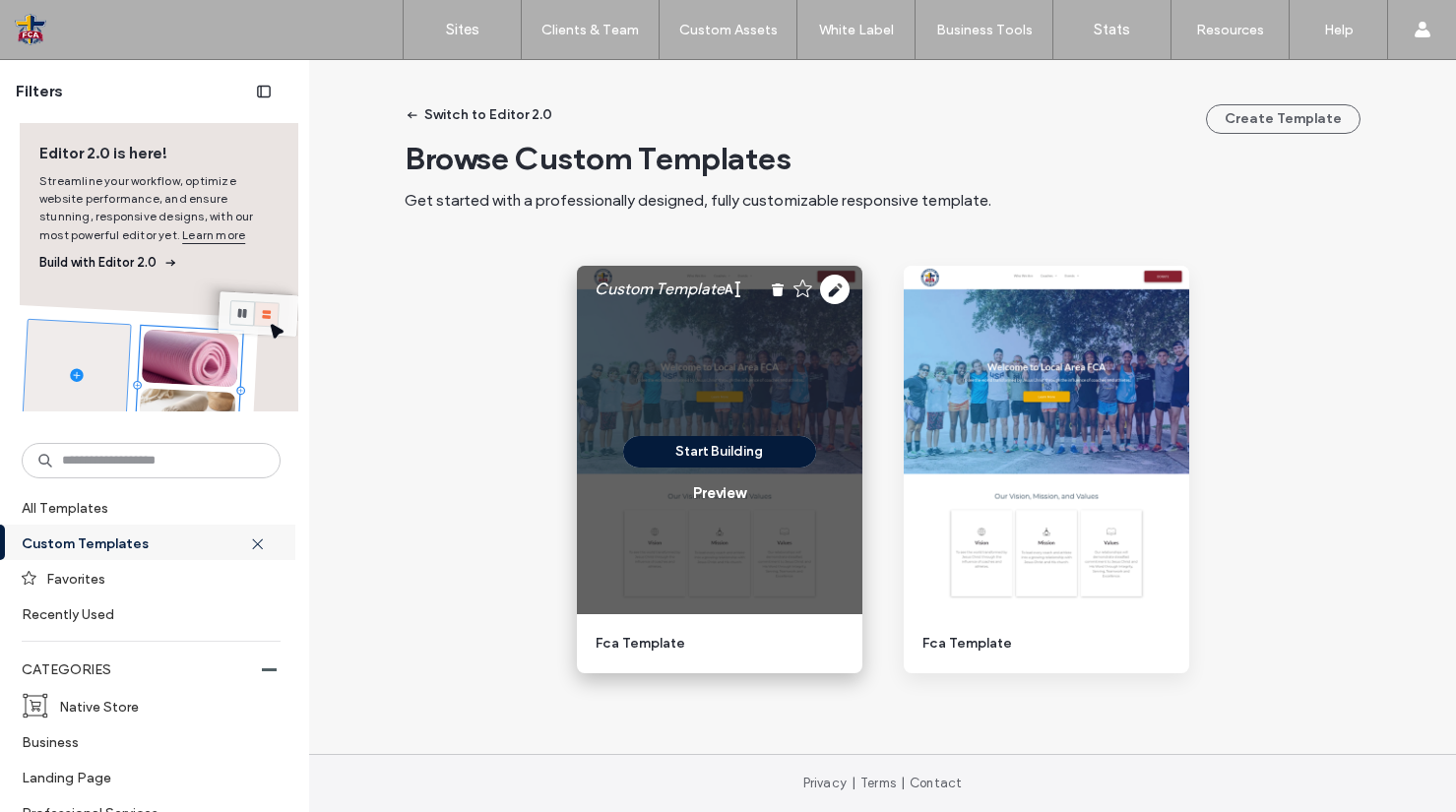 click on "Start Building" at bounding box center (720, 452) 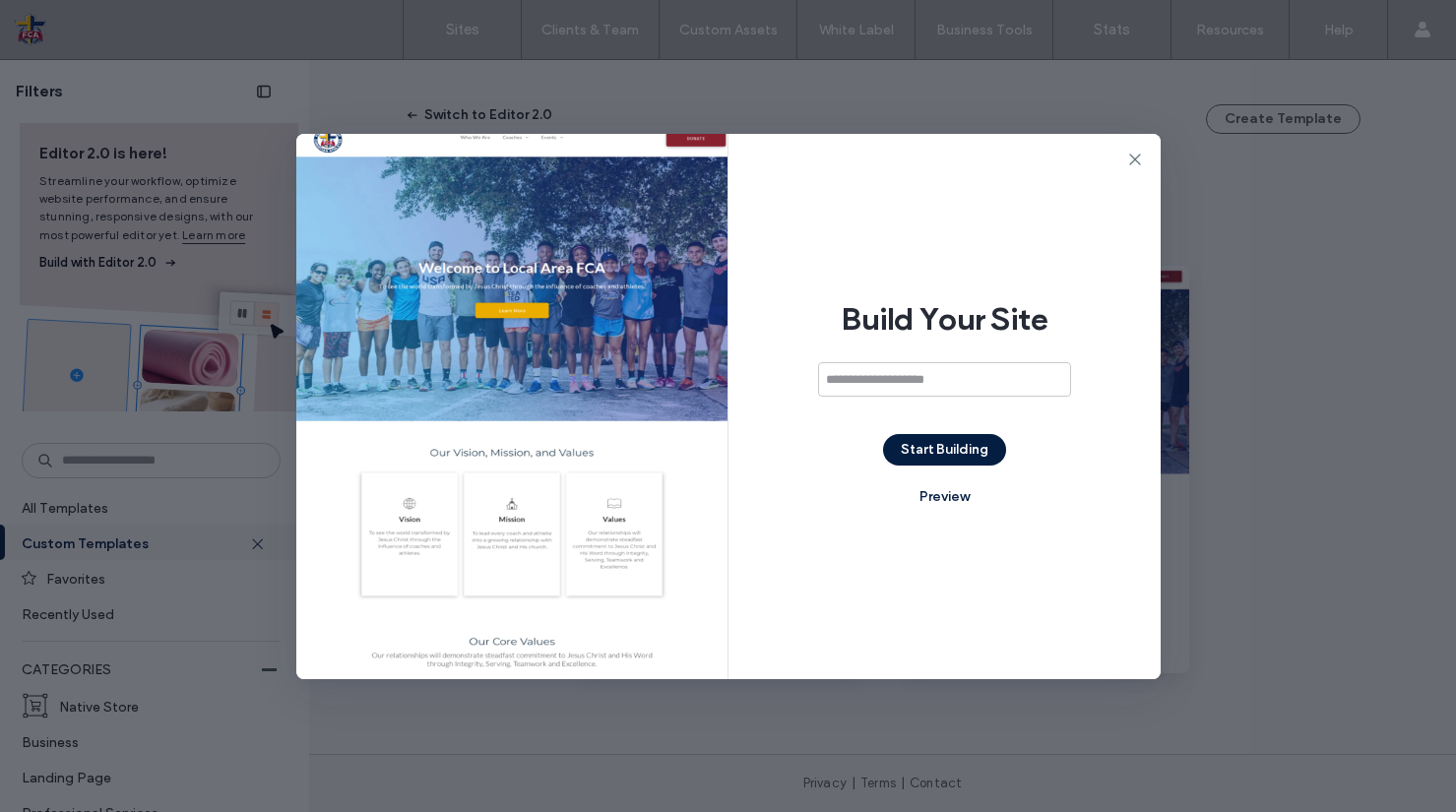 type on "********" 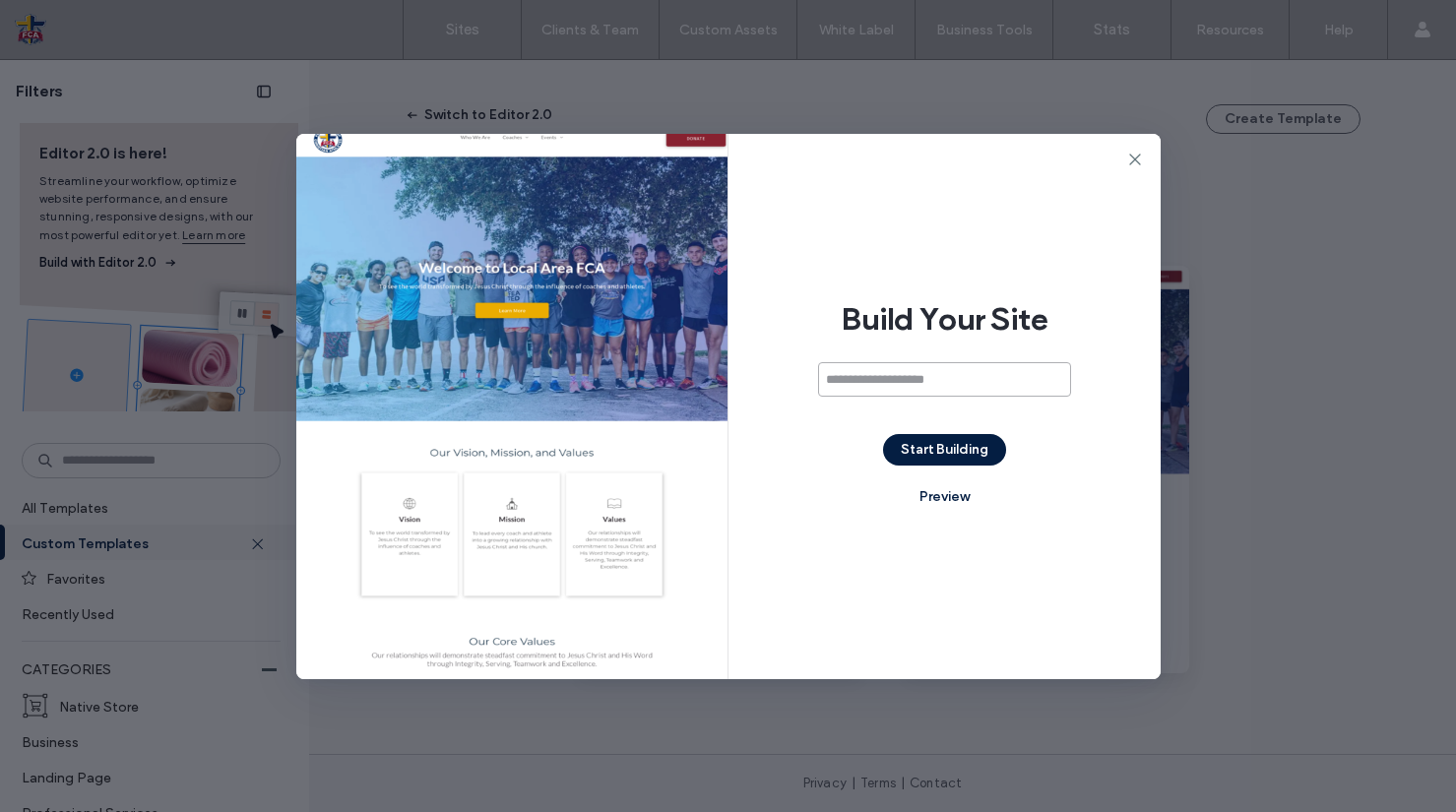 paste on "**********" 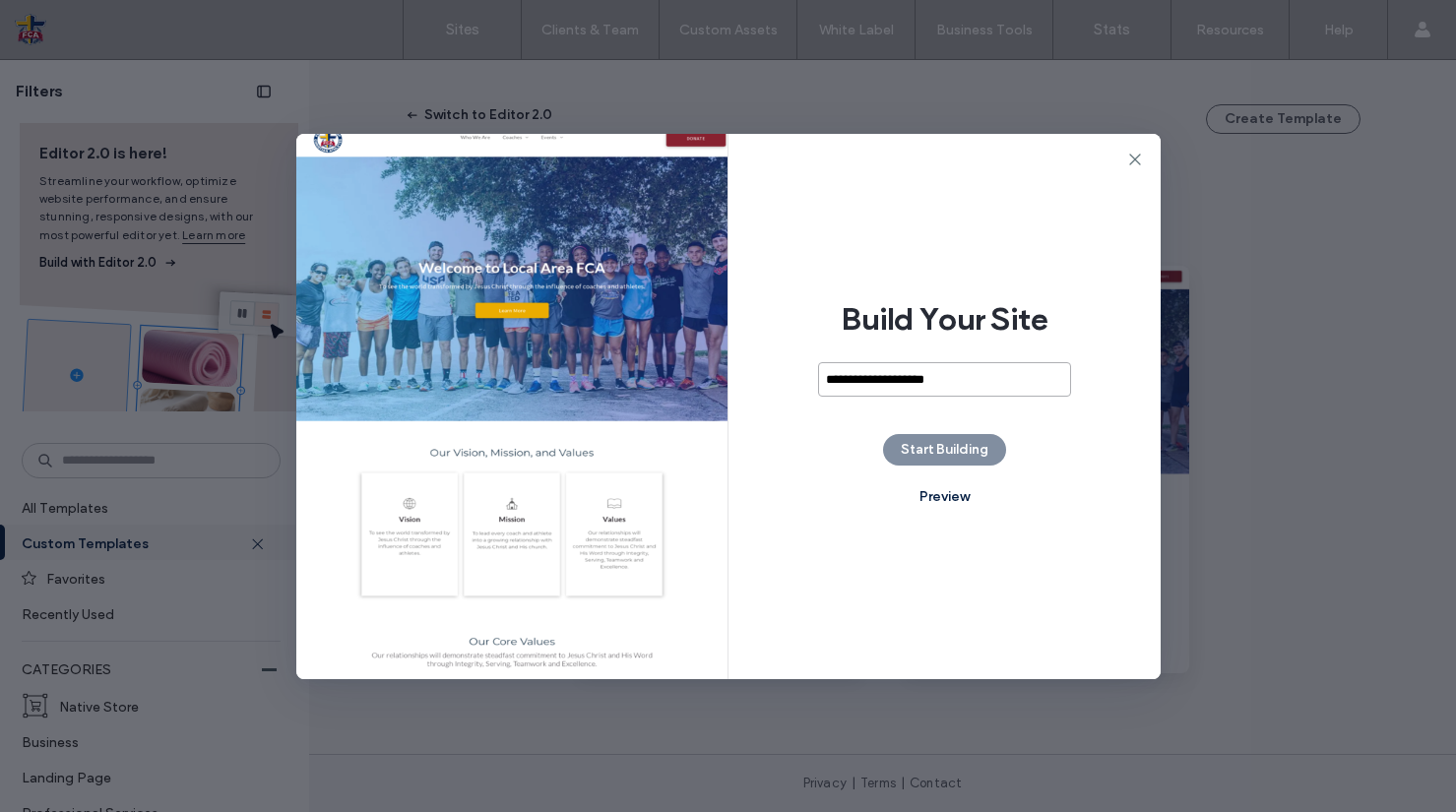 click on "**********" at bounding box center (944, 379) 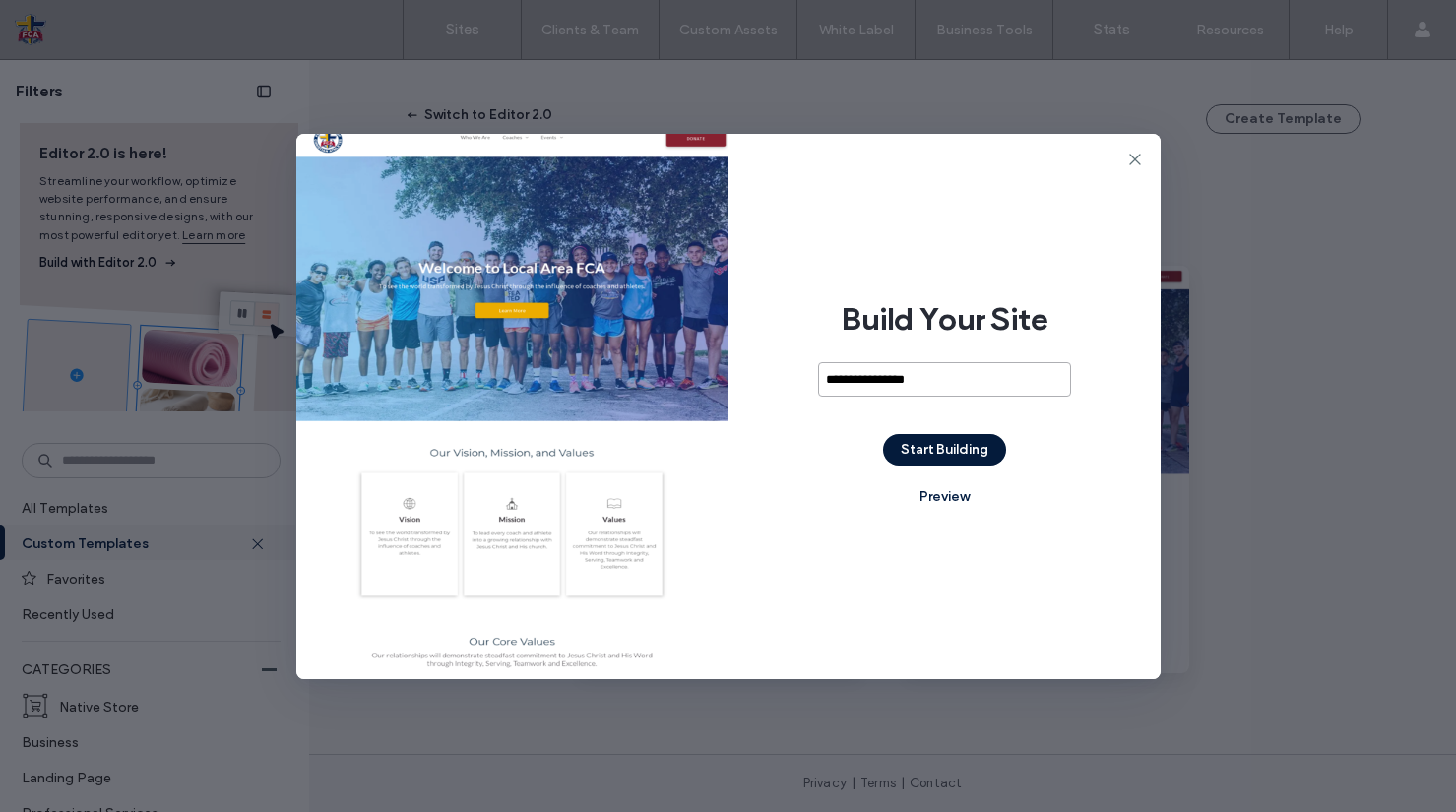 type on "**********" 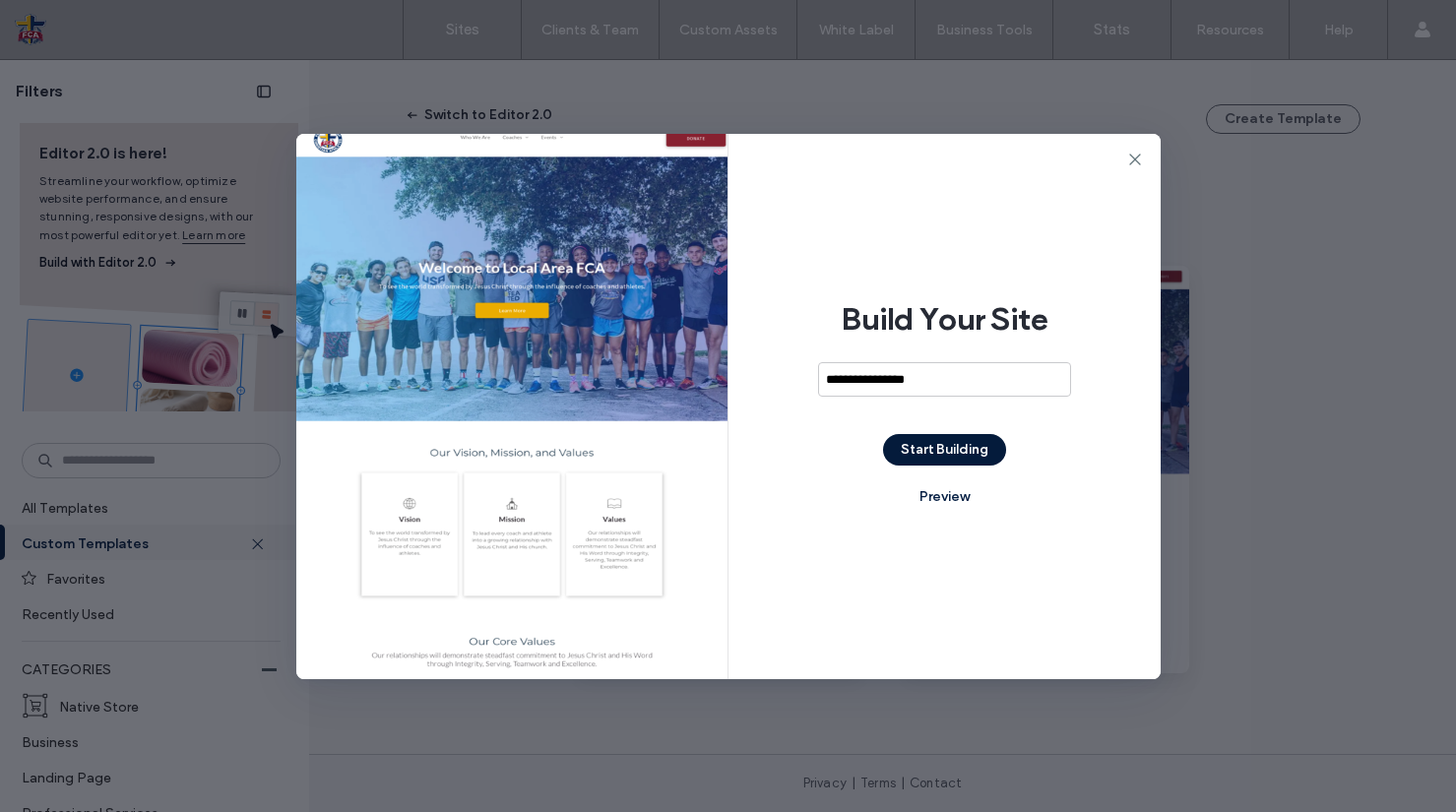 click on "Start Building" at bounding box center [944, 450] 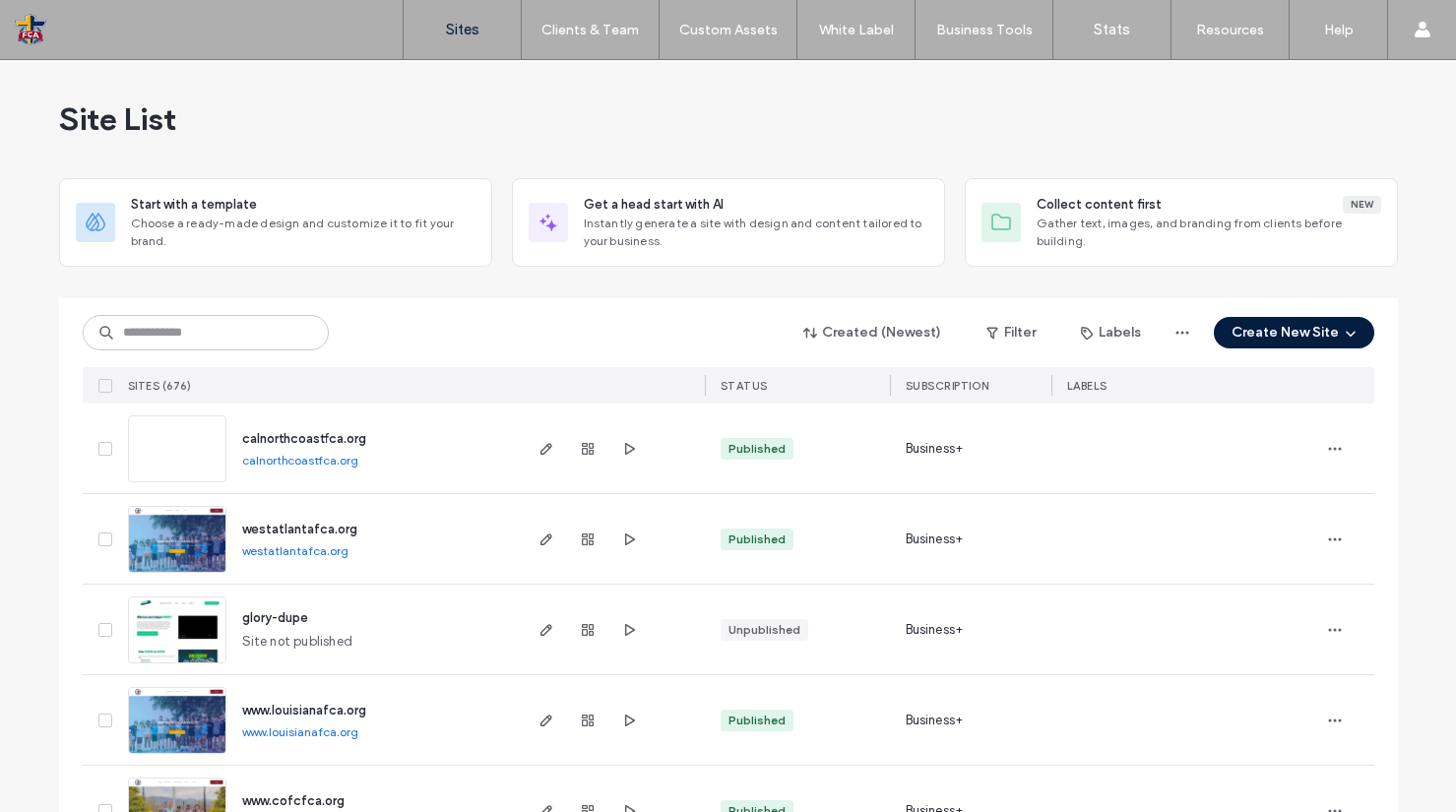 scroll, scrollTop: 0, scrollLeft: 0, axis: both 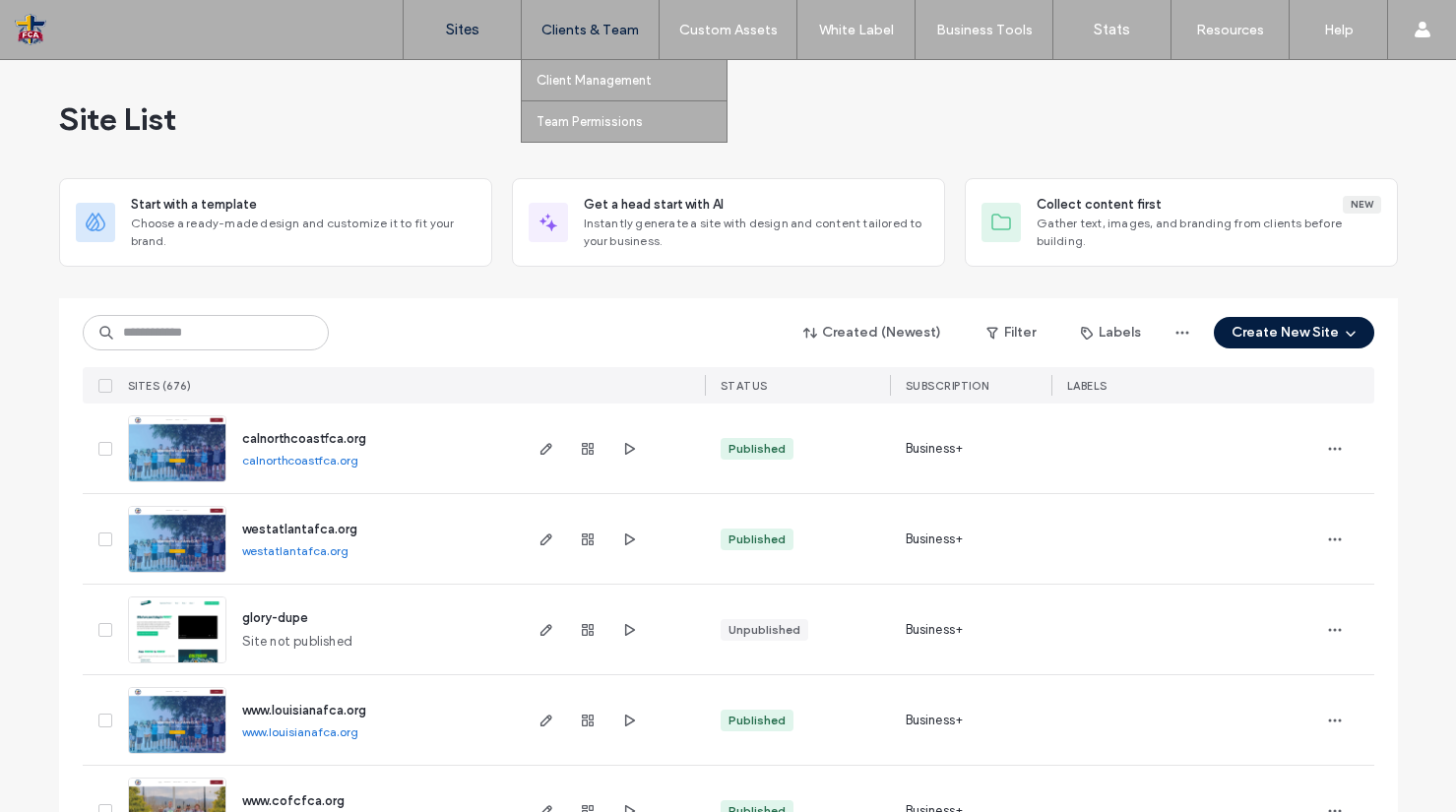 click on "Clients & Team" at bounding box center (590, 30) 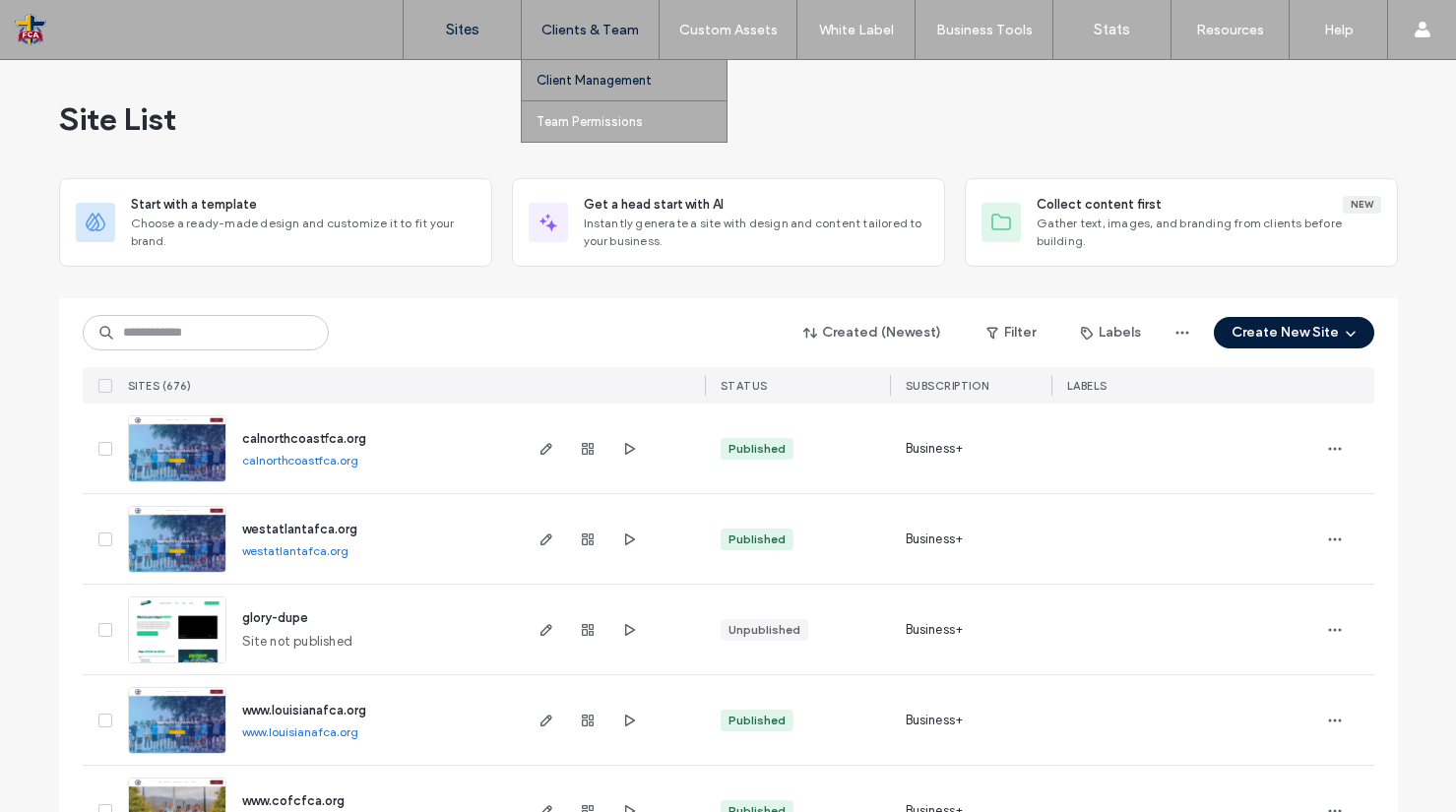 click on "Client Management" at bounding box center (631, 80) 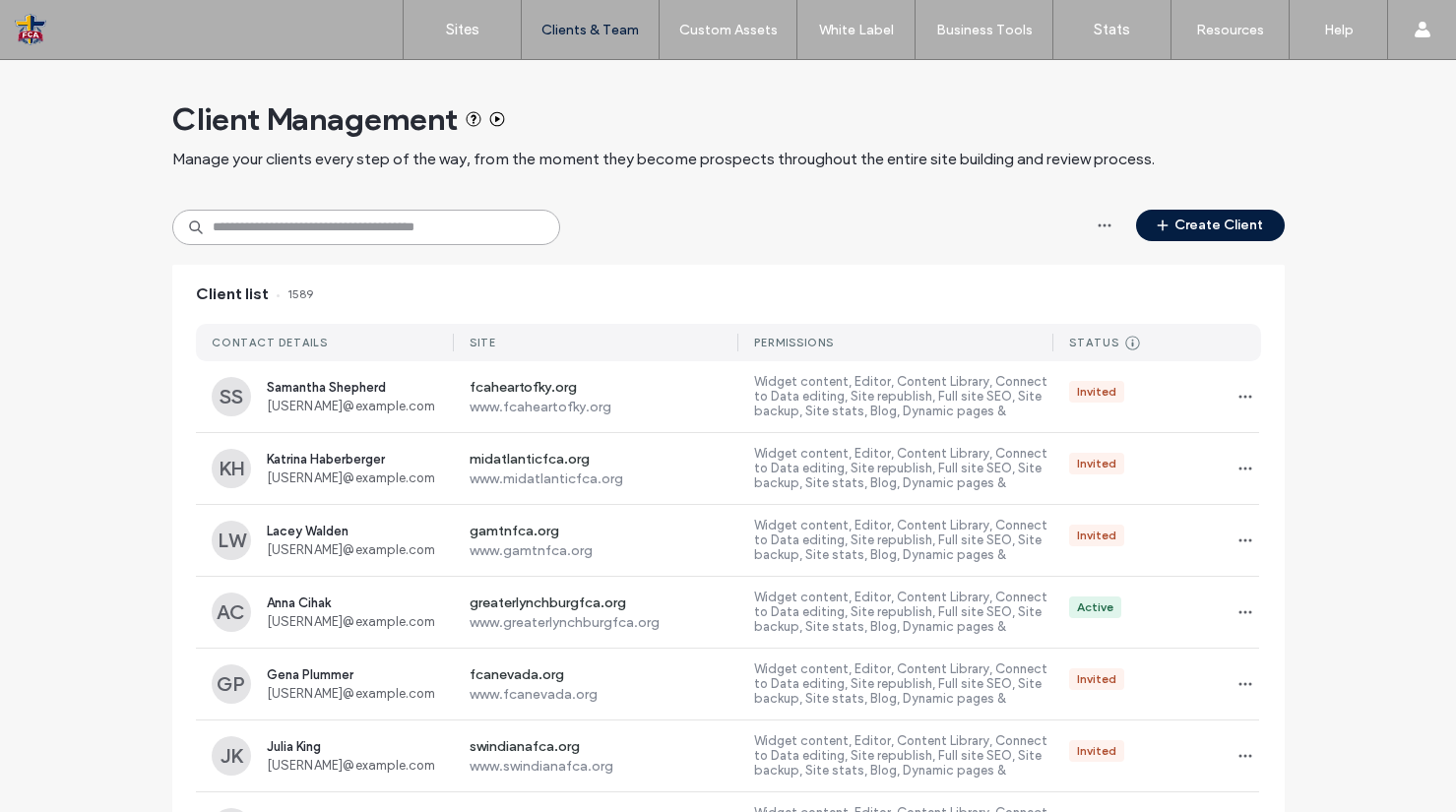 click at bounding box center (366, 227) 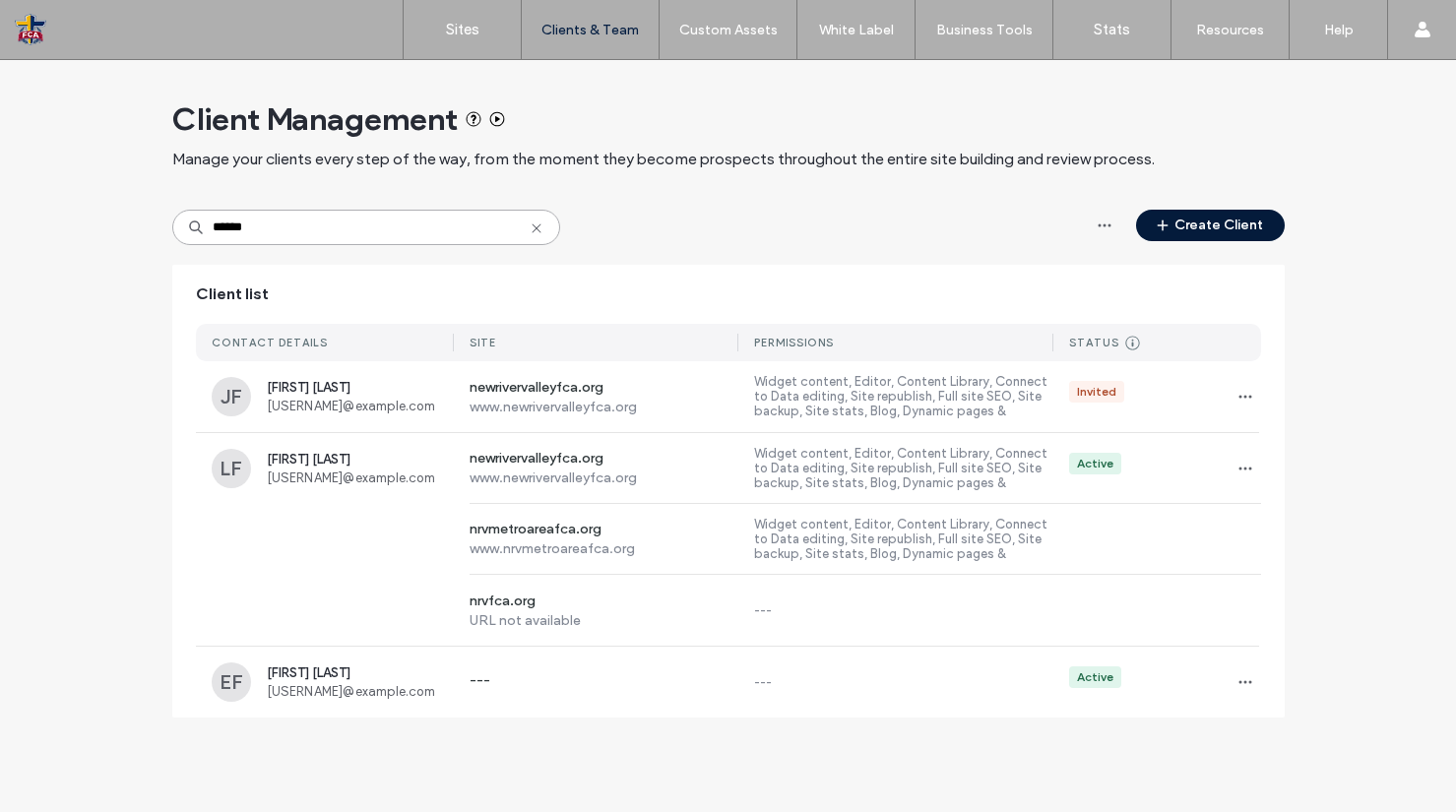 type on "******" 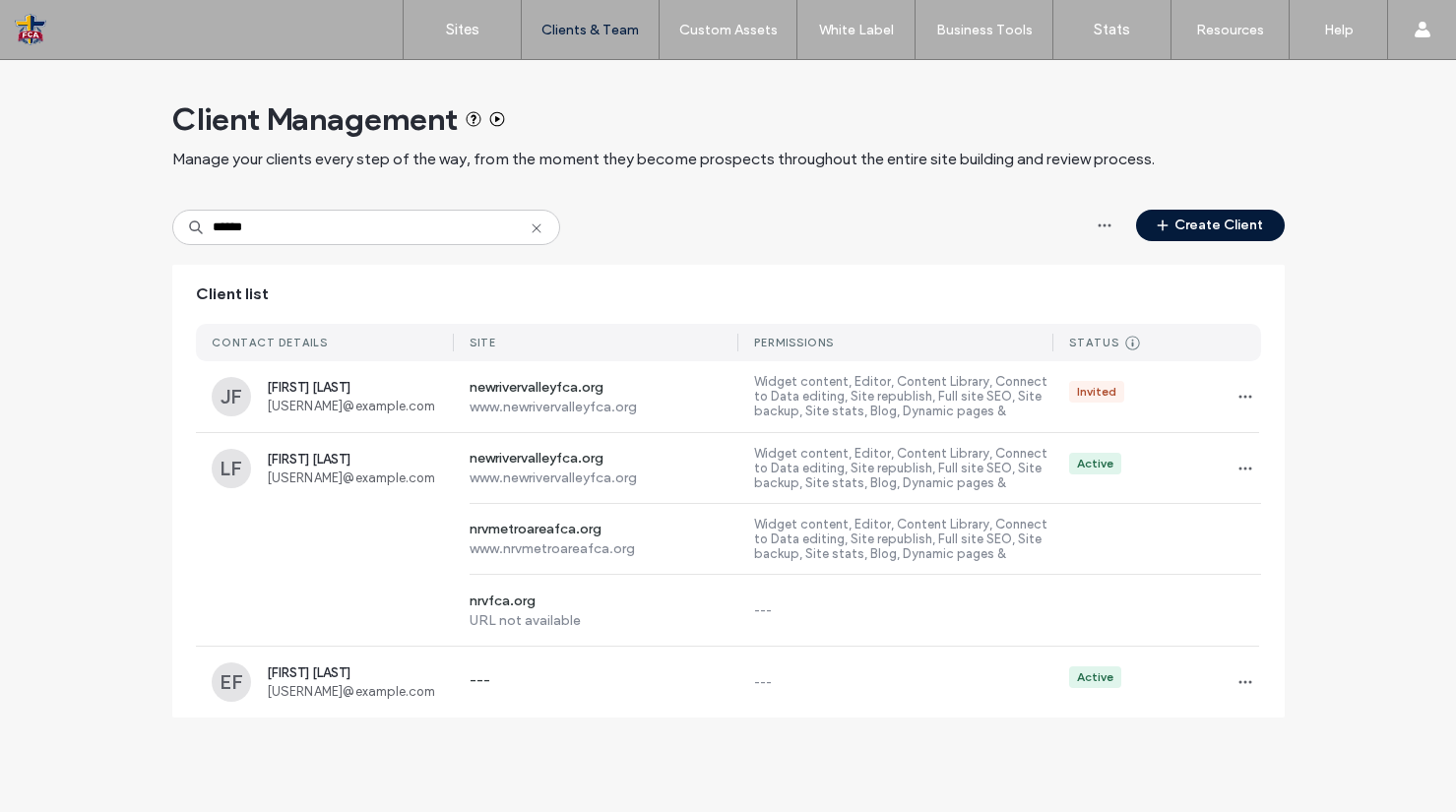 click on "Create Client" at bounding box center [1210, 225] 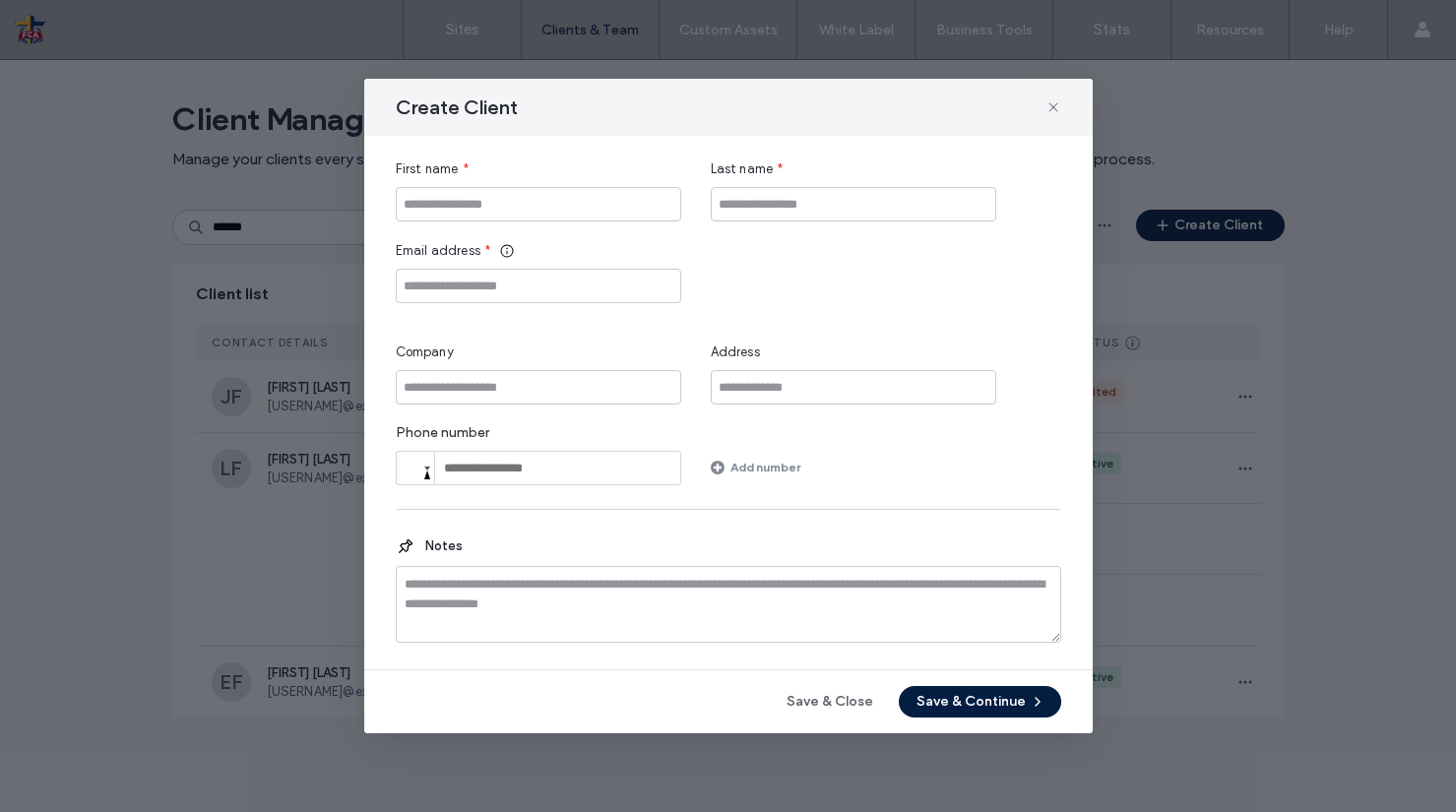 click on "First name * Last name * Email address * Company Address Phone number Phone Add number" at bounding box center (728, 322) 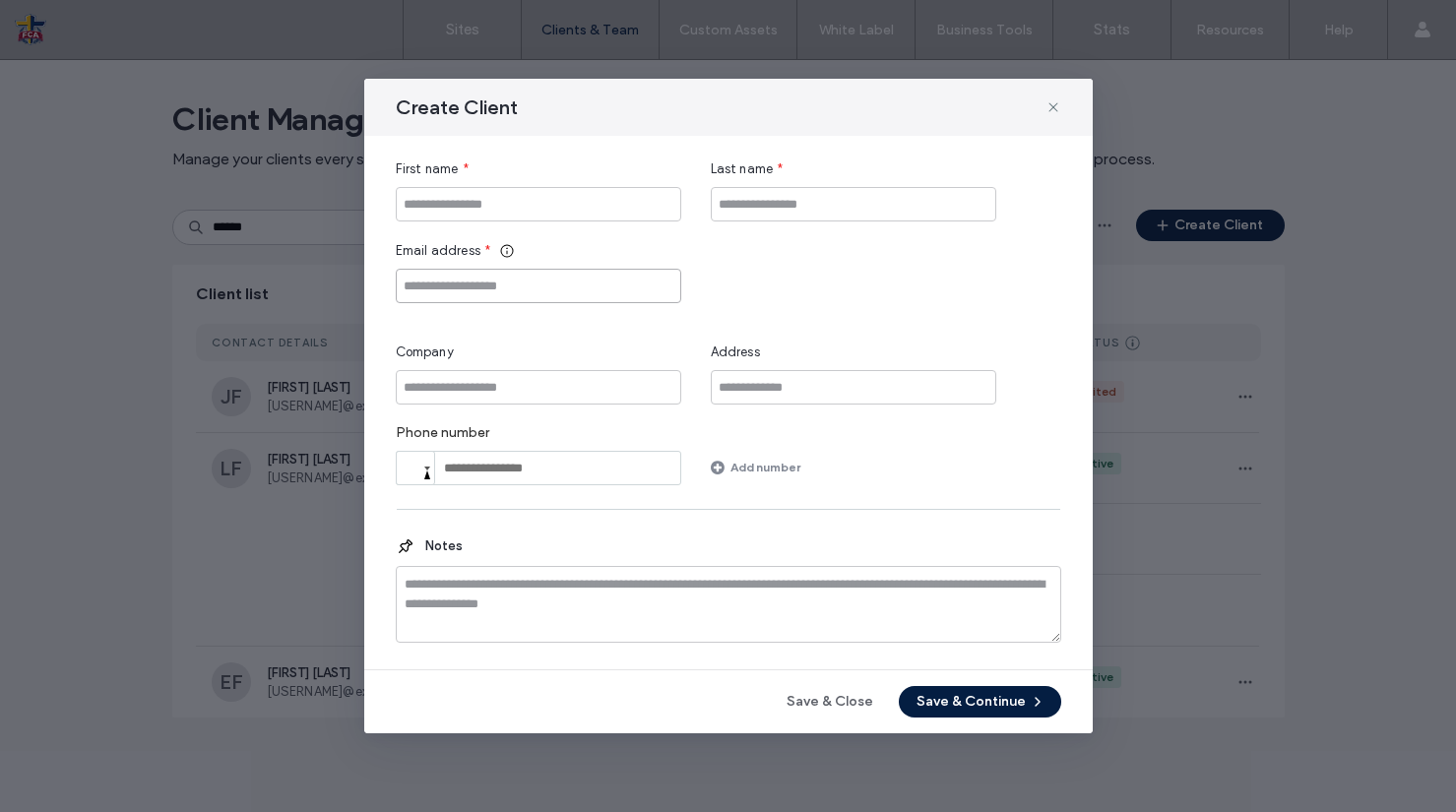 drag, startPoint x: 580, startPoint y: 290, endPoint x: 567, endPoint y: 271, distance: 23.021729 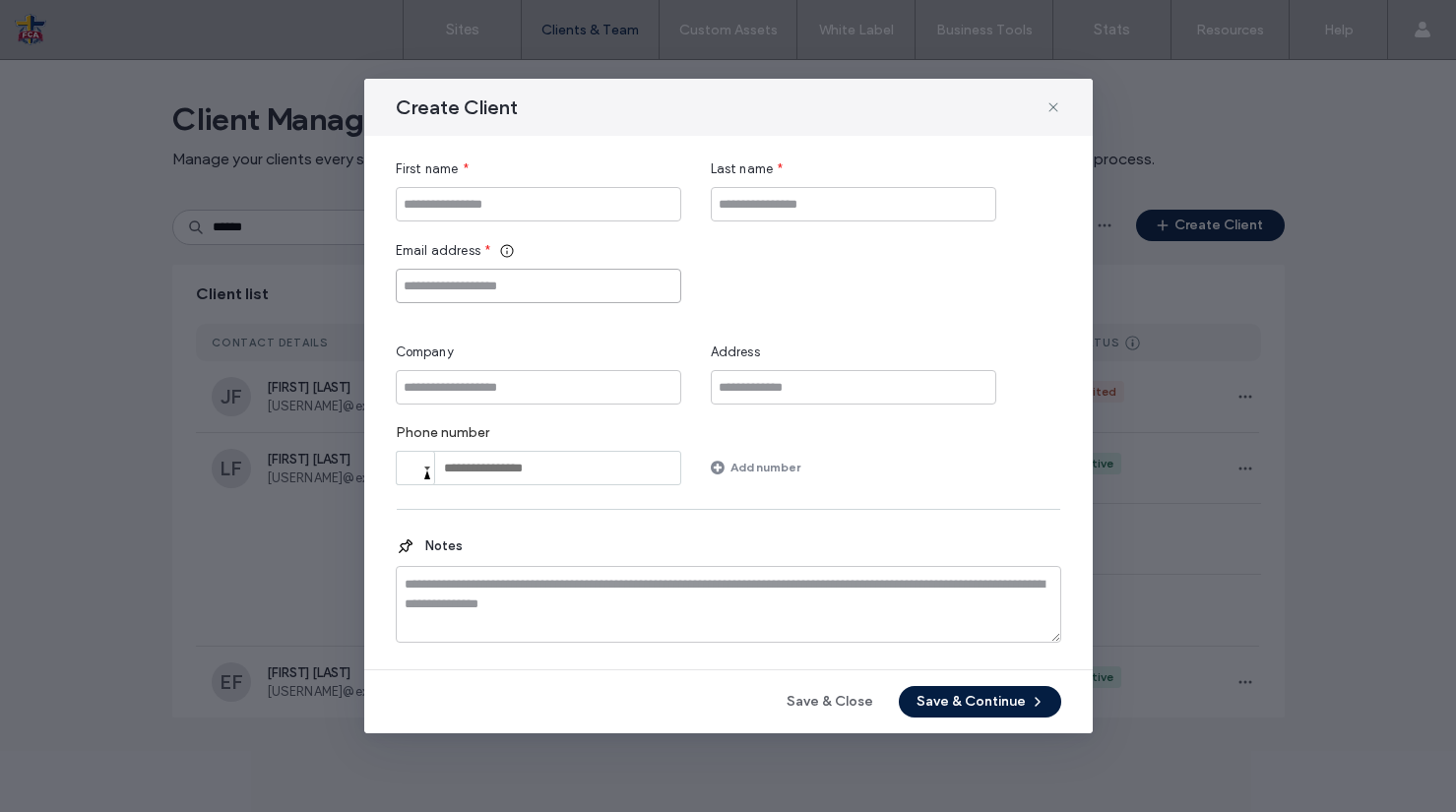 paste on "**********" 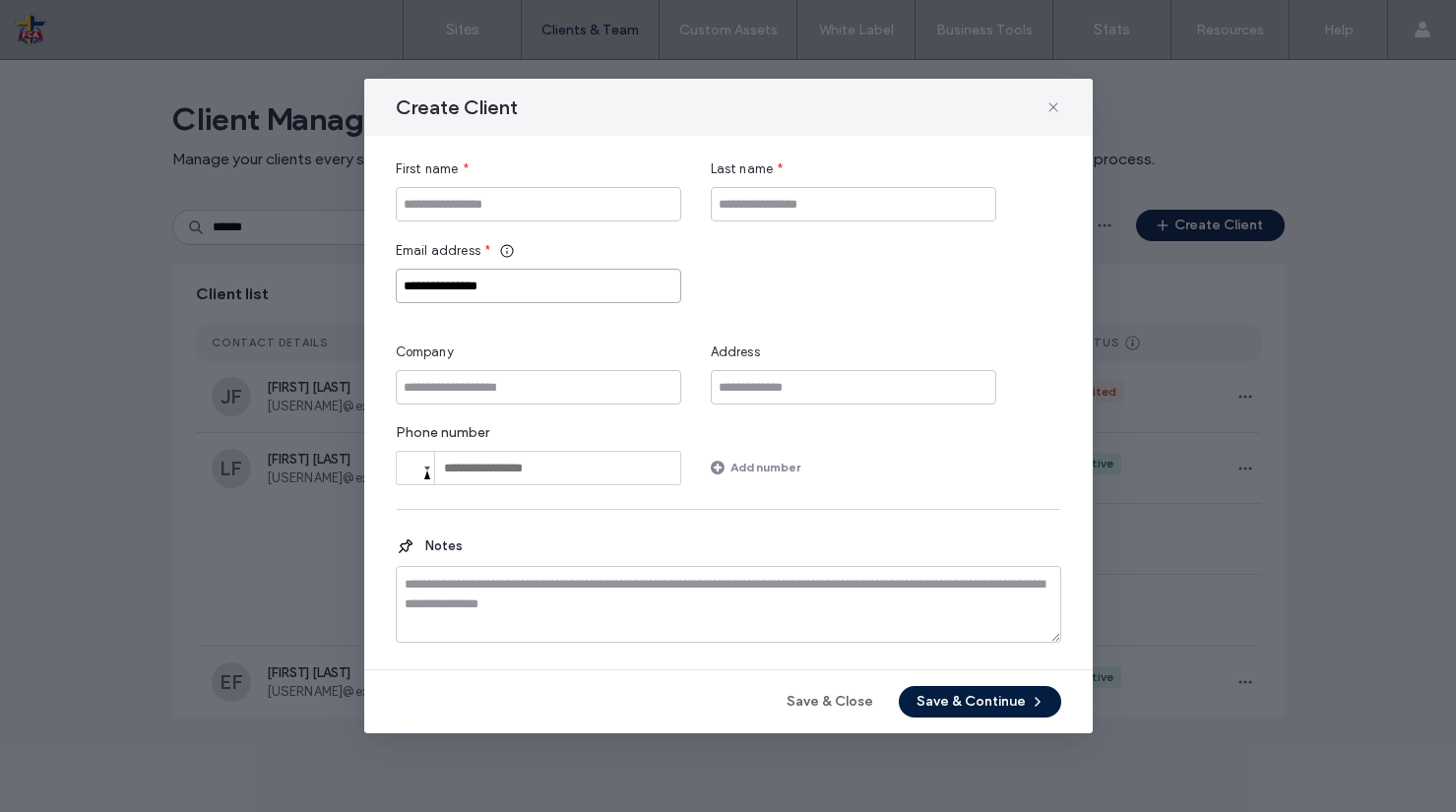 type on "**********" 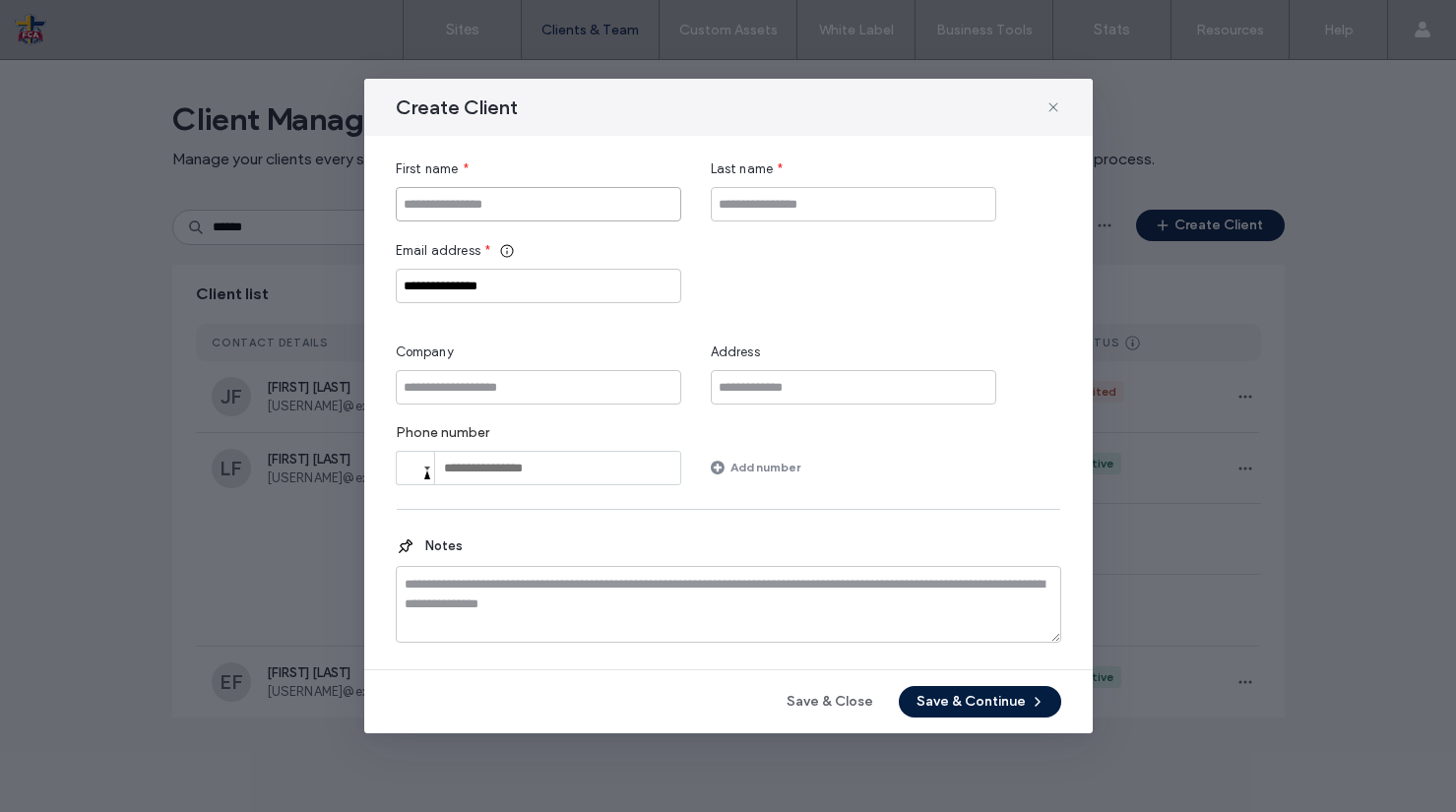 click at bounding box center [538, 204] 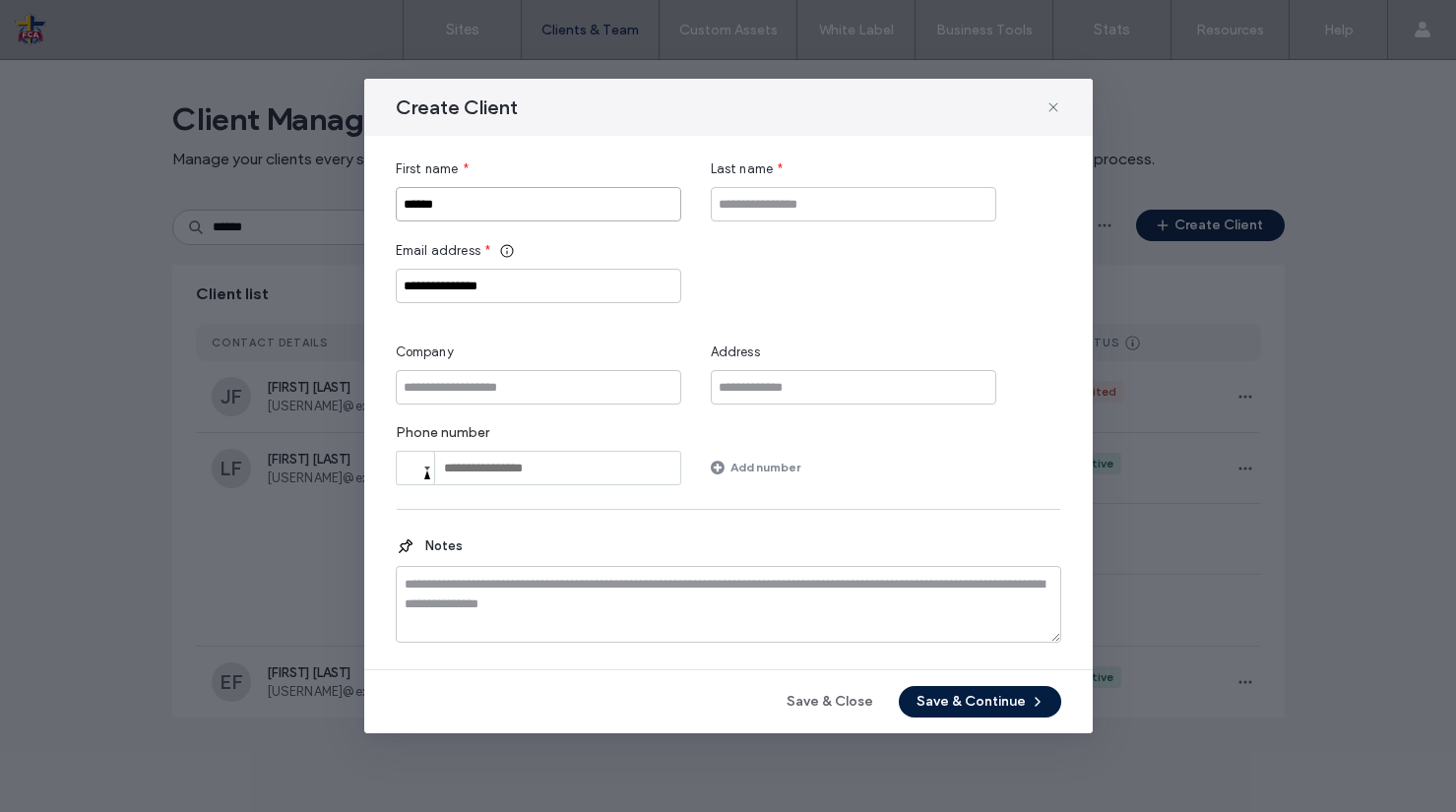 type on "*****" 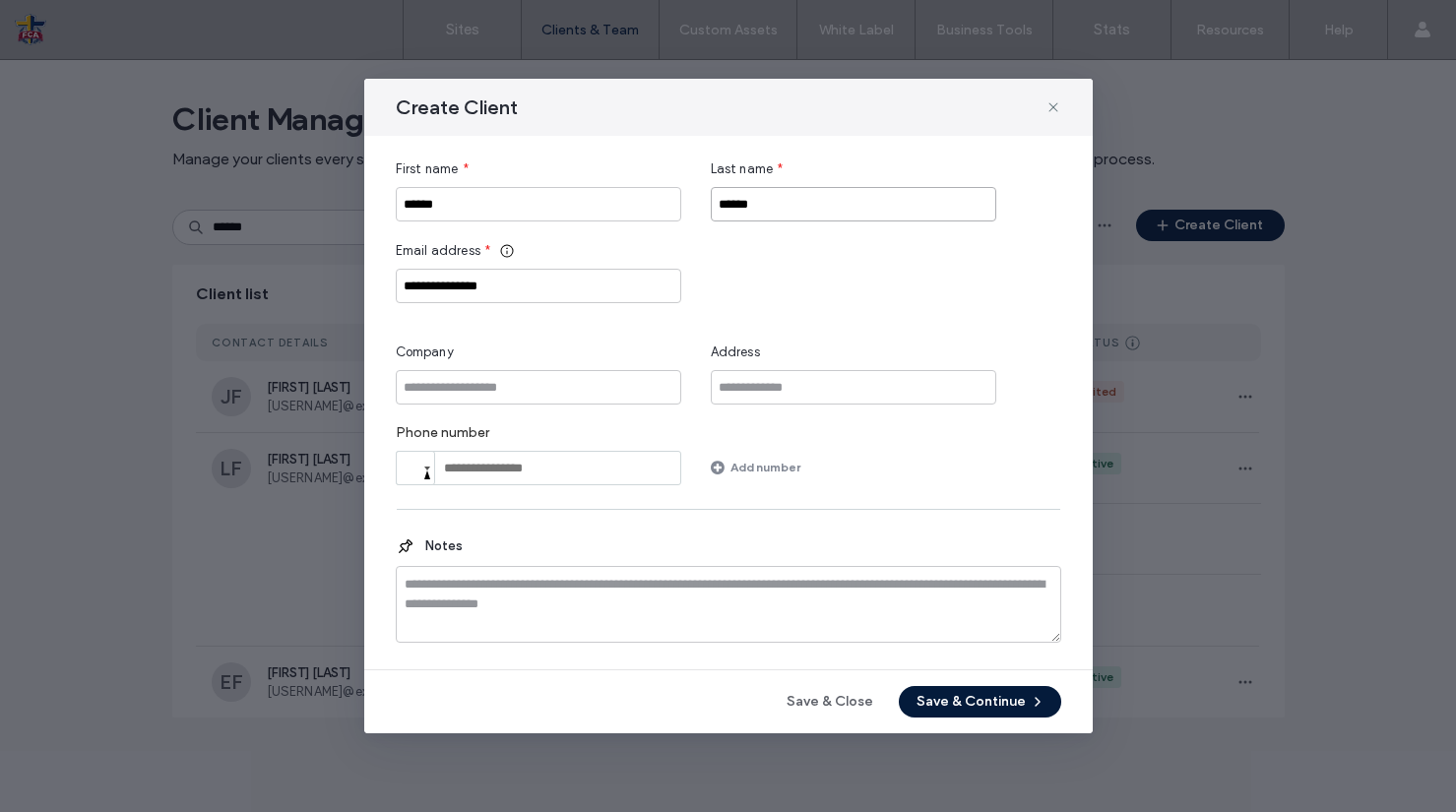type on "******" 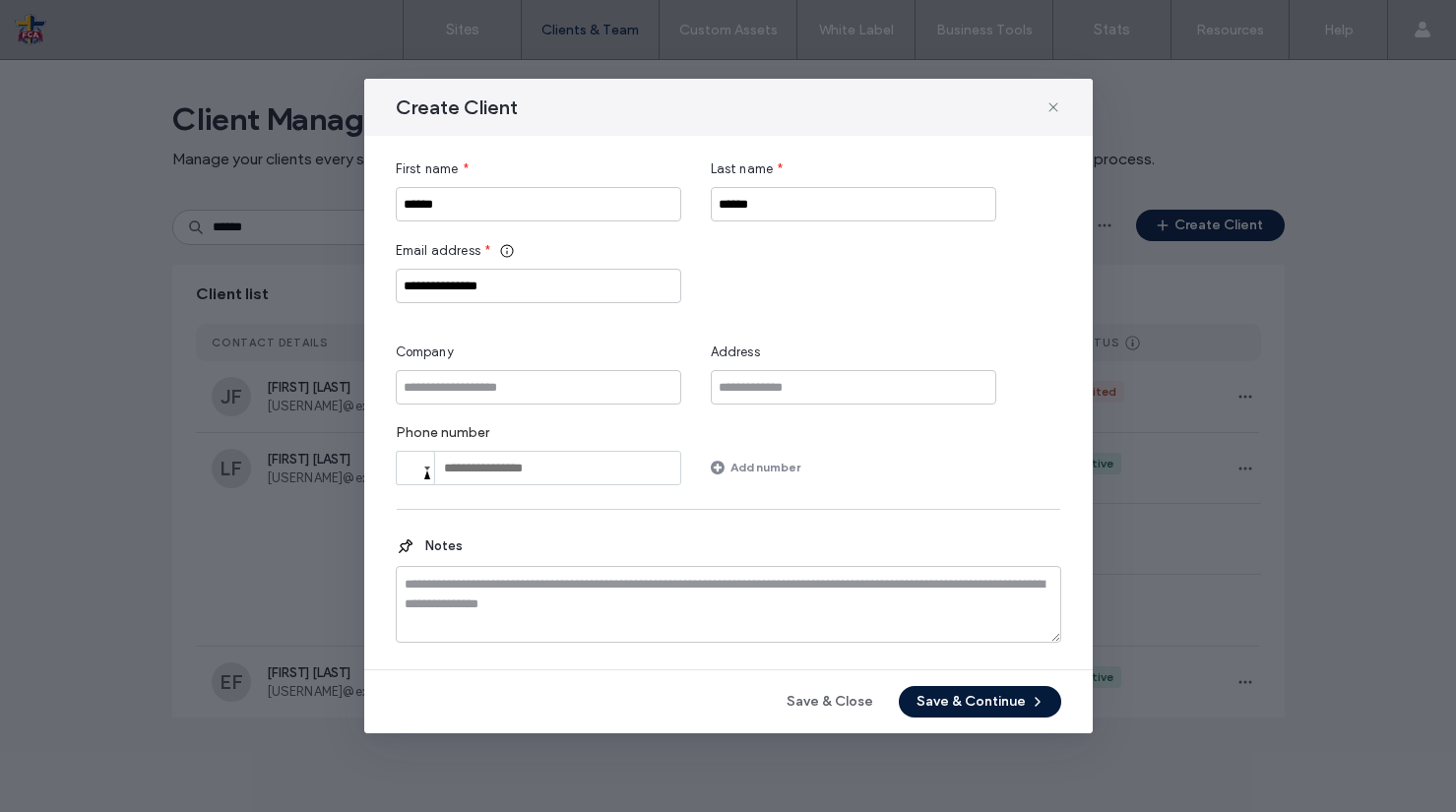 click on "Save & Continue" at bounding box center [980, 702] 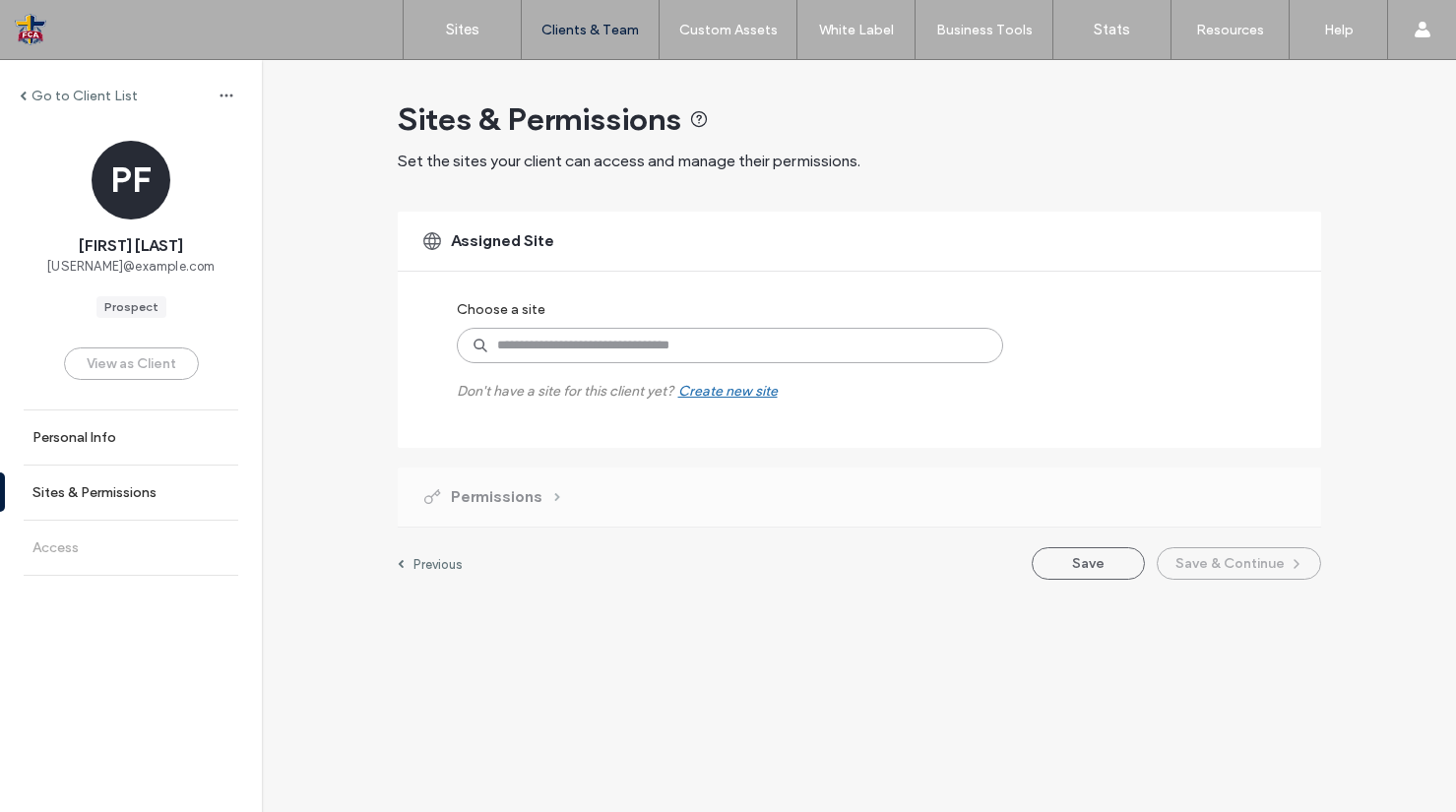 click at bounding box center [729, 345] 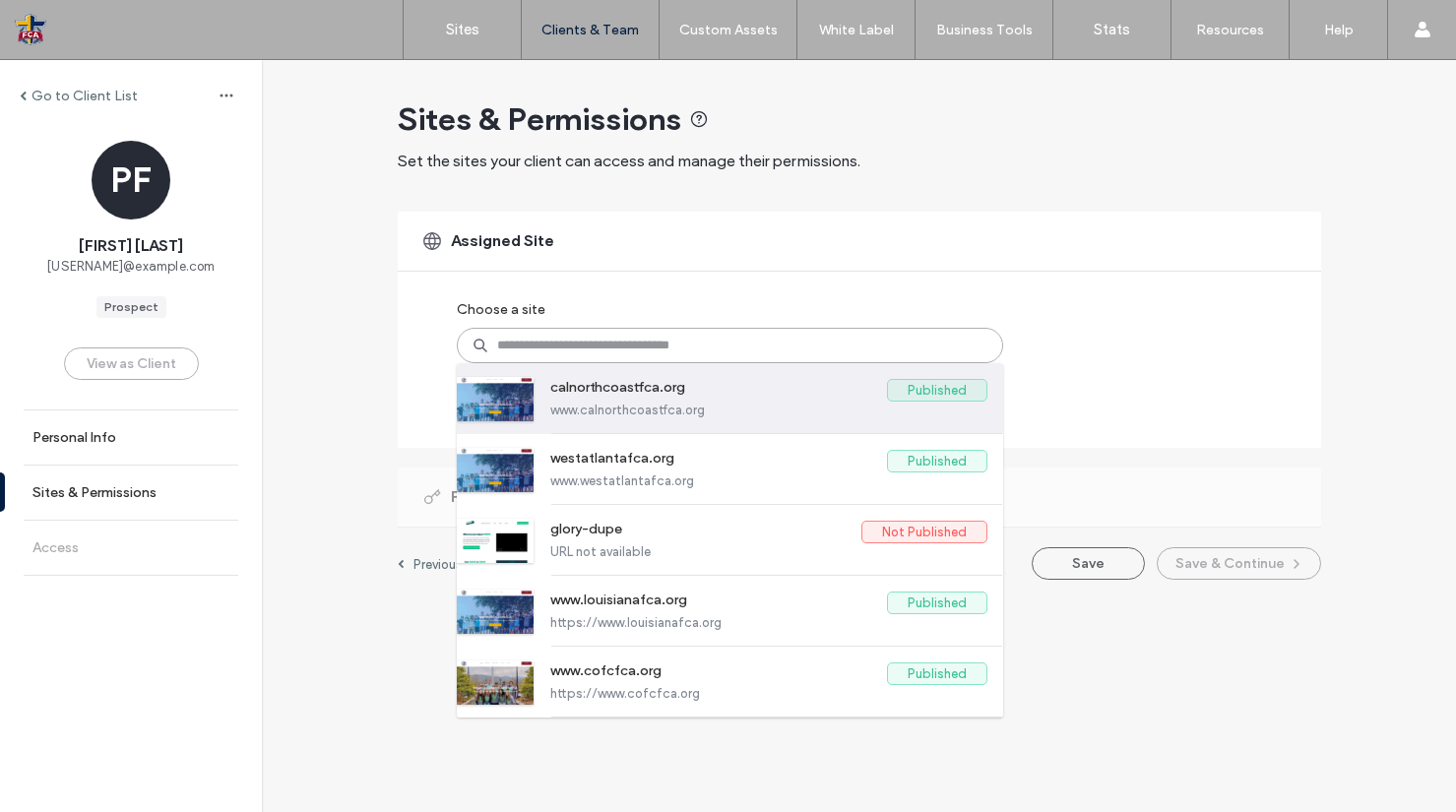 click on "www.calnorthcoastfca.org" at bounding box center [769, 409] 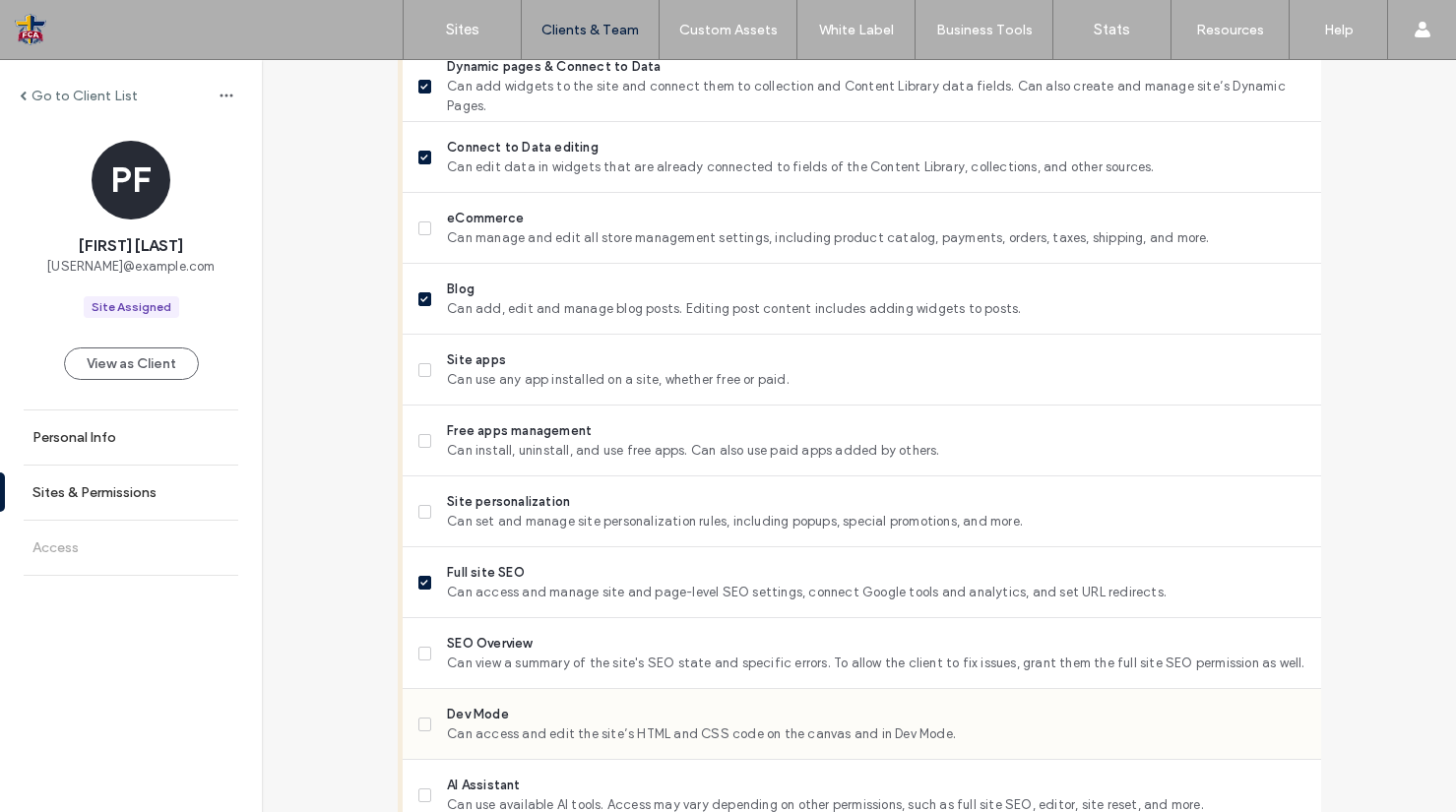 scroll, scrollTop: 1594, scrollLeft: 0, axis: vertical 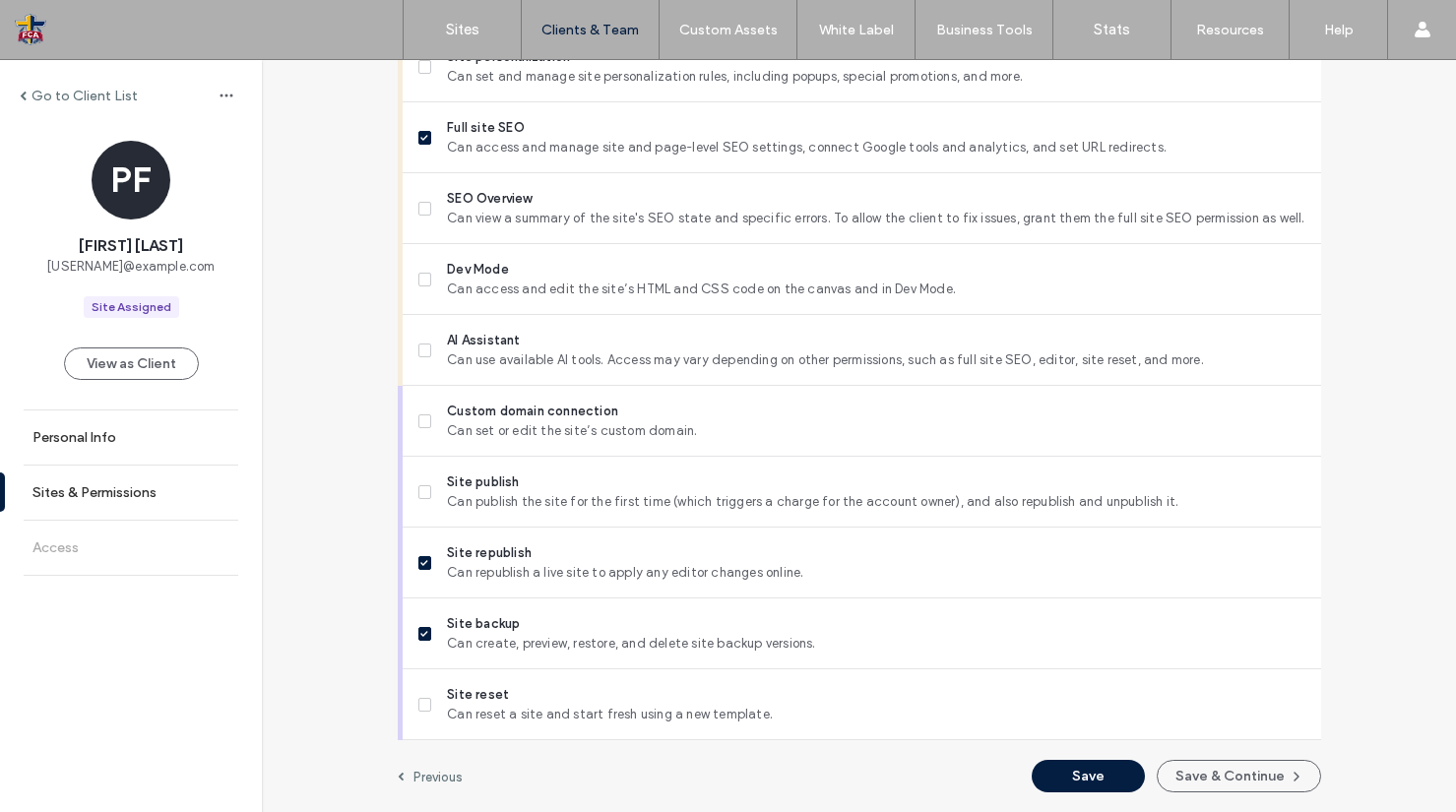 click on "Save & Continue" at bounding box center [1238, 776] 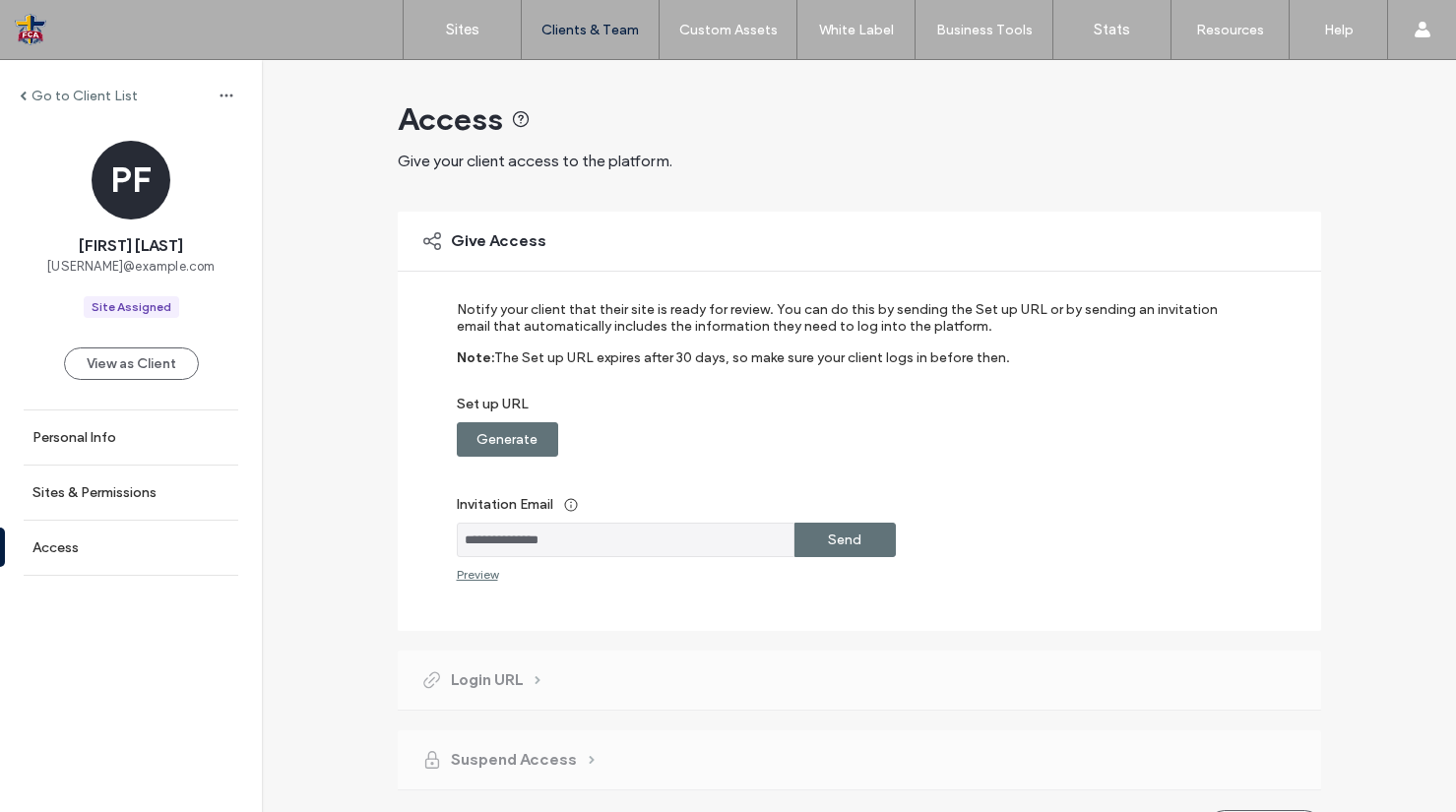click on "Send" at bounding box center (845, 539) 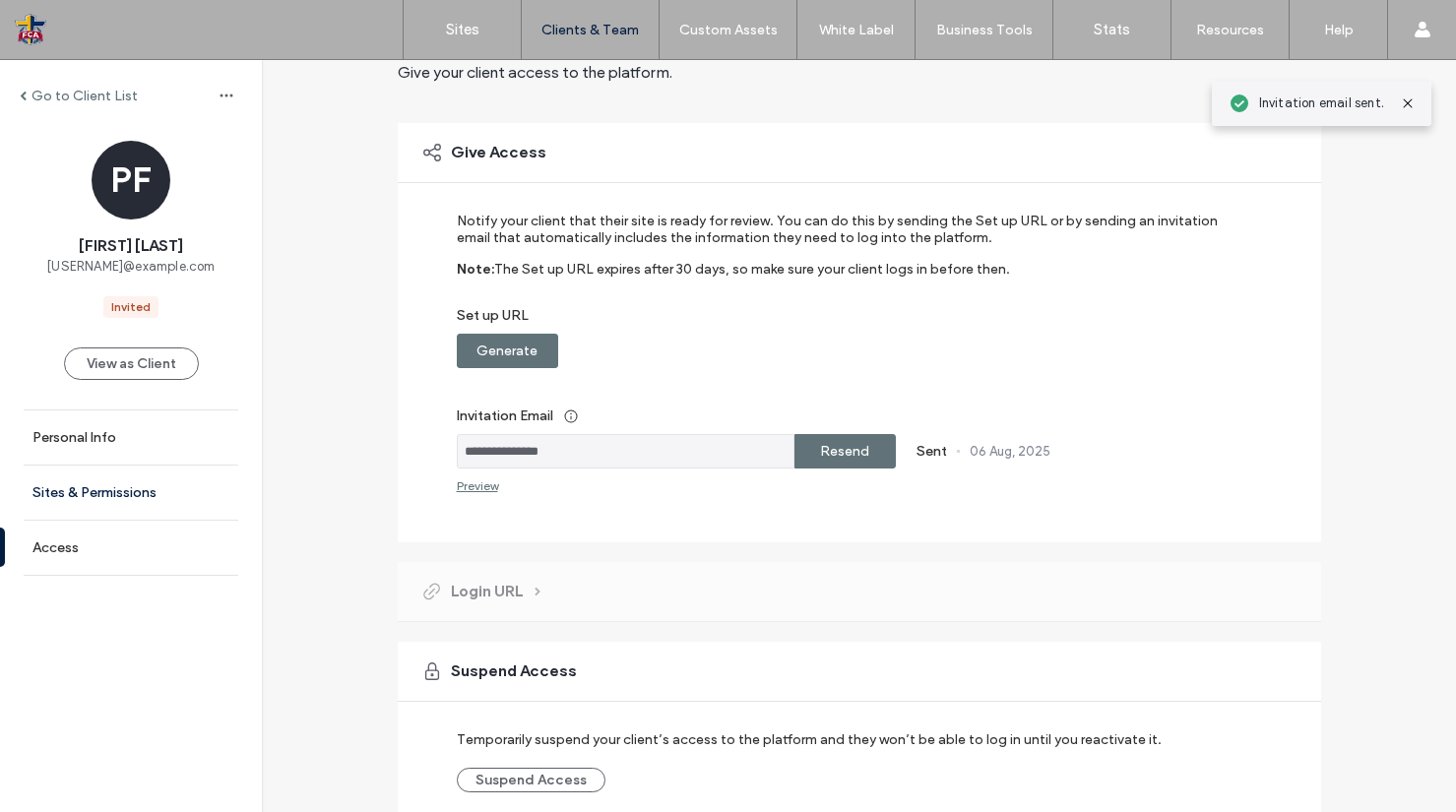 scroll, scrollTop: 0, scrollLeft: 0, axis: both 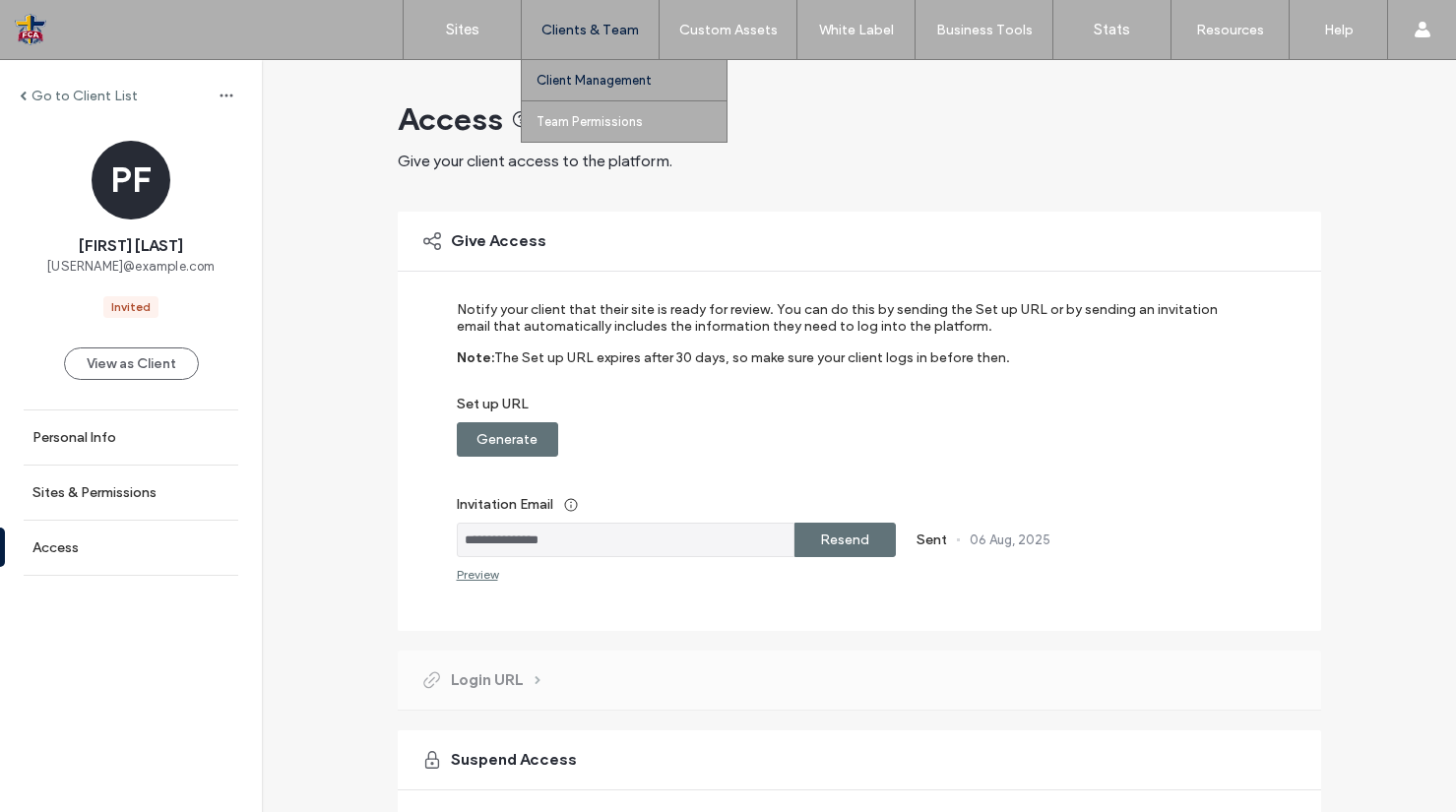 click on "Client Management" at bounding box center (594, 80) 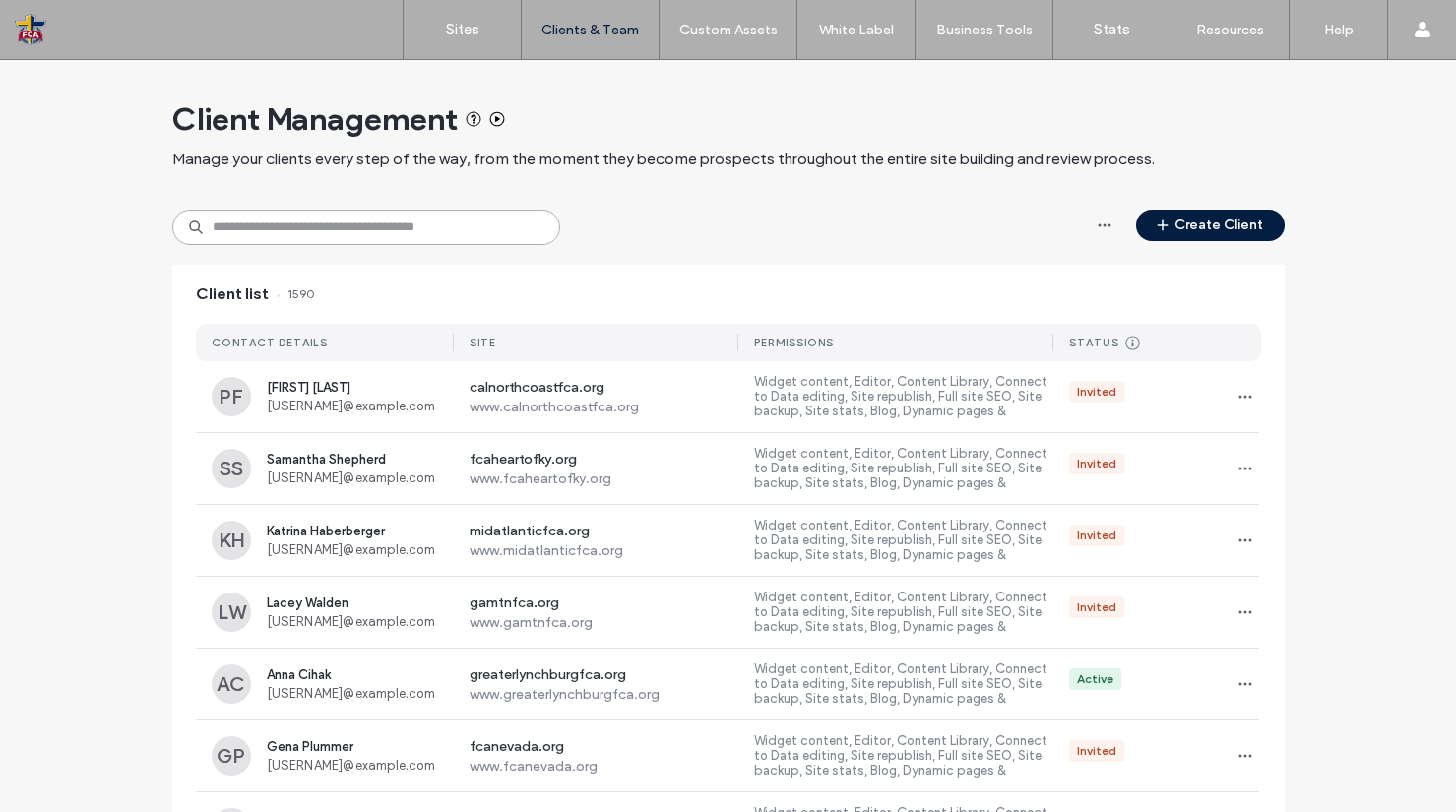 click at bounding box center [366, 227] 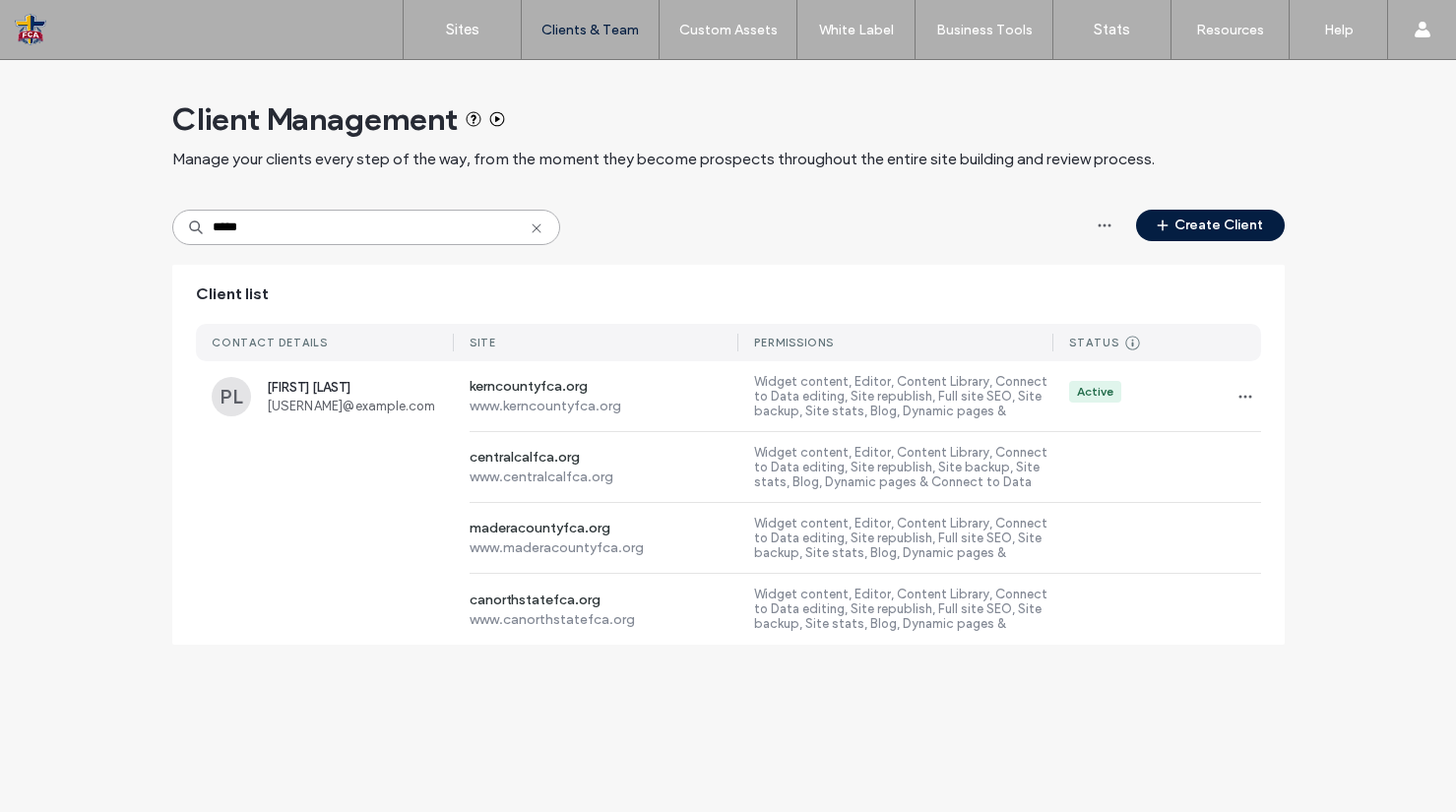type on "*****" 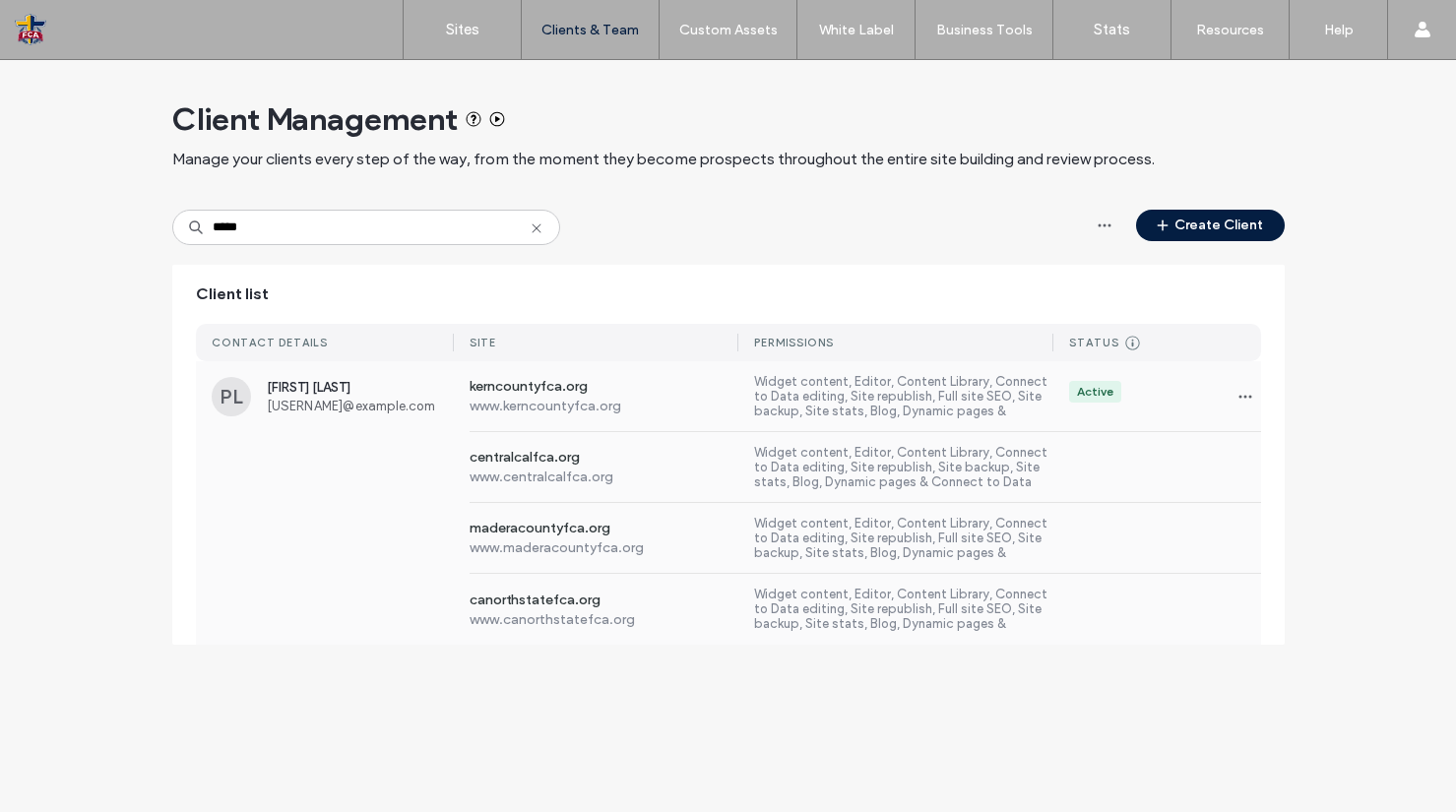 click on "centralcalfca.org www.centralcalfca.org Widget content, Editor, Content Library, Connect to Data editing, Site republish, Site backup, Site stats, Blog, Dynamic pages & Connect to Data" at bounding box center (857, 467) 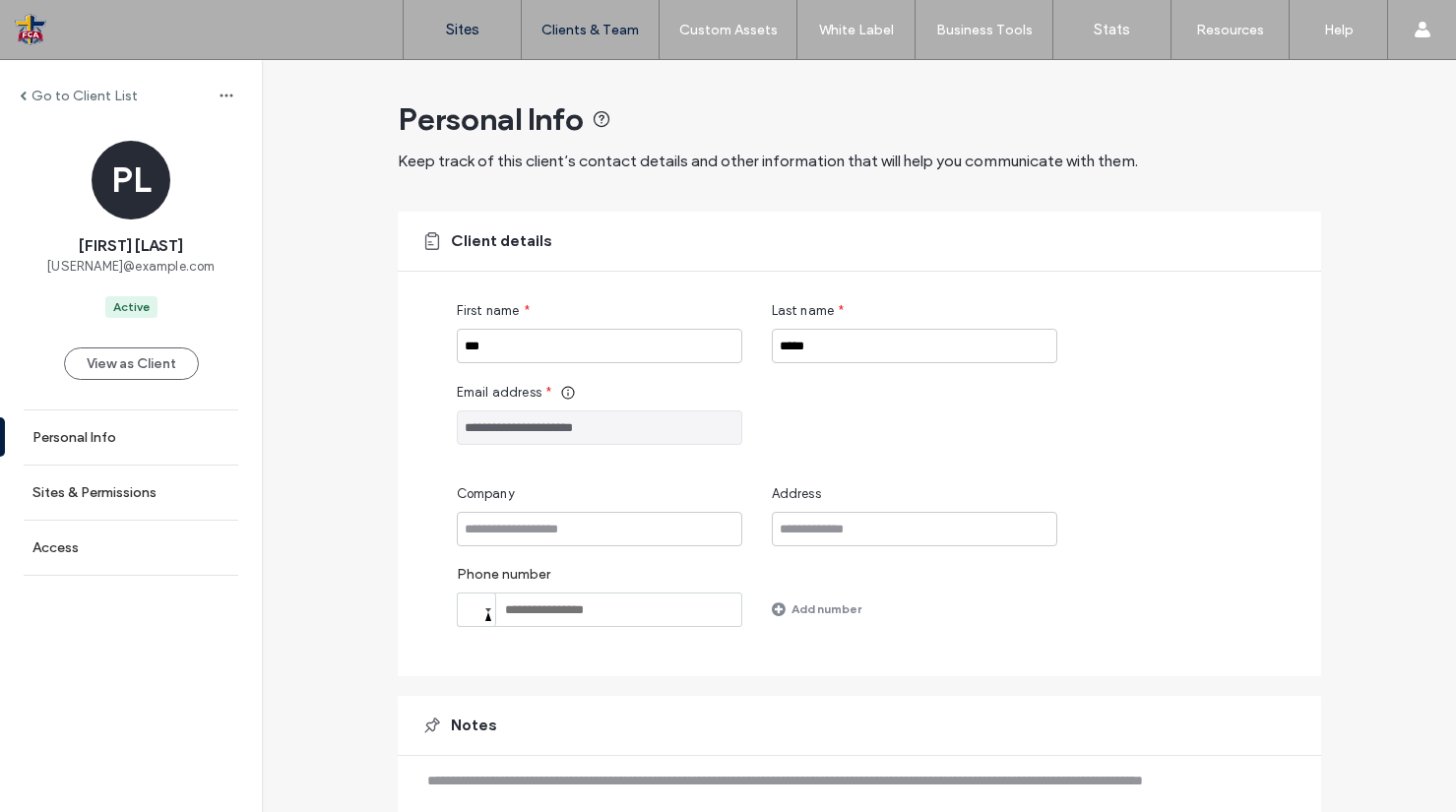 click on "Sites" at bounding box center [463, 30] 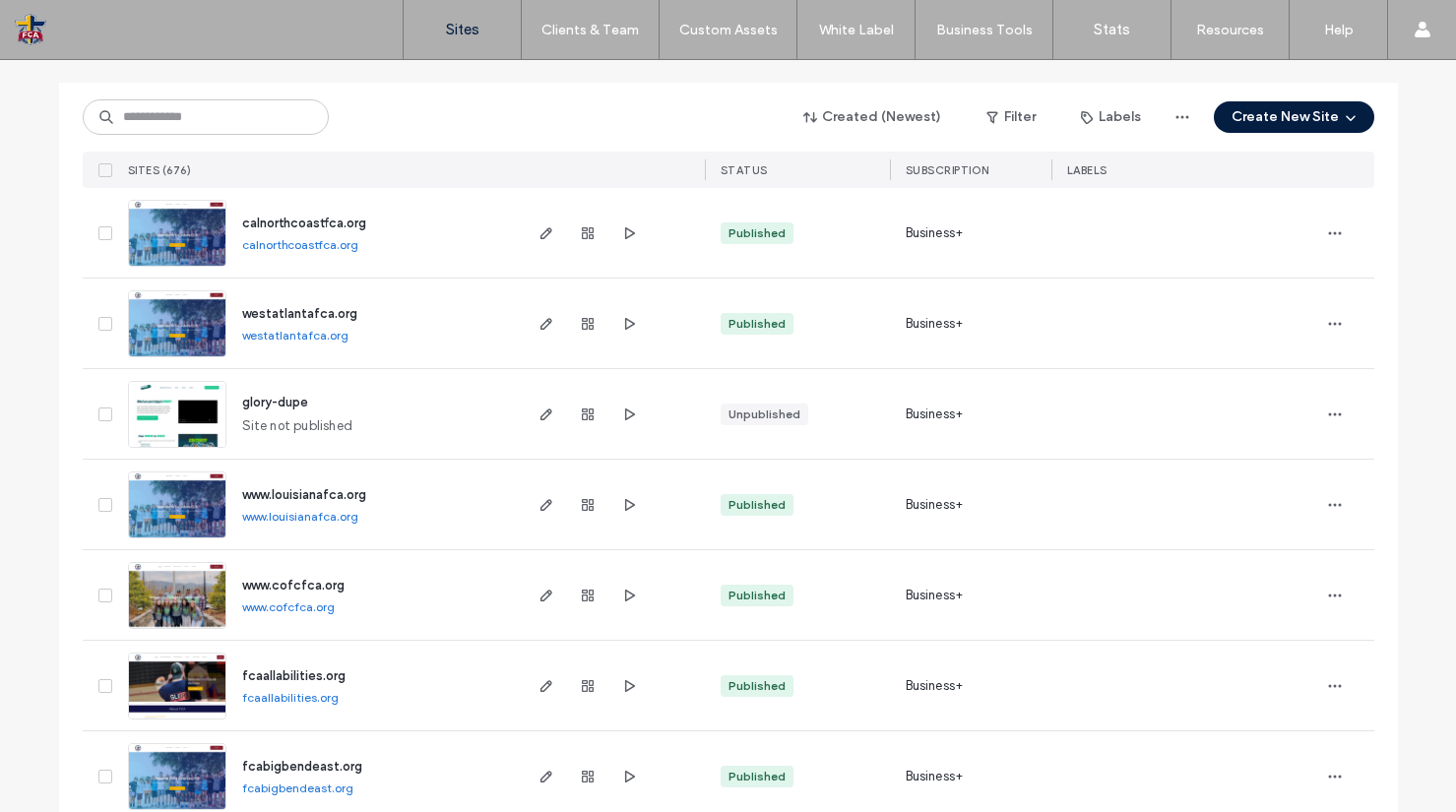 scroll, scrollTop: 215, scrollLeft: 0, axis: vertical 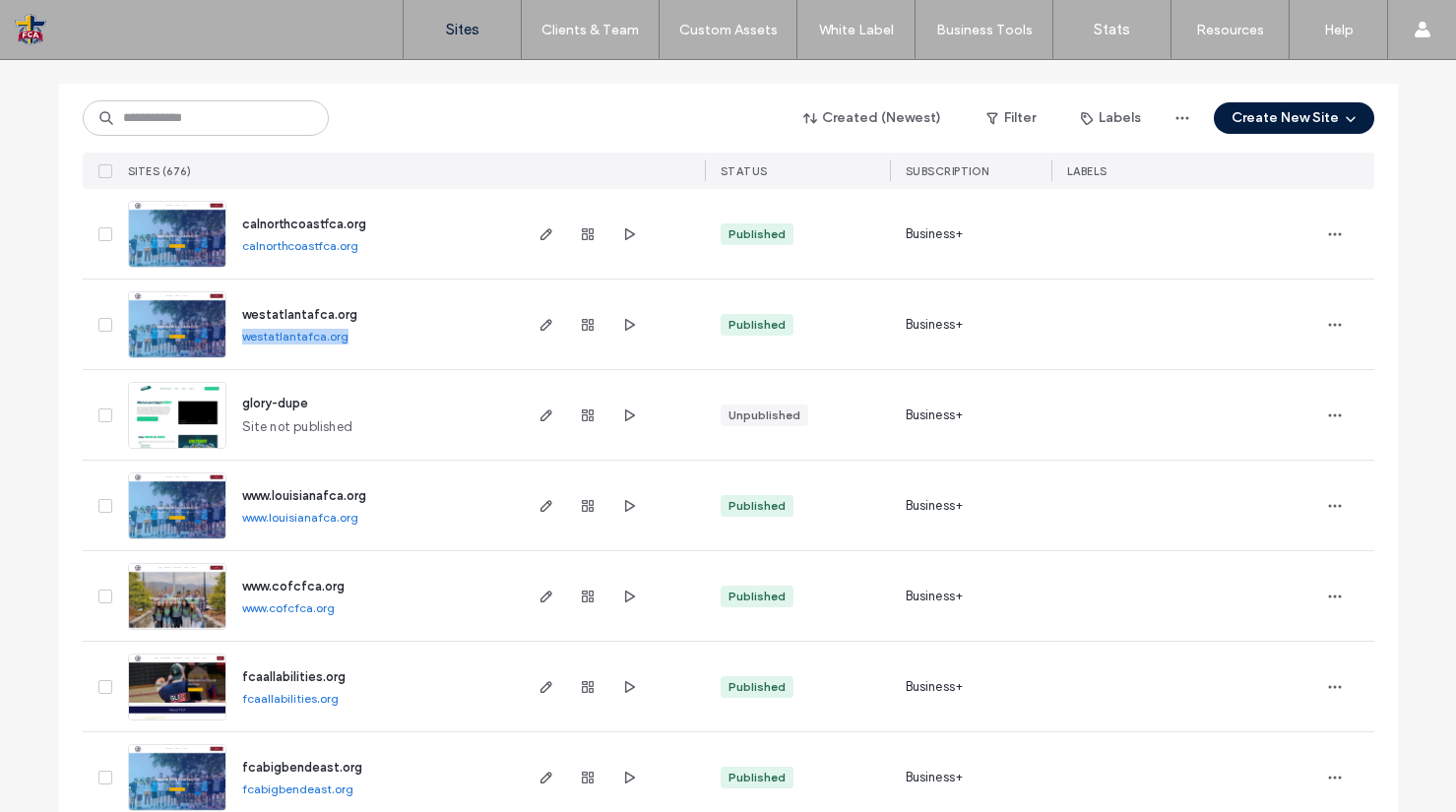 drag, startPoint x: 236, startPoint y: 343, endPoint x: 207, endPoint y: 359, distance: 33.12099 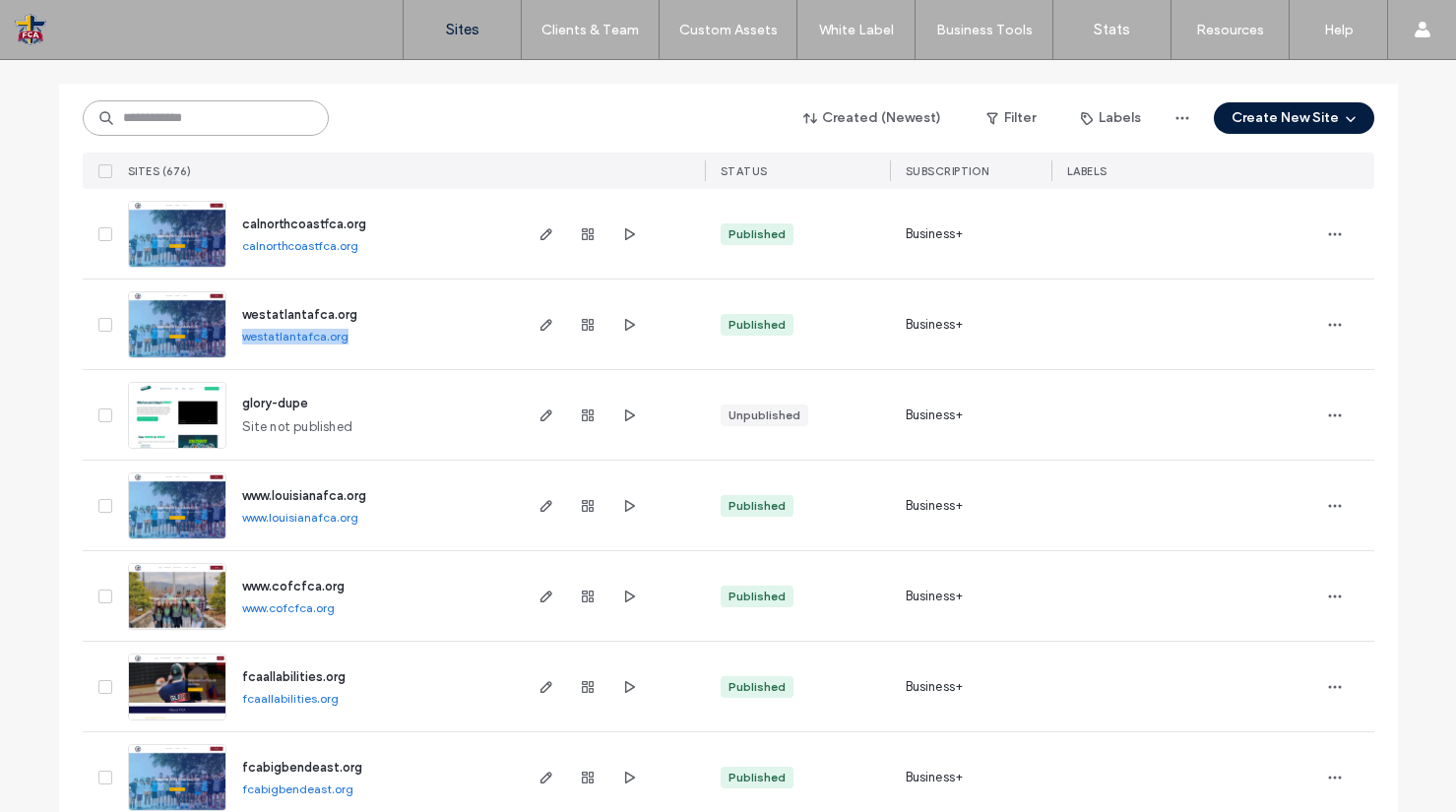 drag, startPoint x: 288, startPoint y: 110, endPoint x: 1136, endPoint y: 97, distance: 848.09964 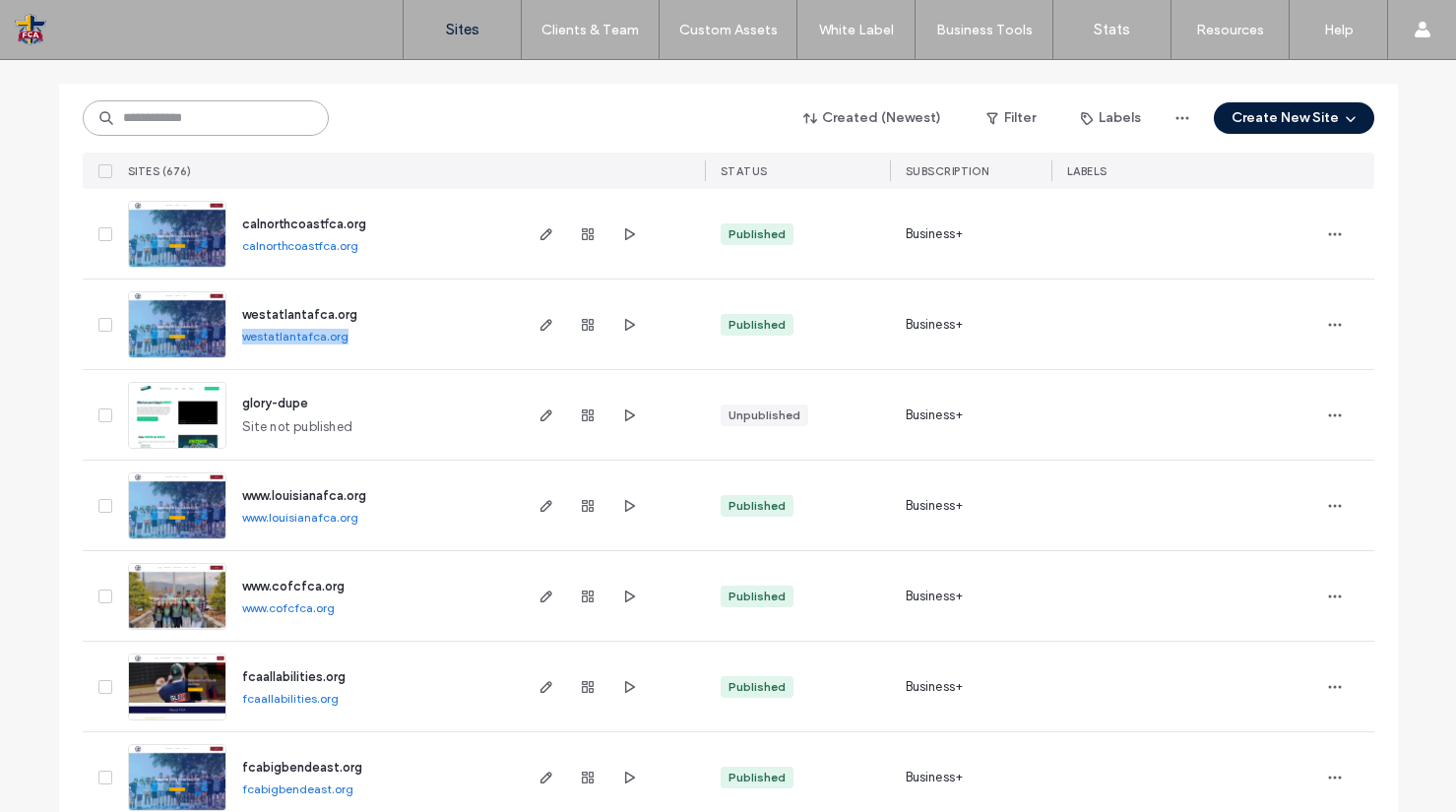 click at bounding box center [206, 118] 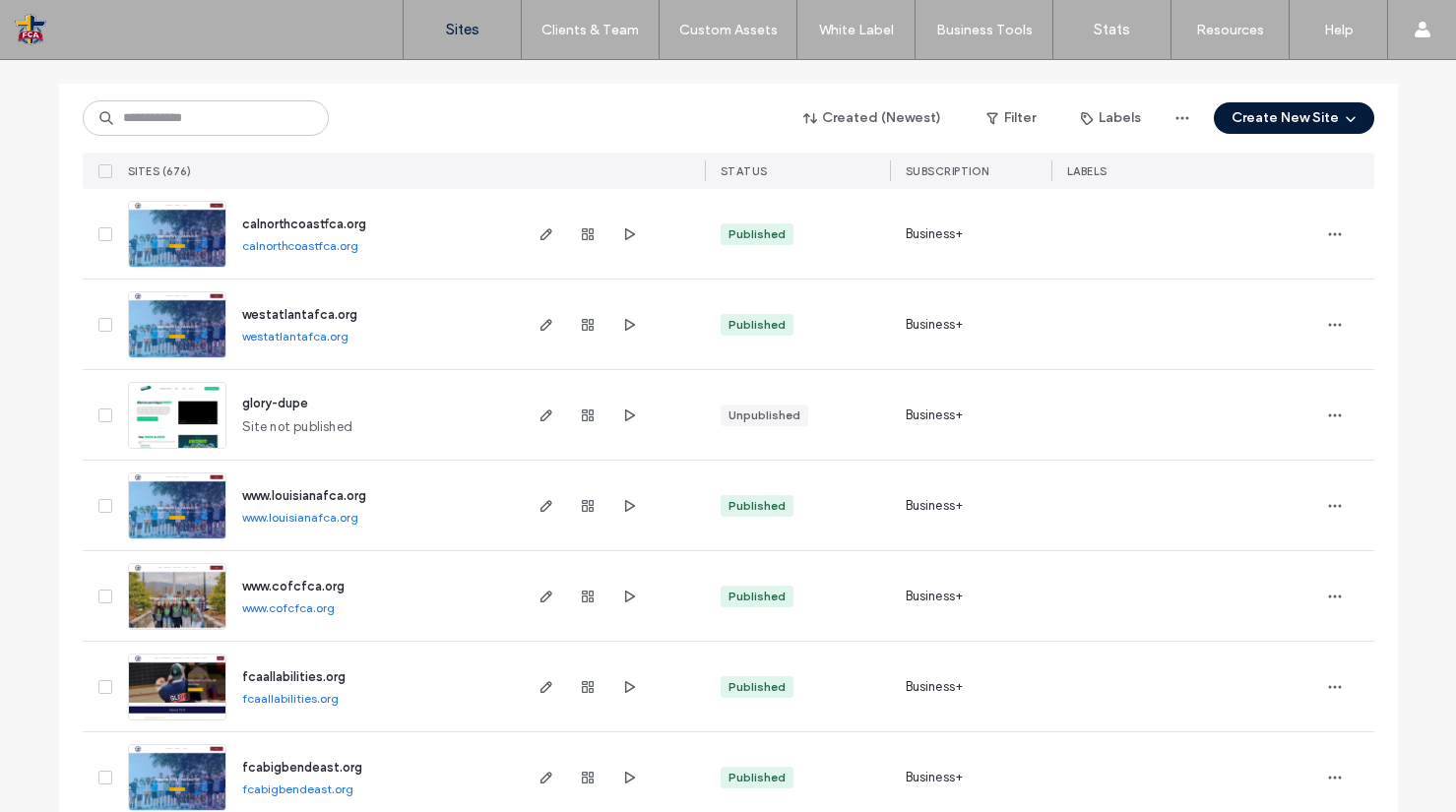 click on "Create New Site" at bounding box center [1294, 118] 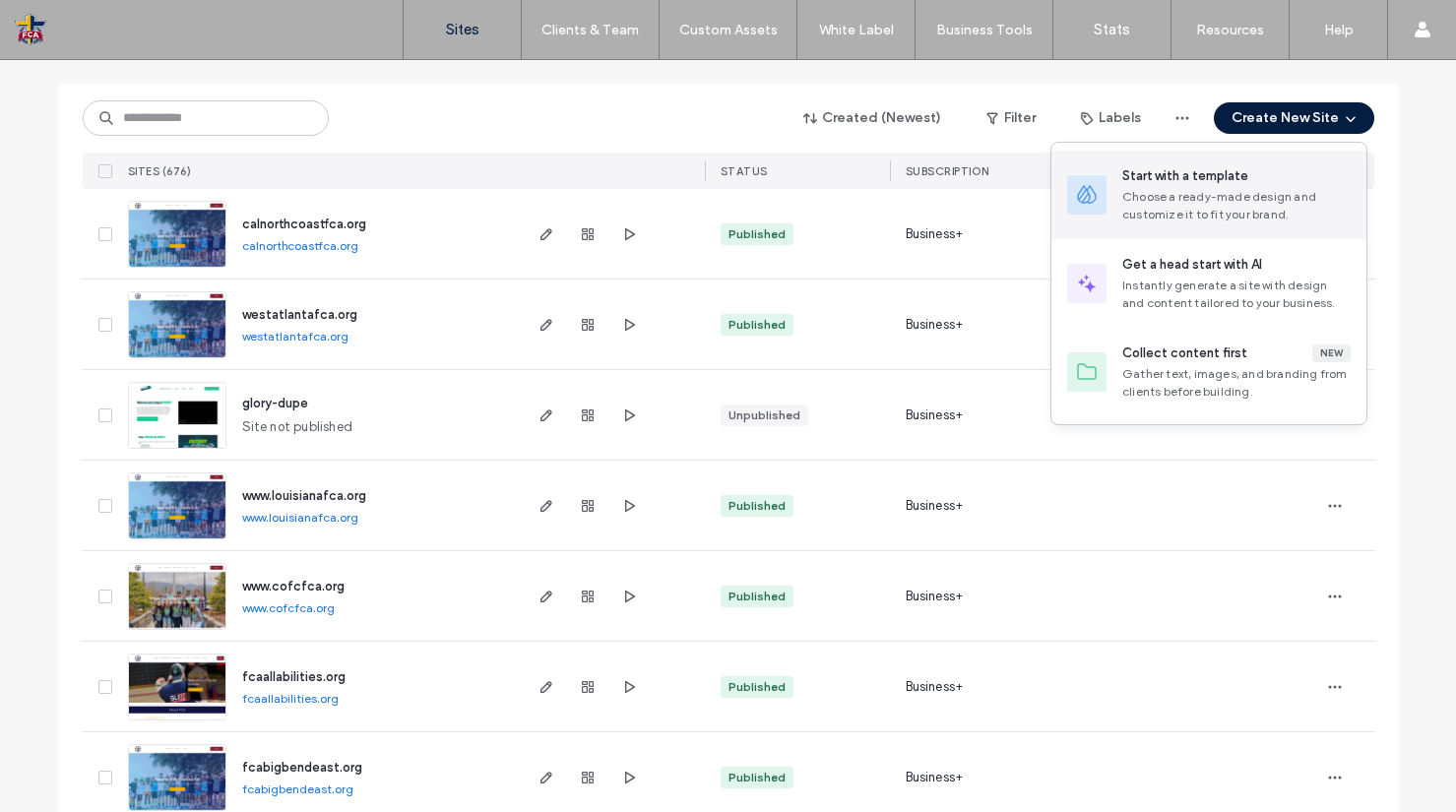 click on "Choose a ready-made design and customize it to fit your brand." at bounding box center [1236, 206] 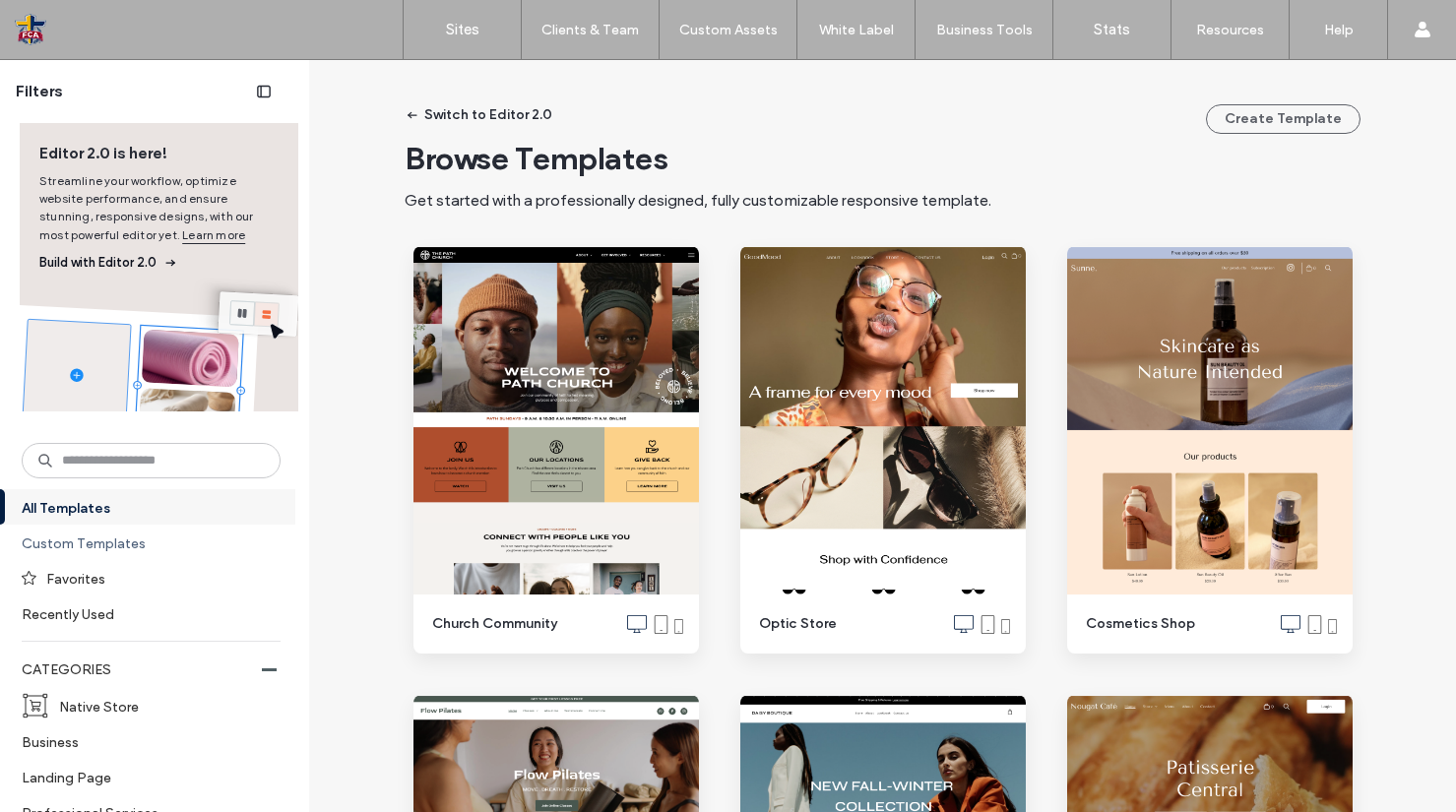 click on "Custom Templates" at bounding box center (143, 542) 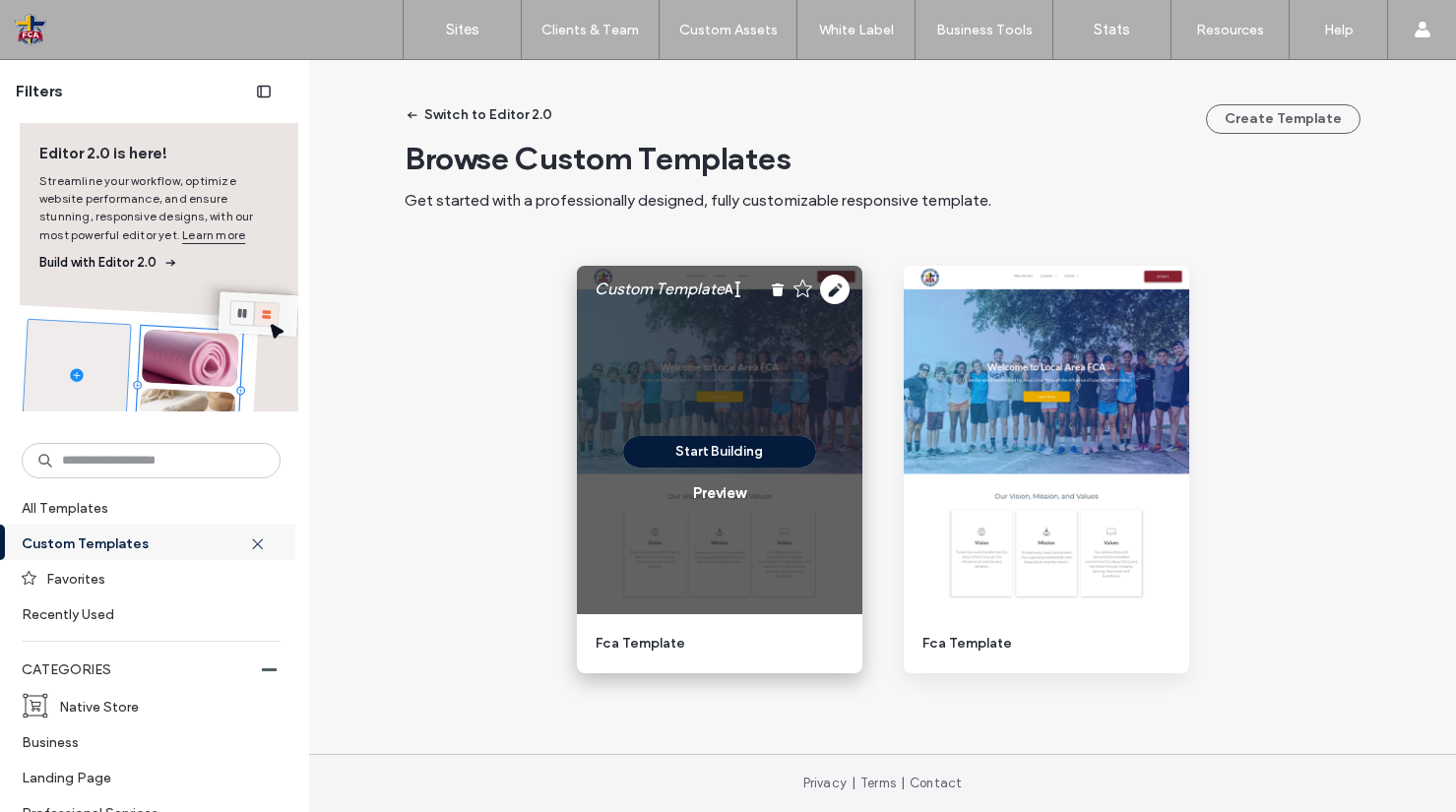 click on "Start Building" at bounding box center [720, 452] 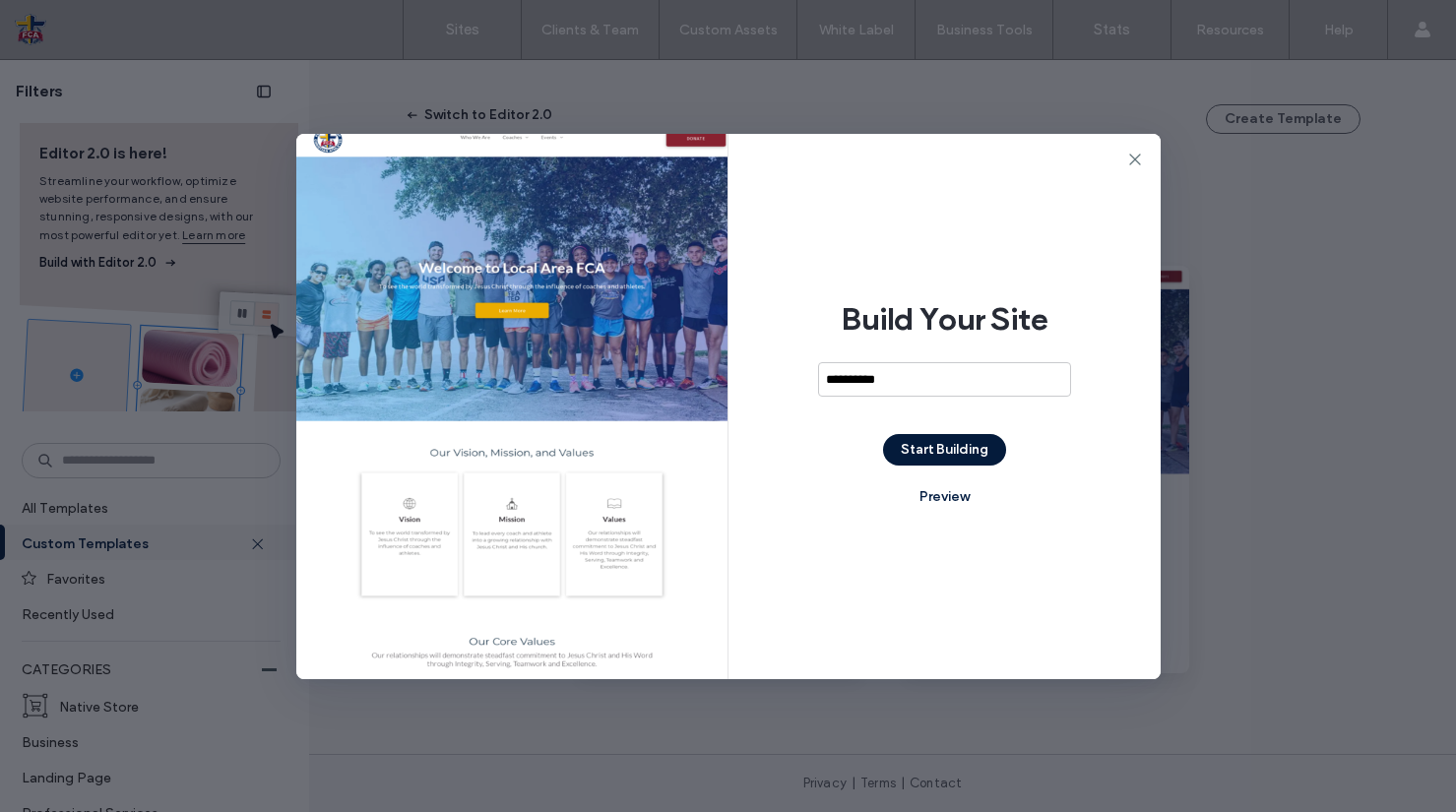 type on "**********" 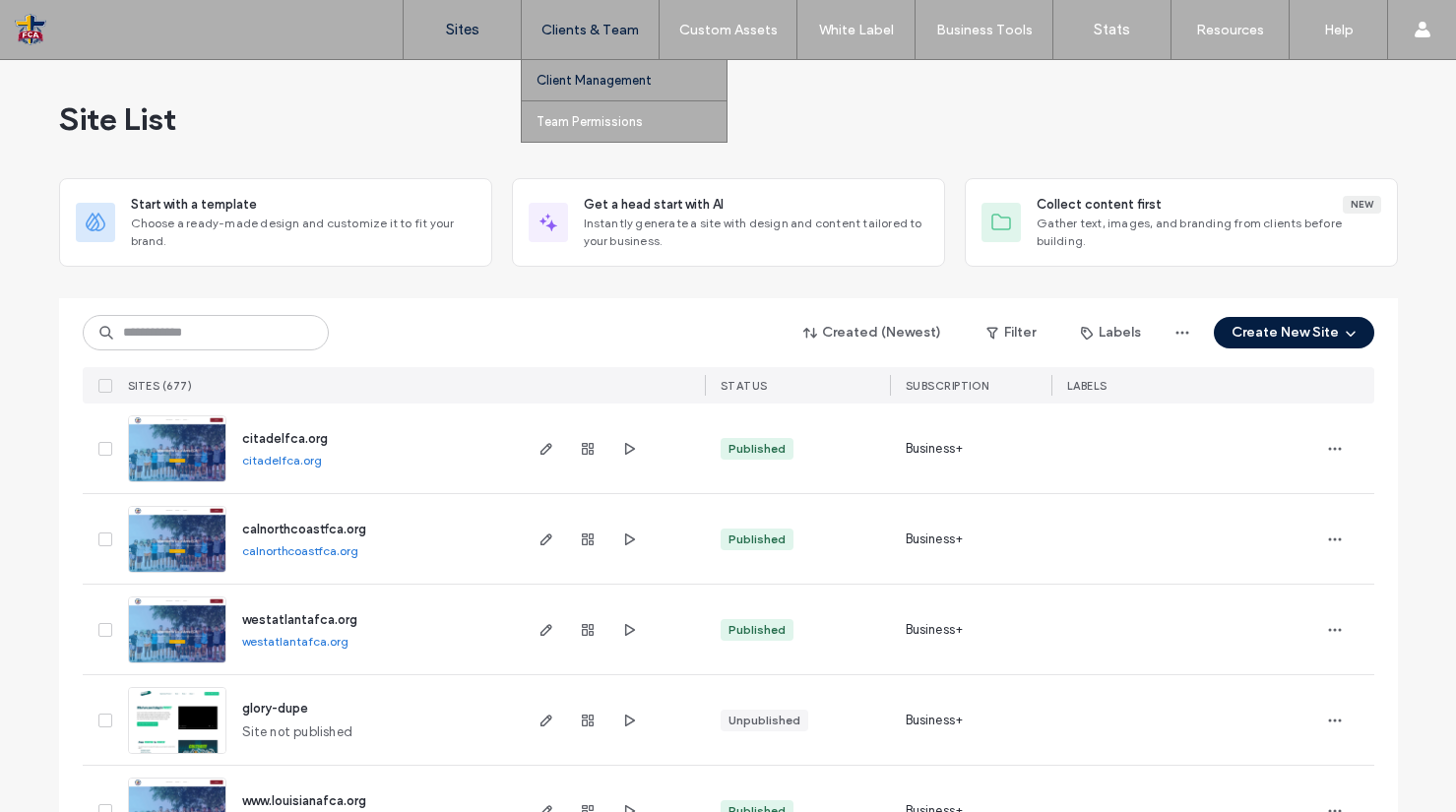 scroll, scrollTop: 0, scrollLeft: 0, axis: both 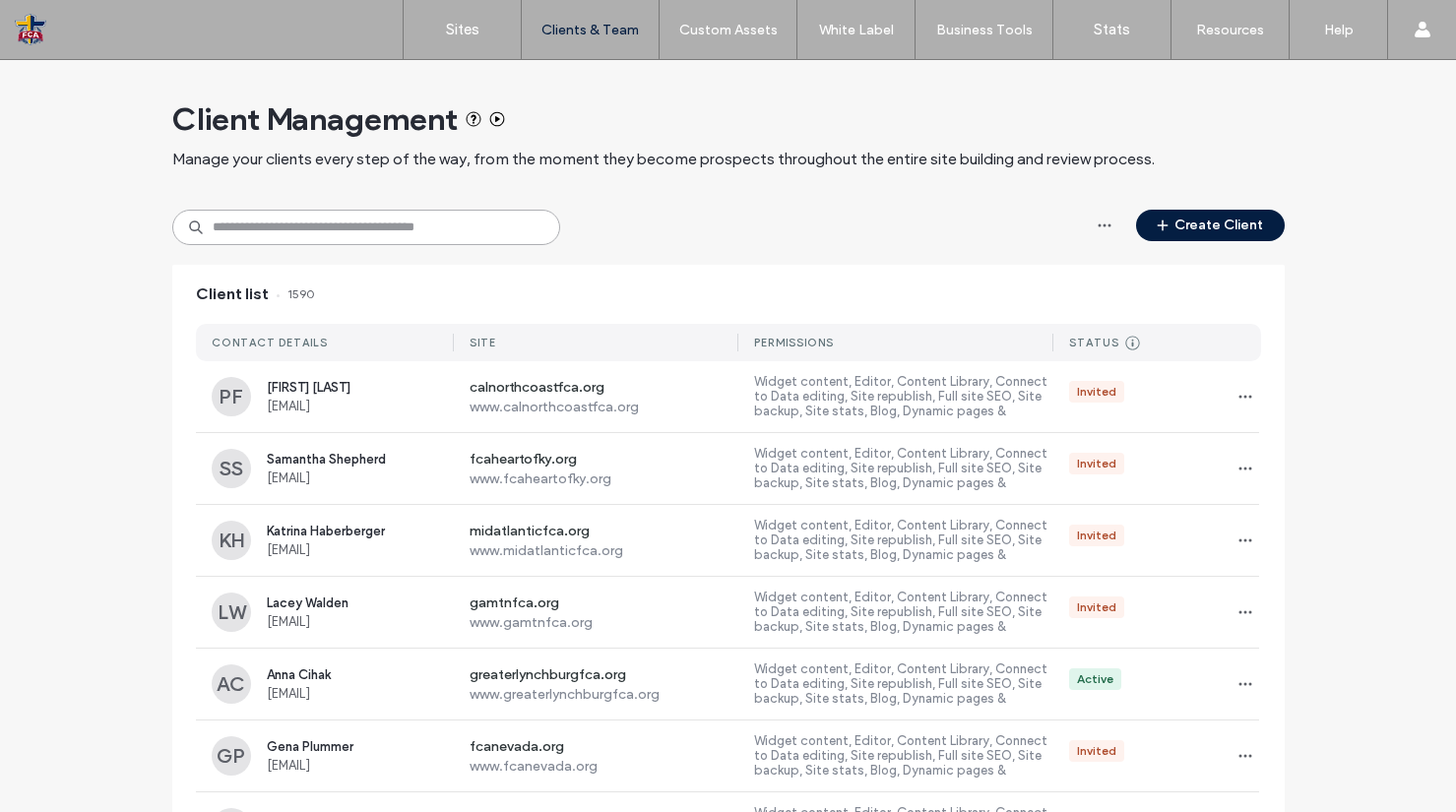 click at bounding box center [366, 227] 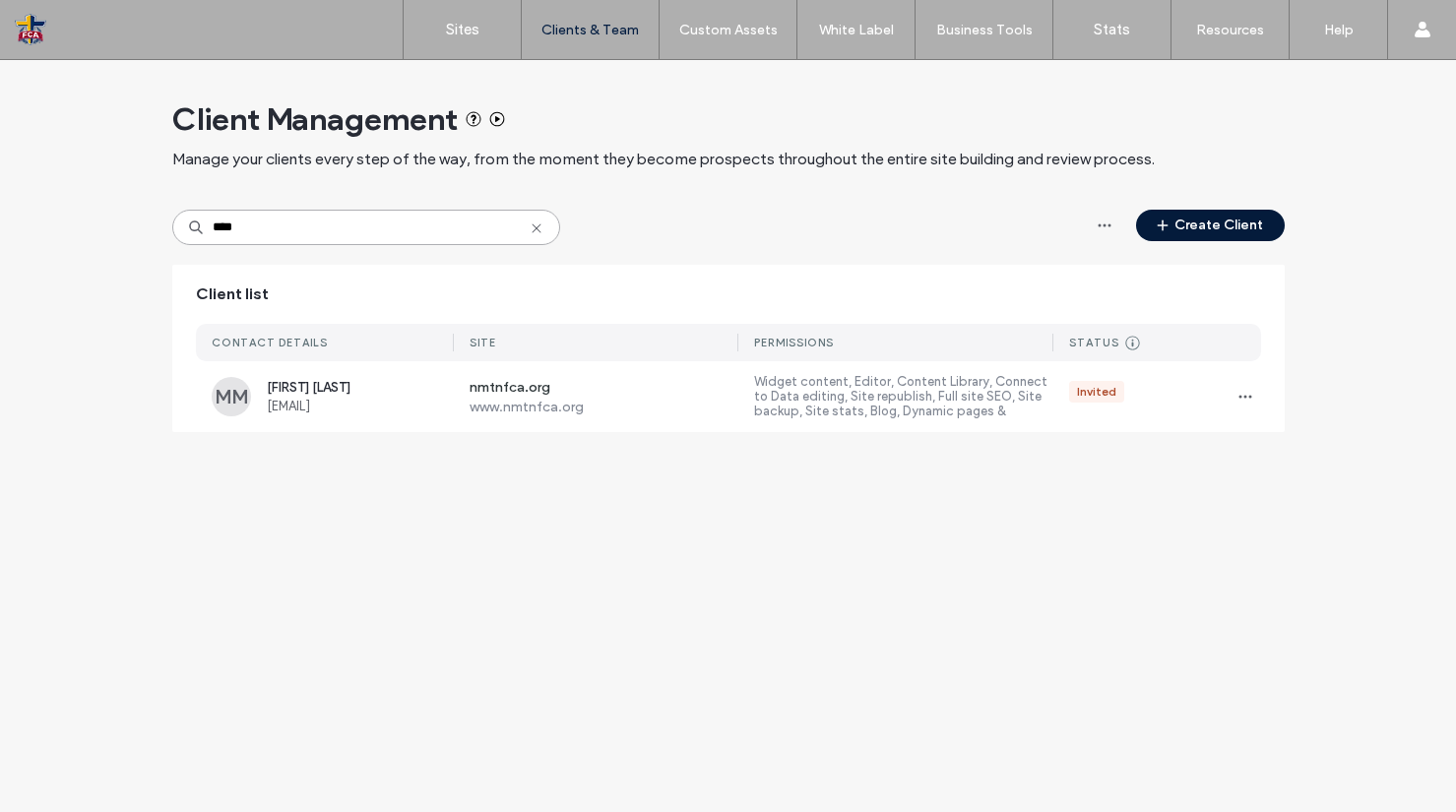type on "****" 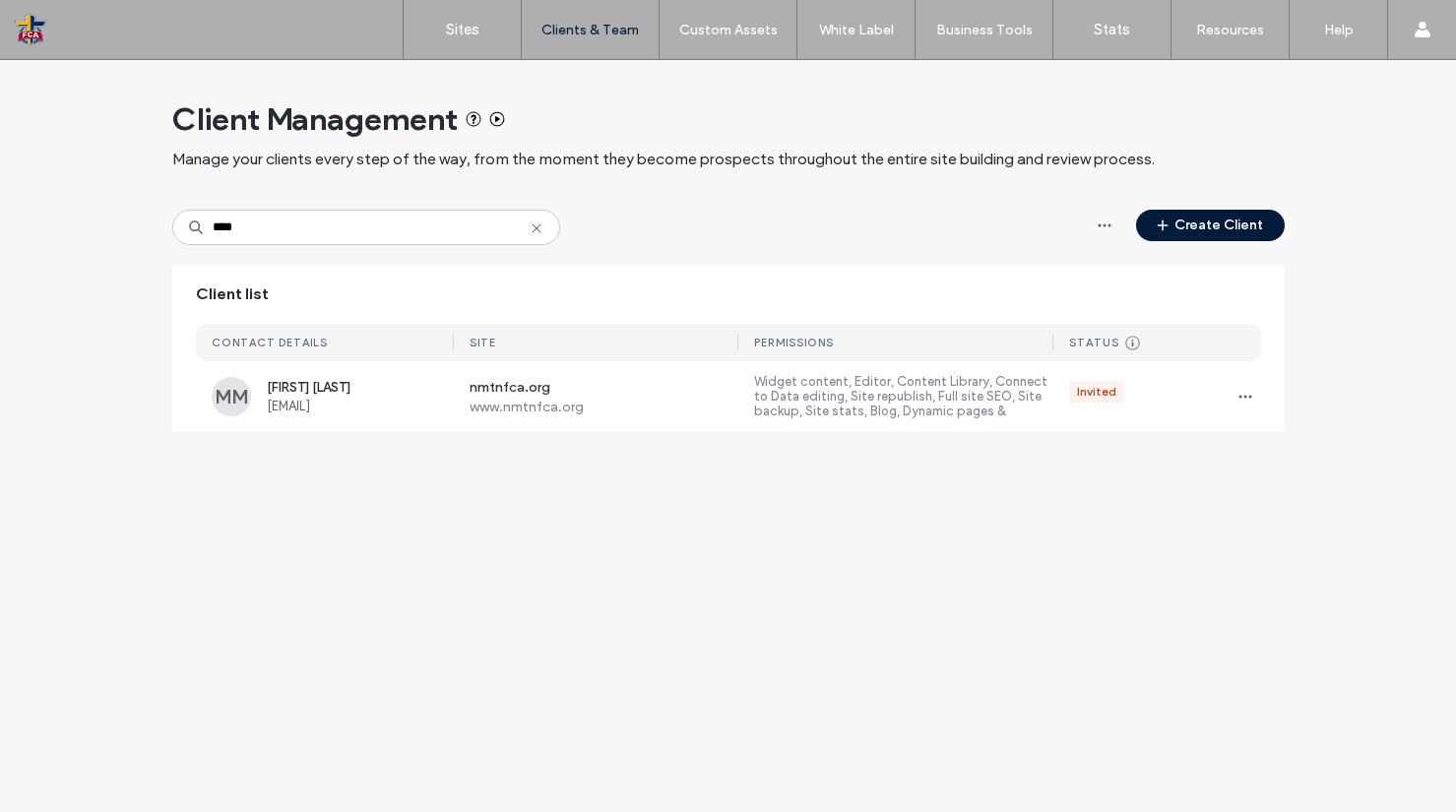 click on "Create Client" at bounding box center (1210, 225) 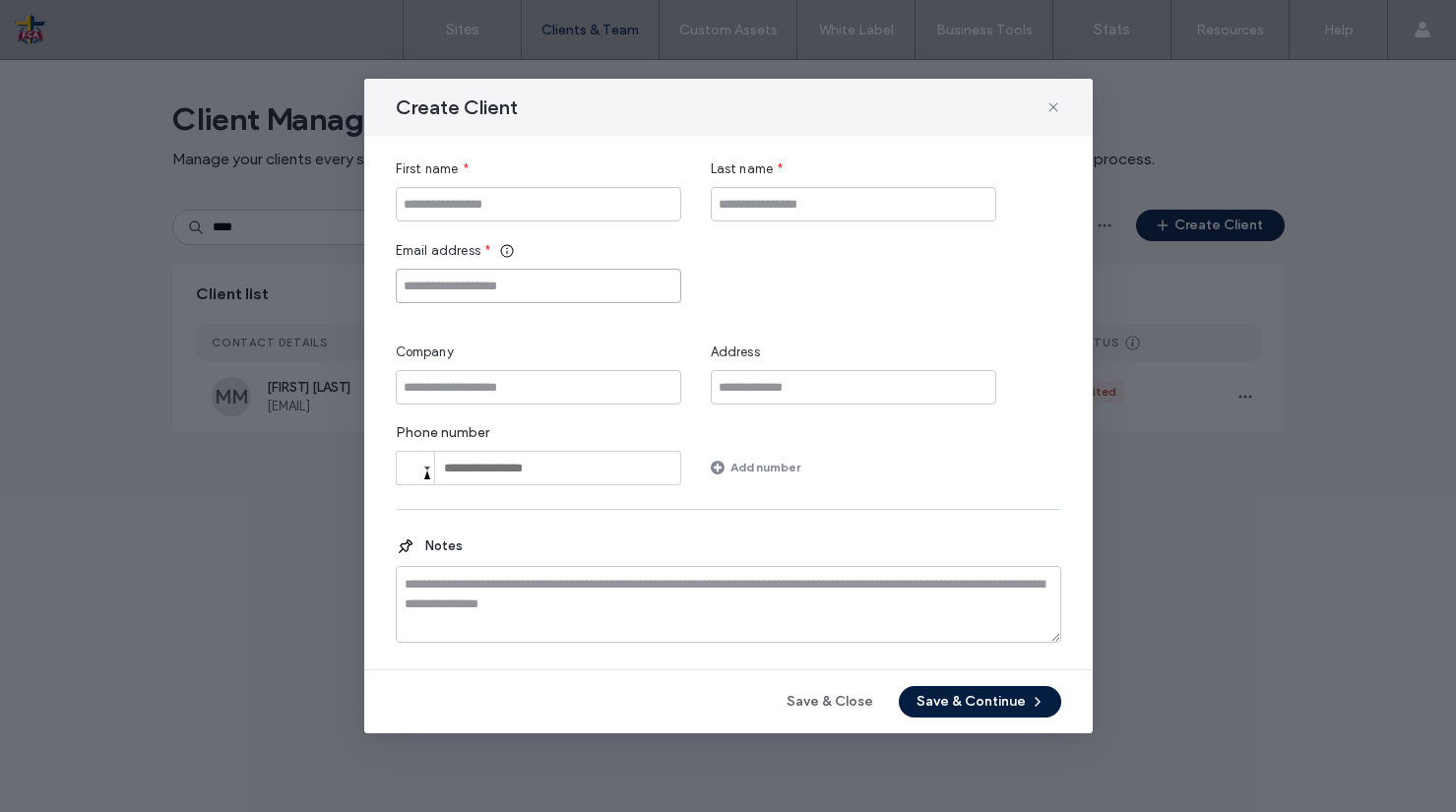 click at bounding box center (538, 285) 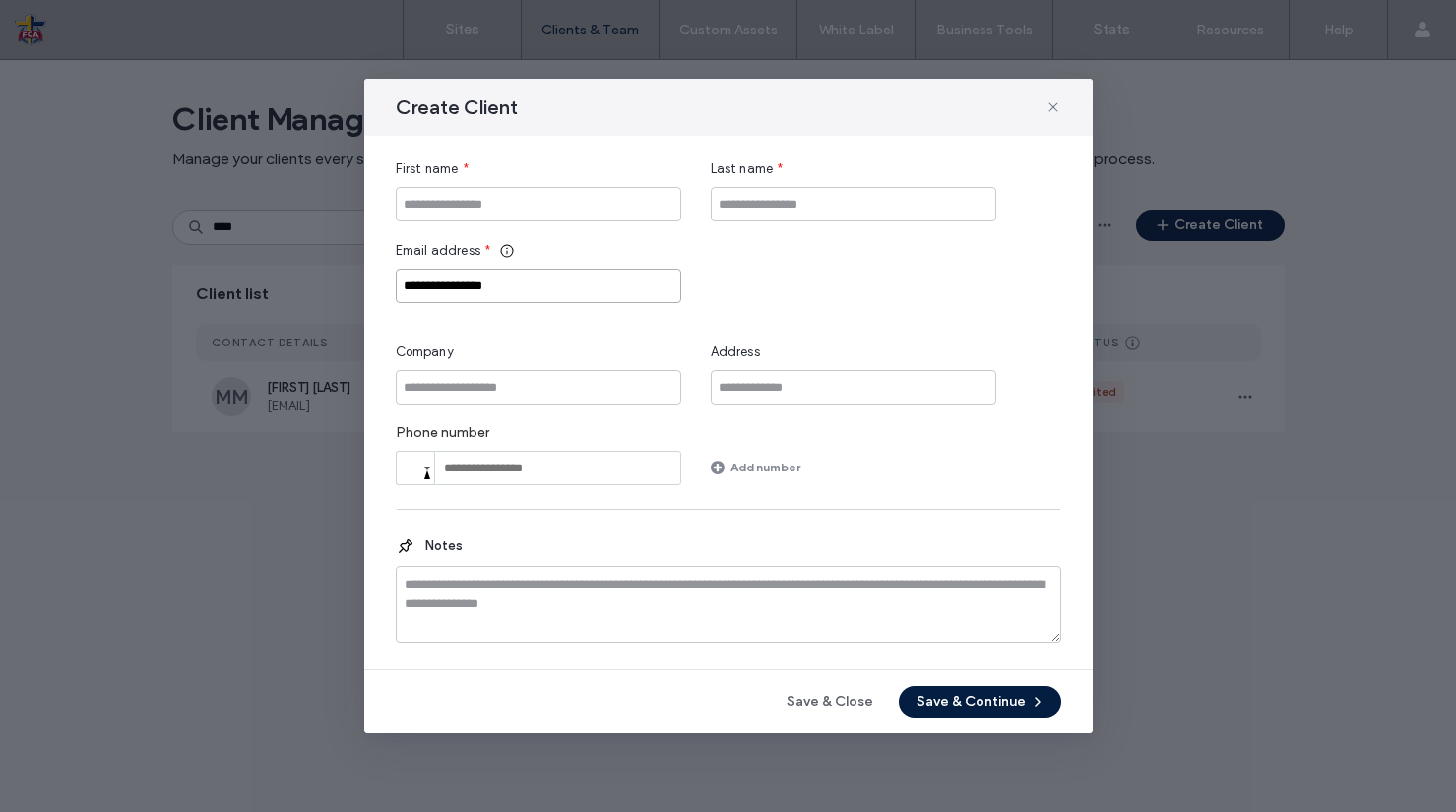 type on "**********" 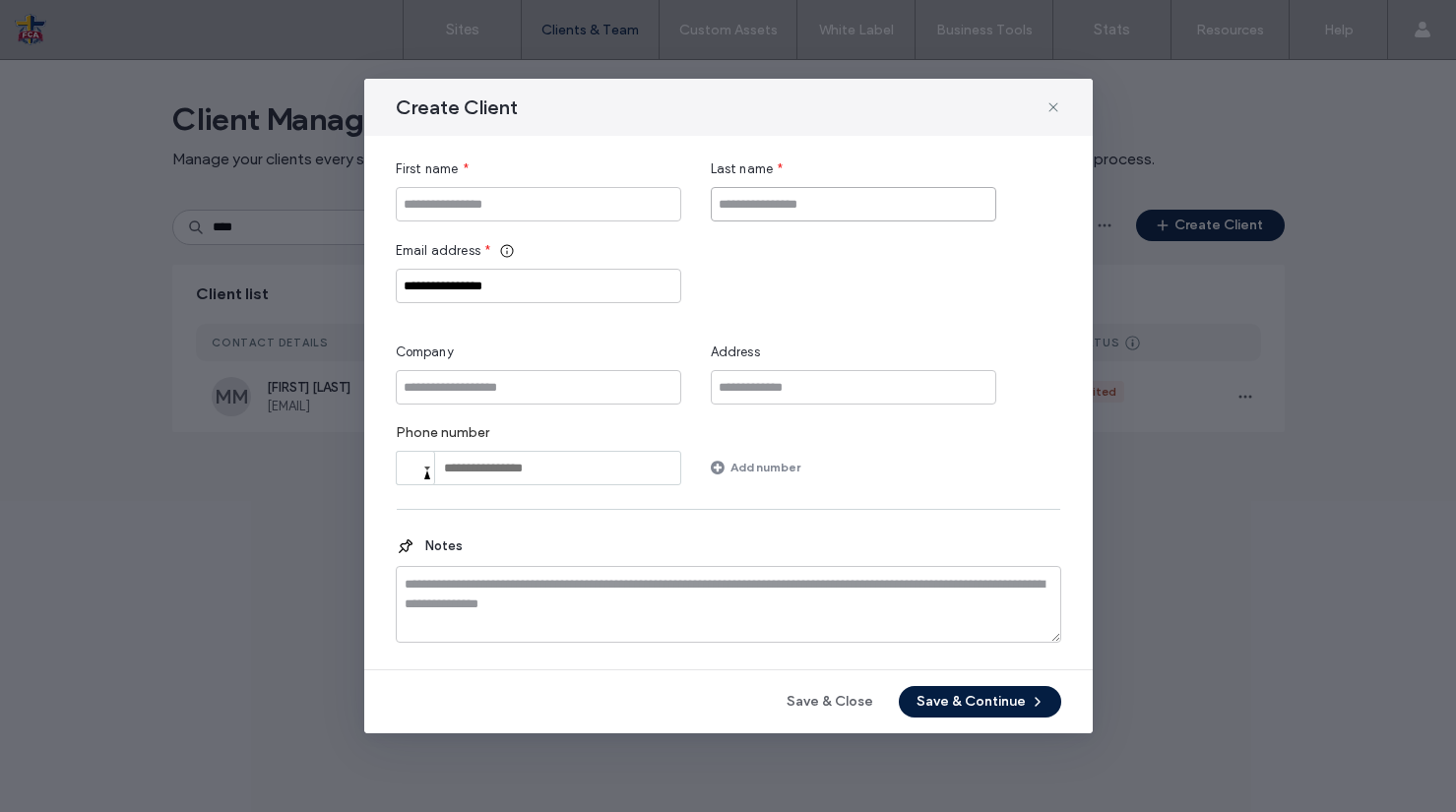 click at bounding box center [854, 204] 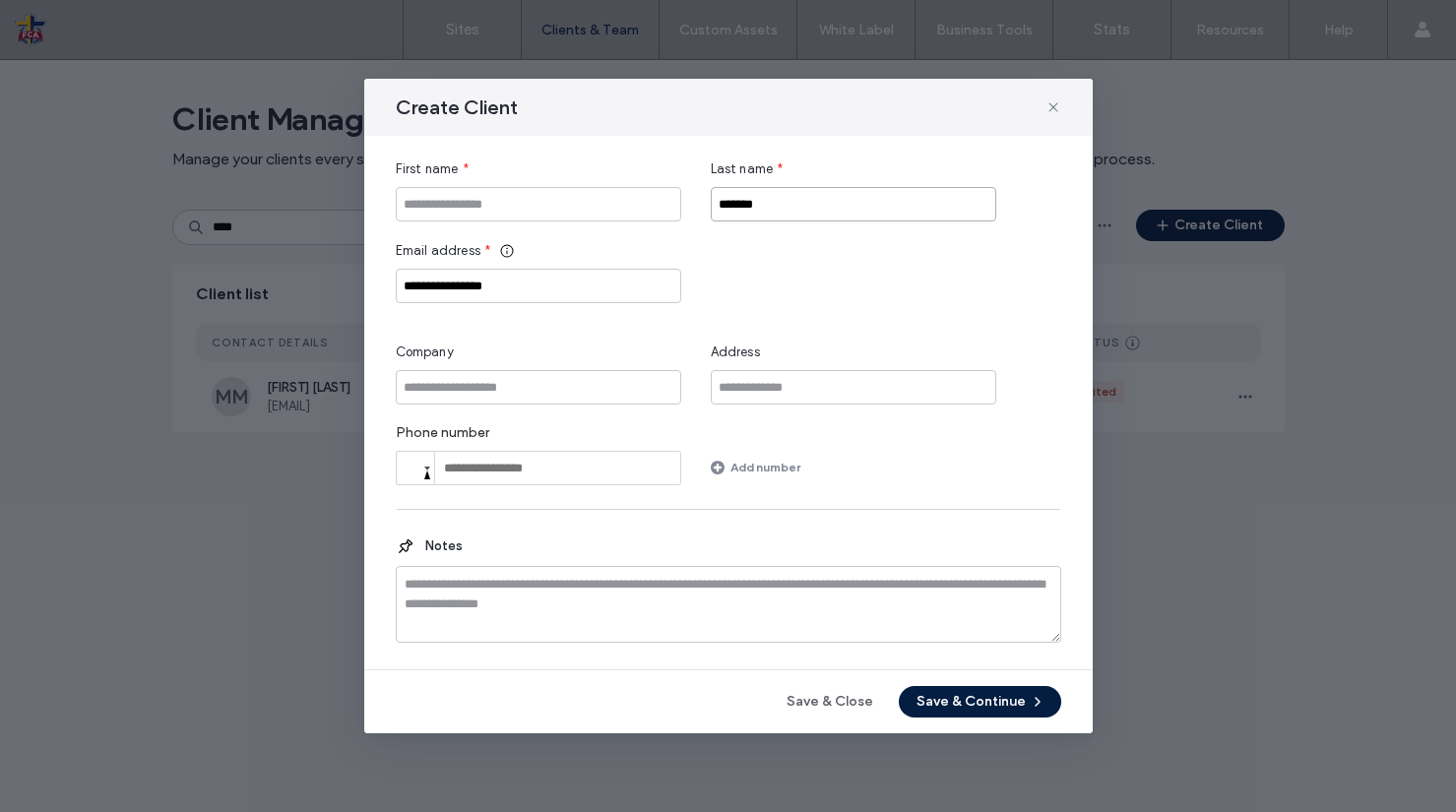 type on "*******" 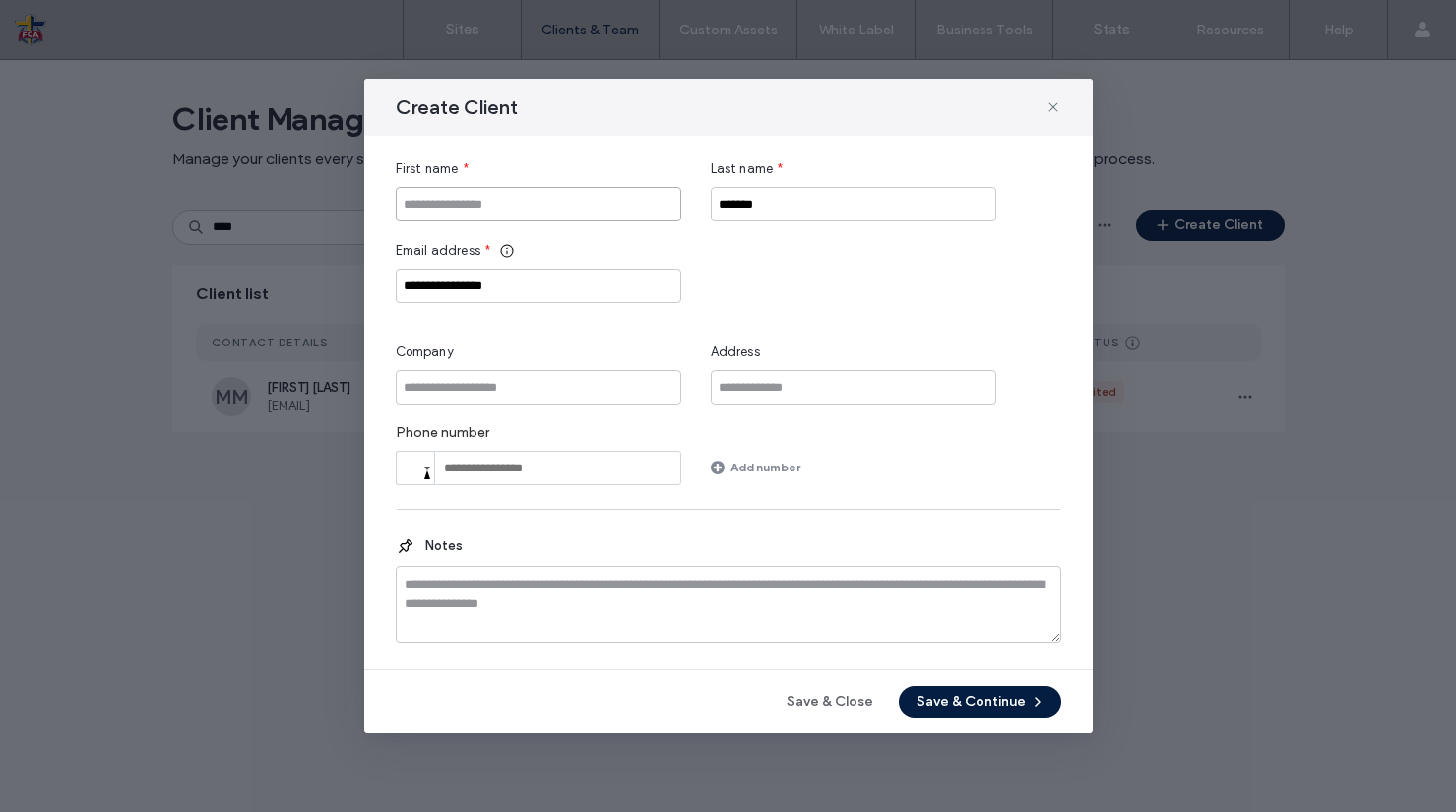 click at bounding box center [538, 204] 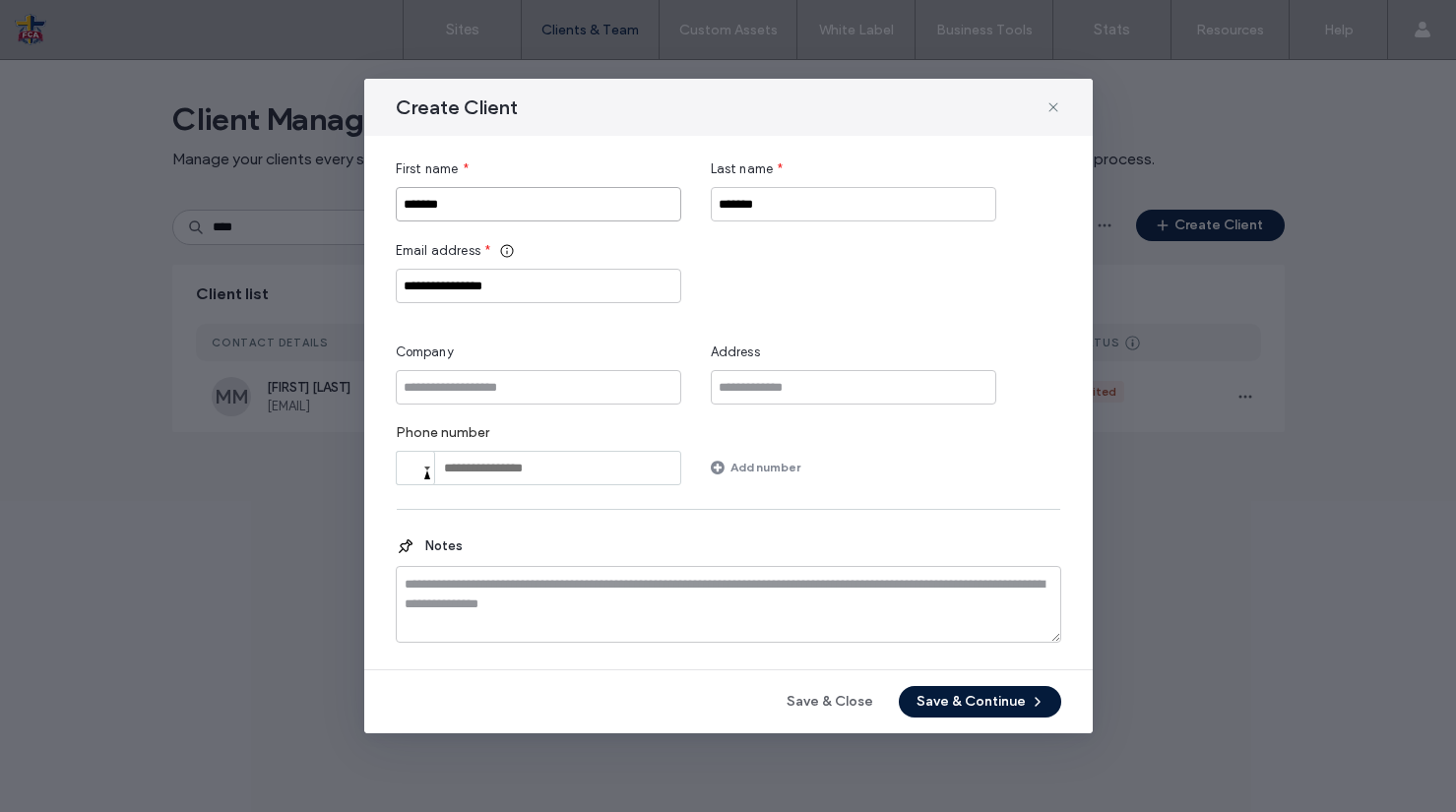 type on "*******" 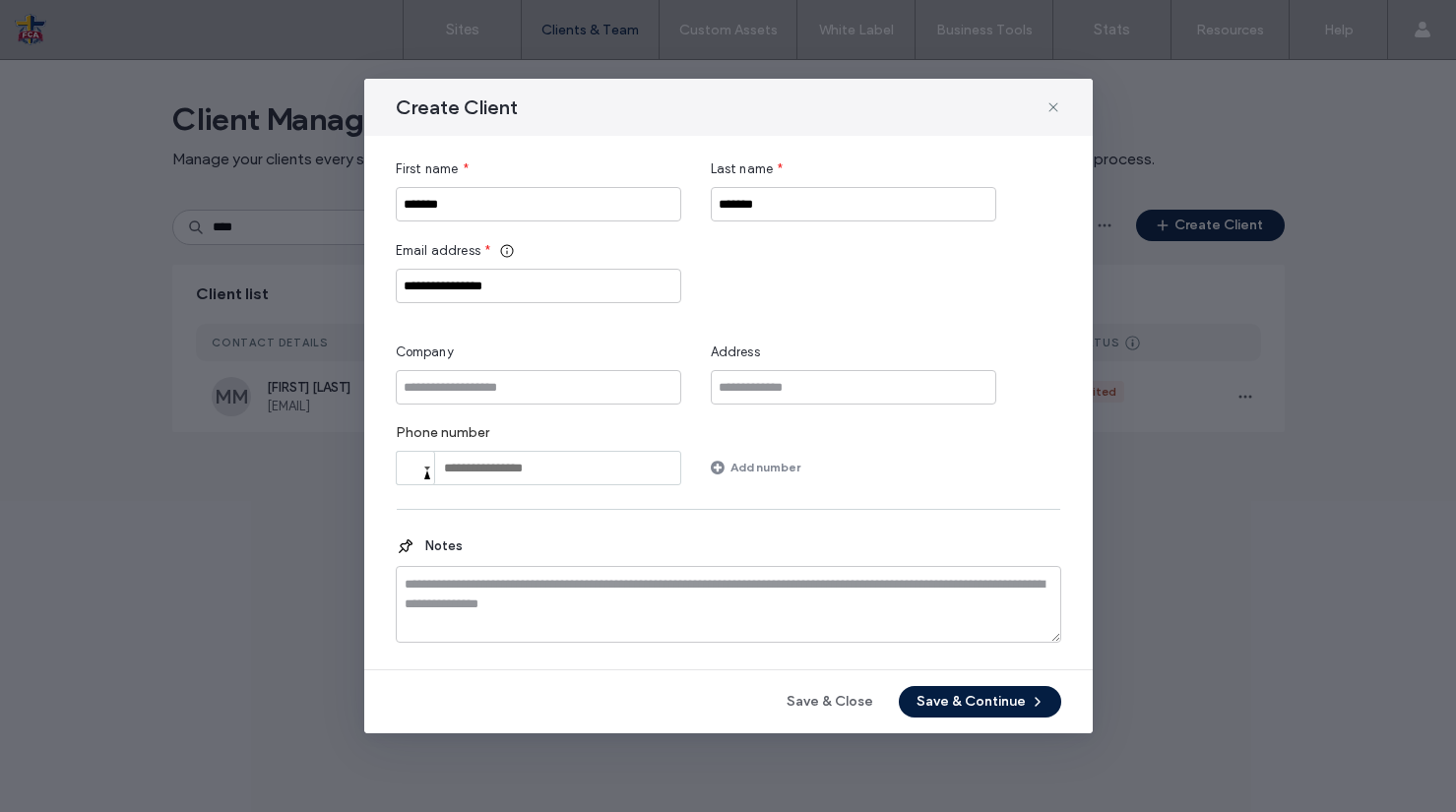 click on "Save & Continue" at bounding box center (980, 702) 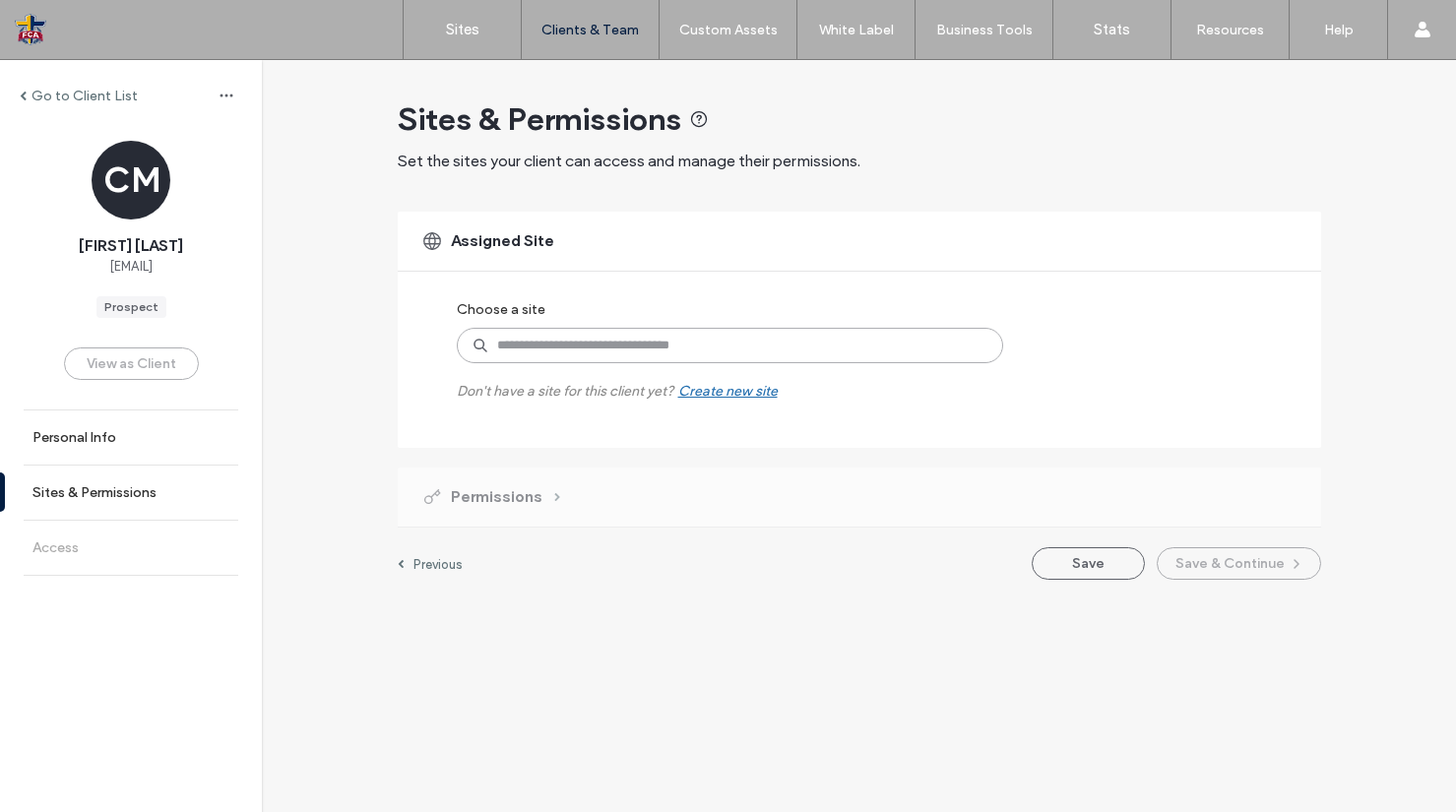 click at bounding box center [729, 345] 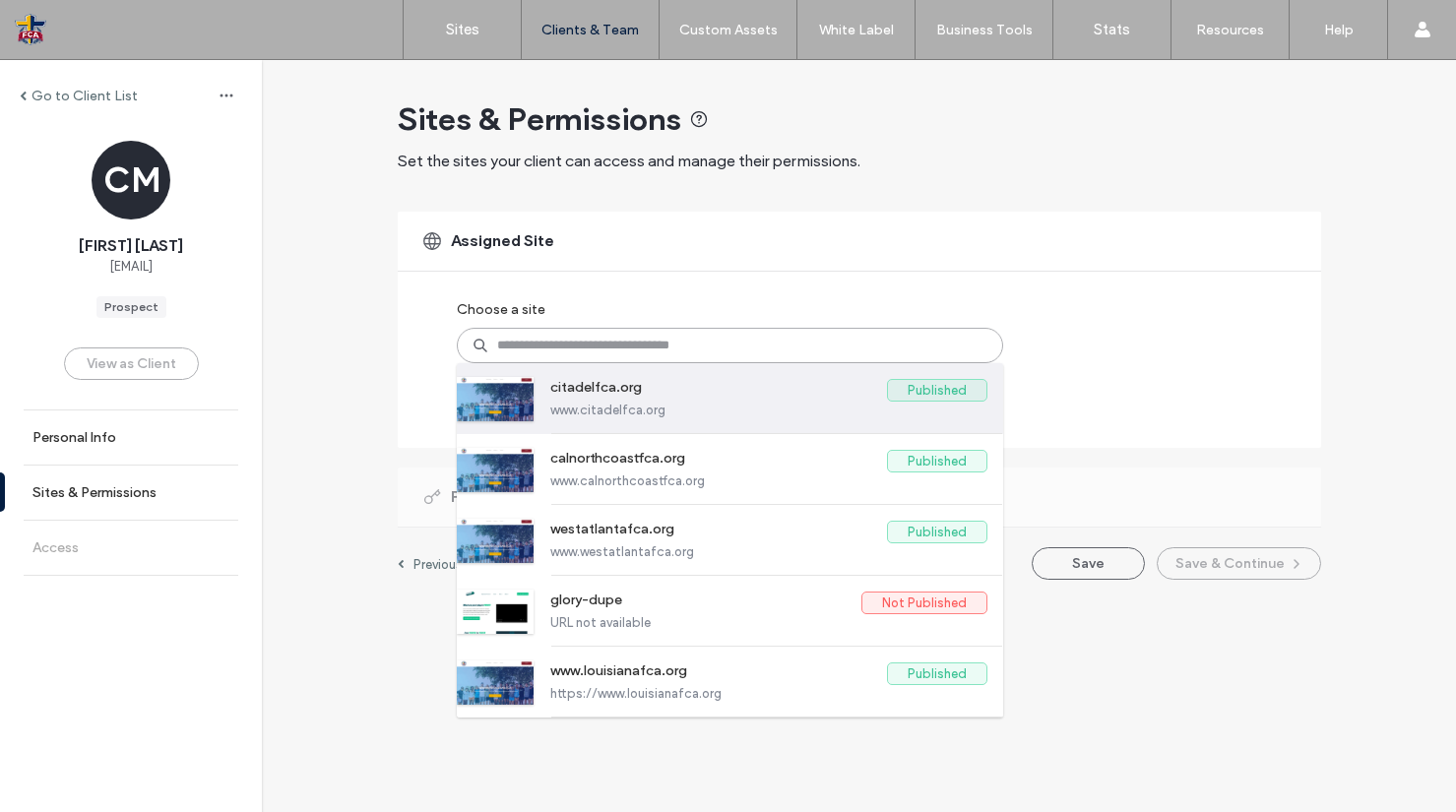 click on "citadelfca.org Published www.citadelfca.org" at bounding box center [769, 398] 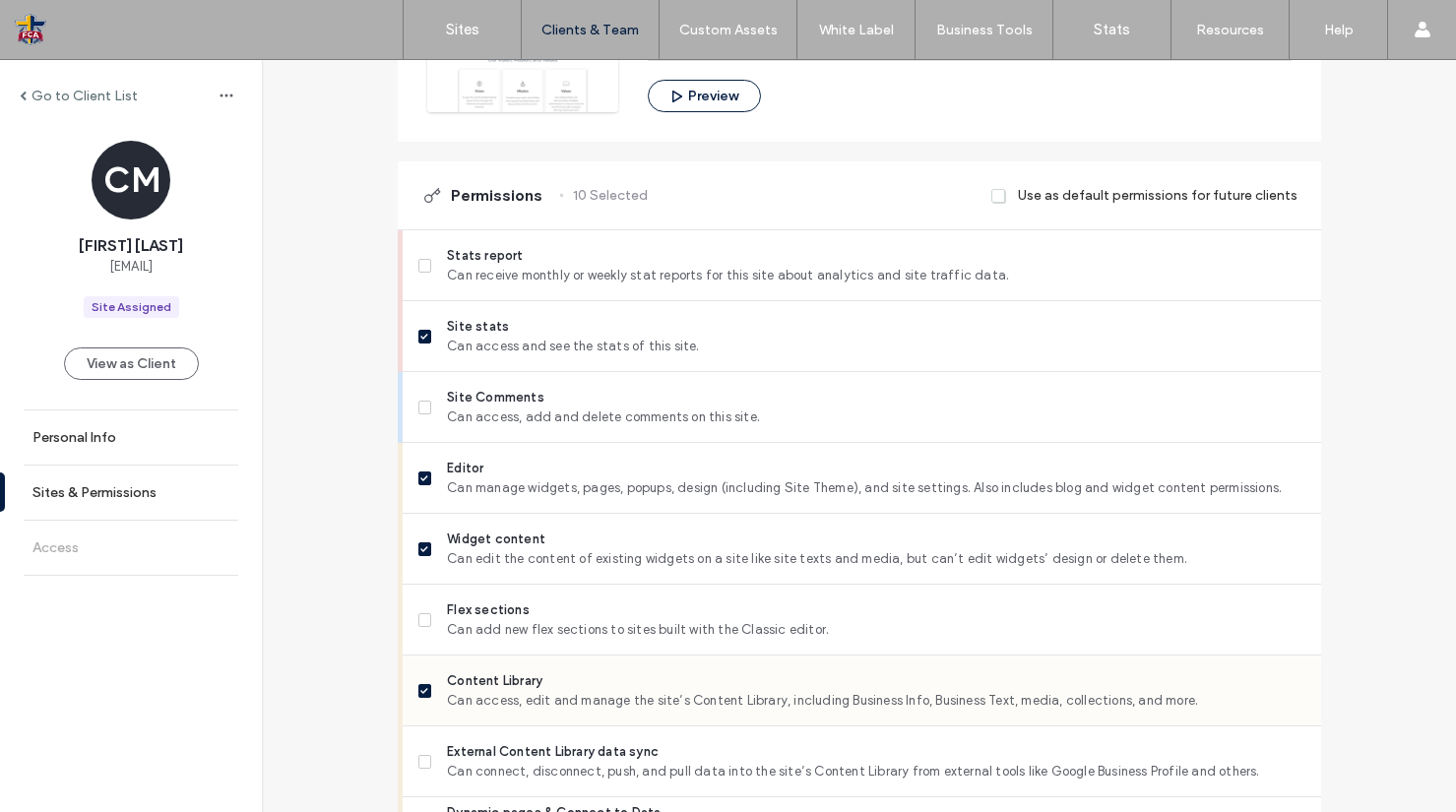 scroll, scrollTop: 1594, scrollLeft: 0, axis: vertical 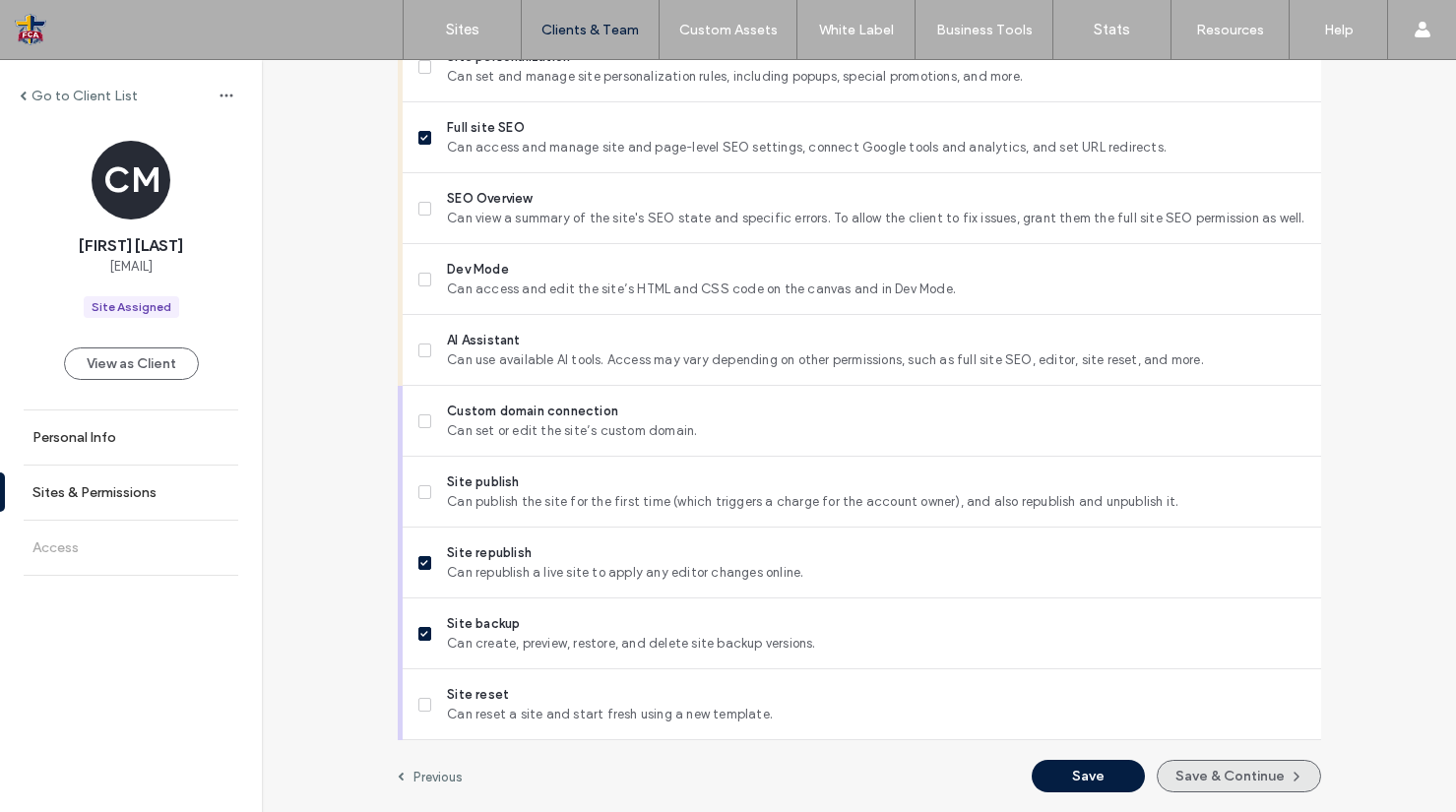 click on "Save & Continue" at bounding box center [1238, 776] 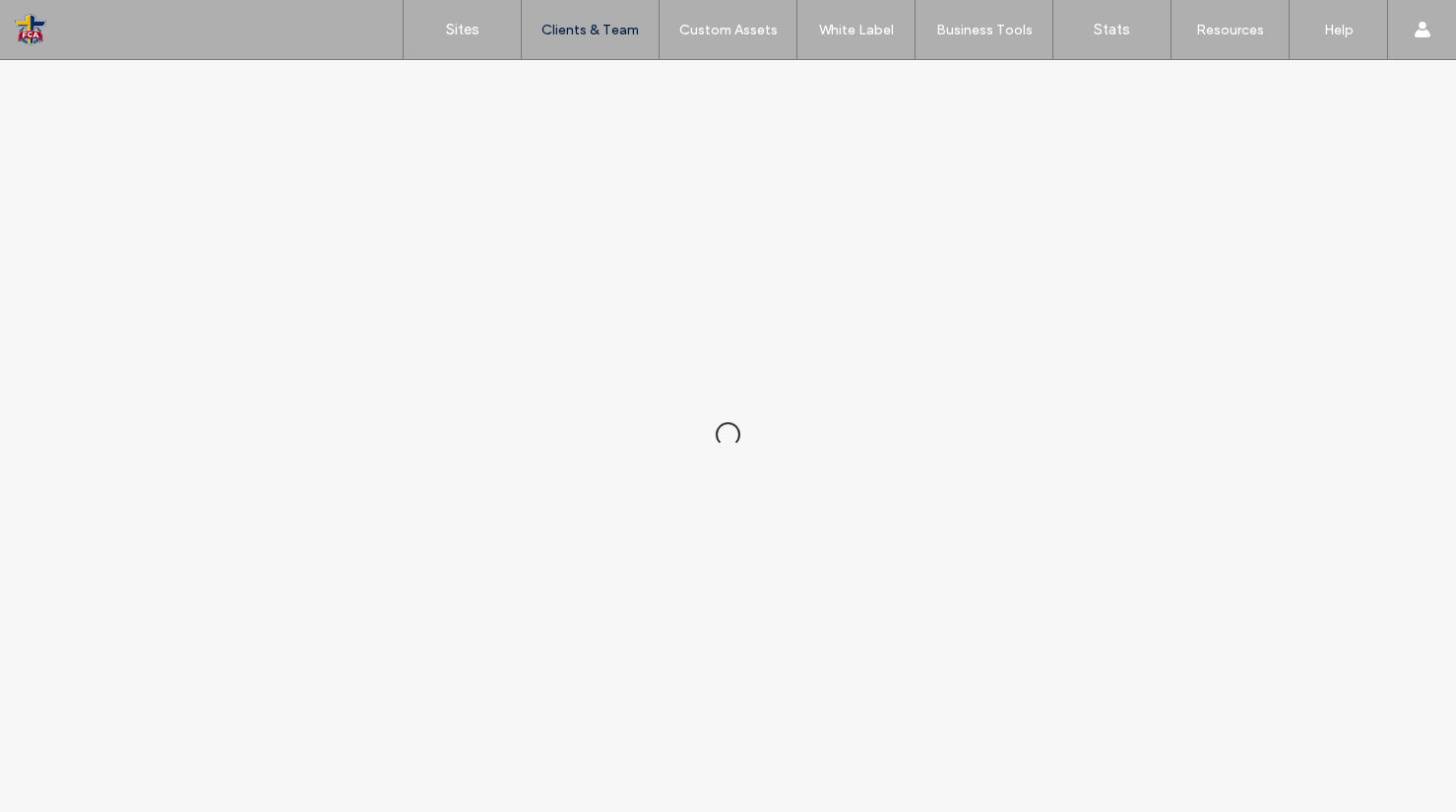 scroll, scrollTop: 0, scrollLeft: 0, axis: both 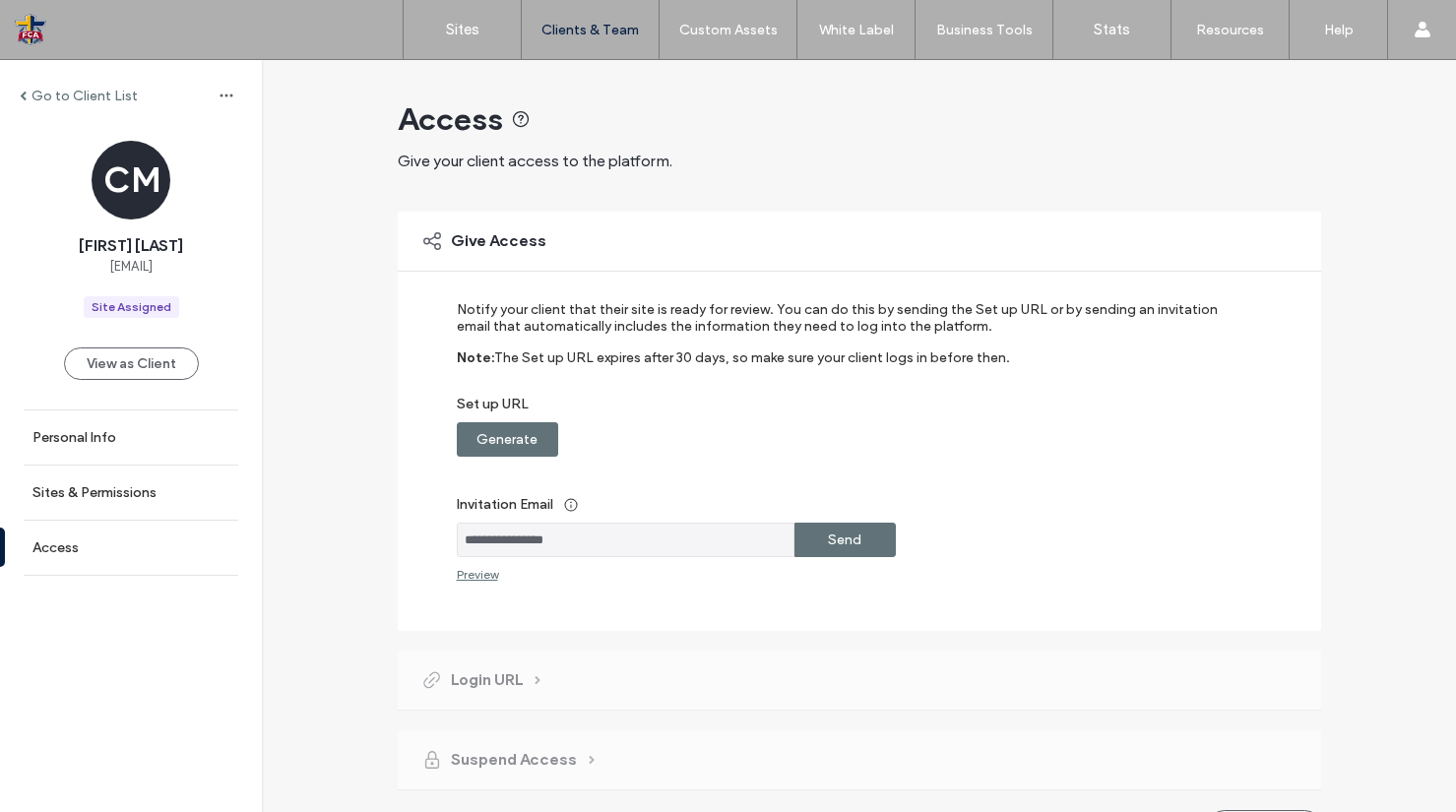 drag, startPoint x: 863, startPoint y: 540, endPoint x: 1044, endPoint y: 515, distance: 182.71836 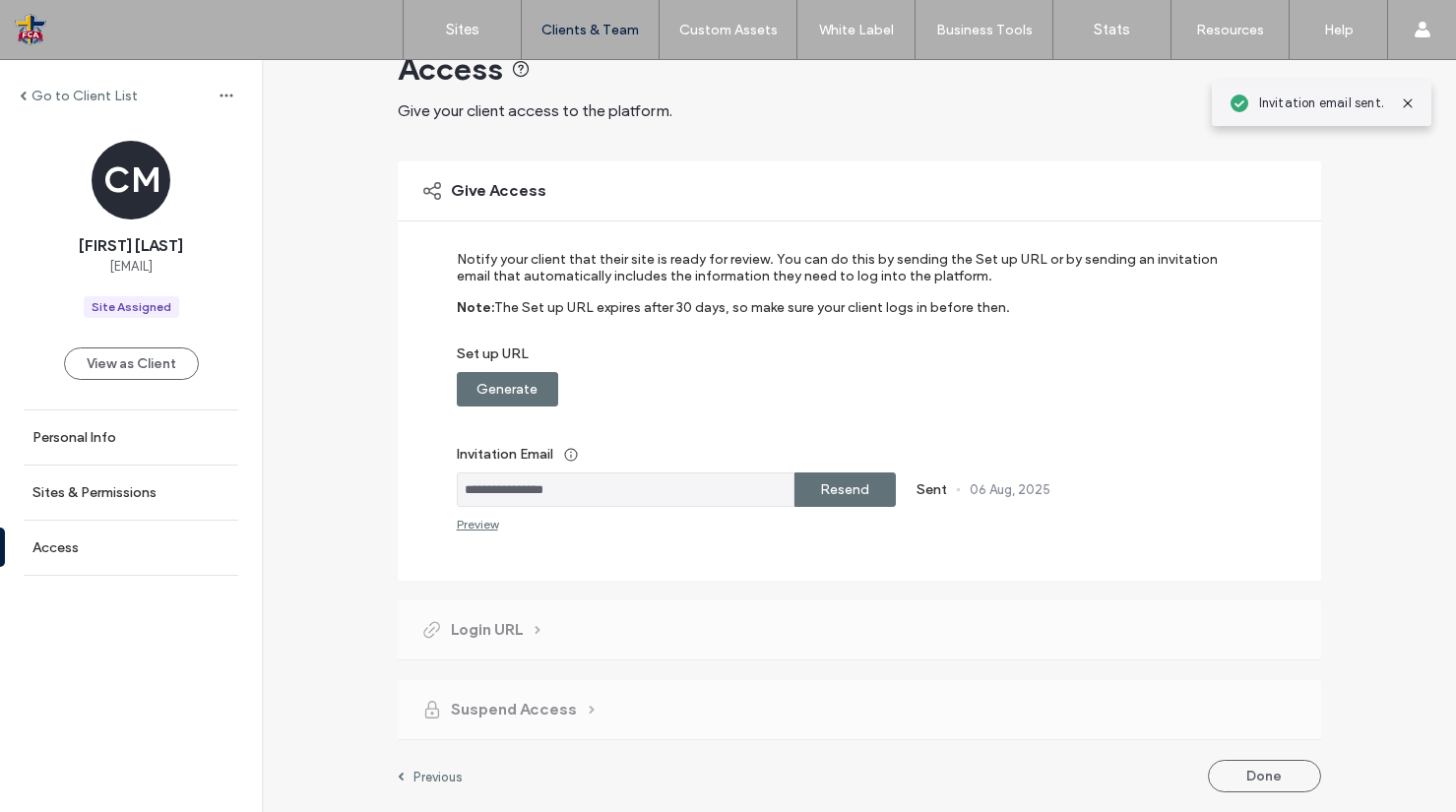 scroll, scrollTop: 180, scrollLeft: 0, axis: vertical 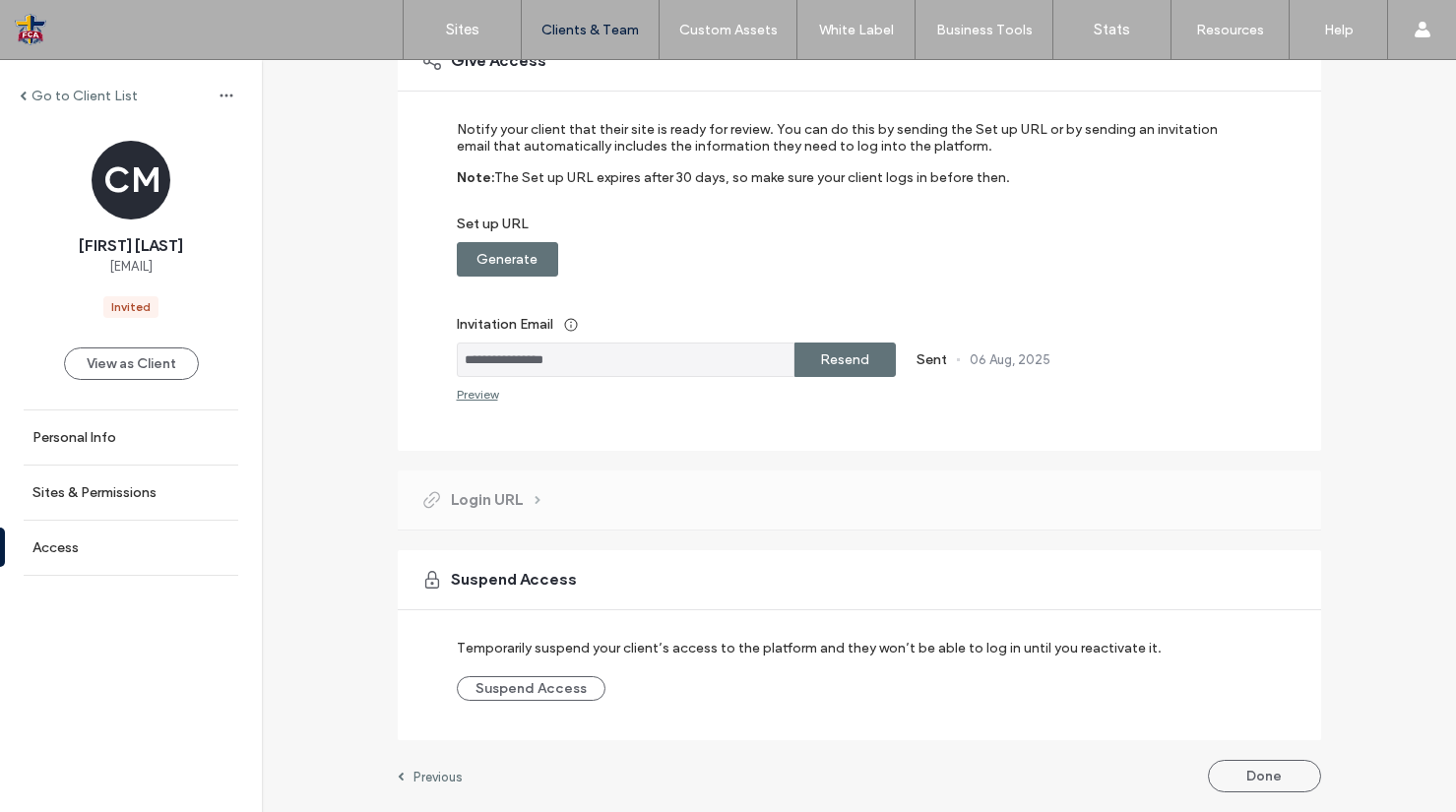 click on "Done" at bounding box center [1264, 776] 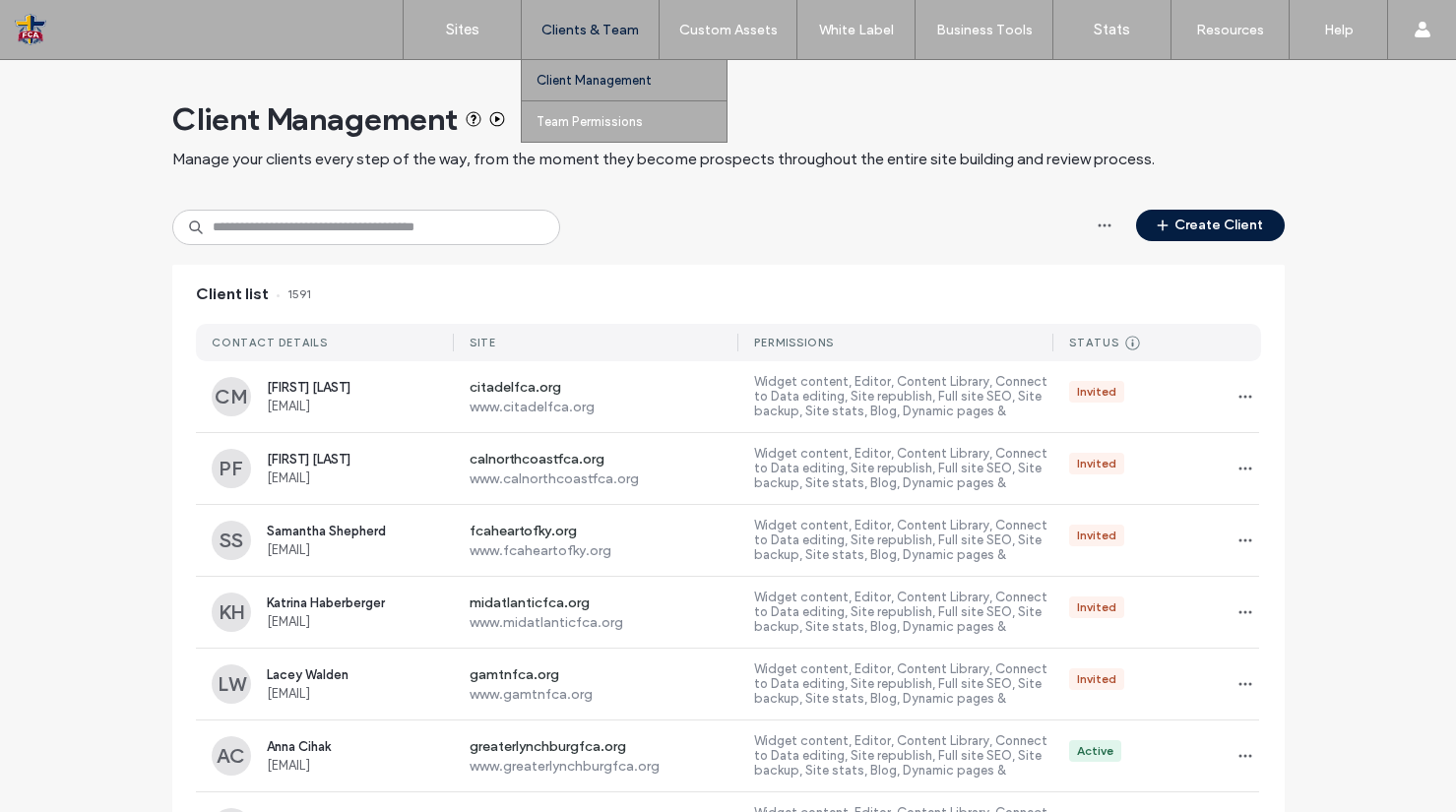 click on "Client Management" at bounding box center [594, 80] 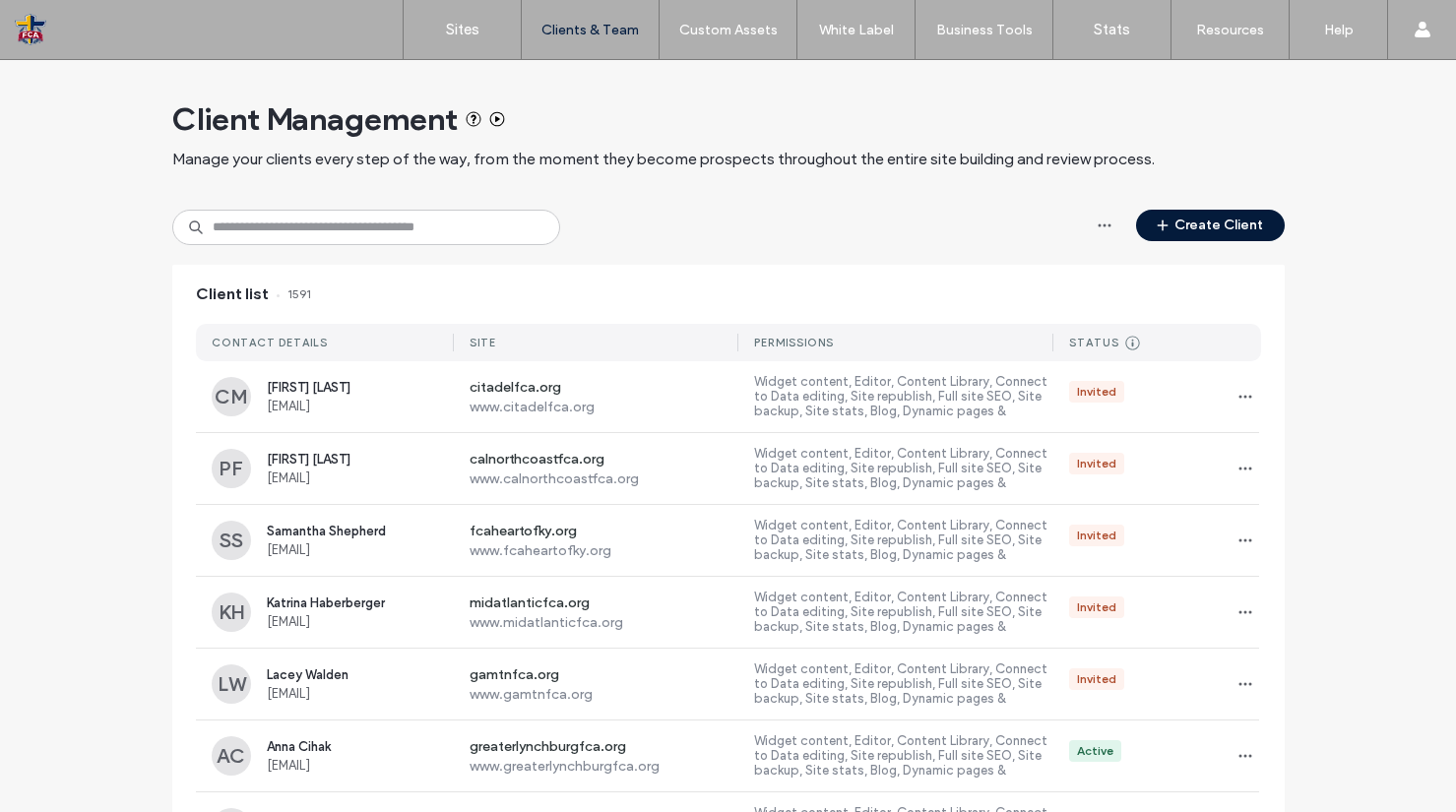 click on "Create Client" at bounding box center [1186, 227] 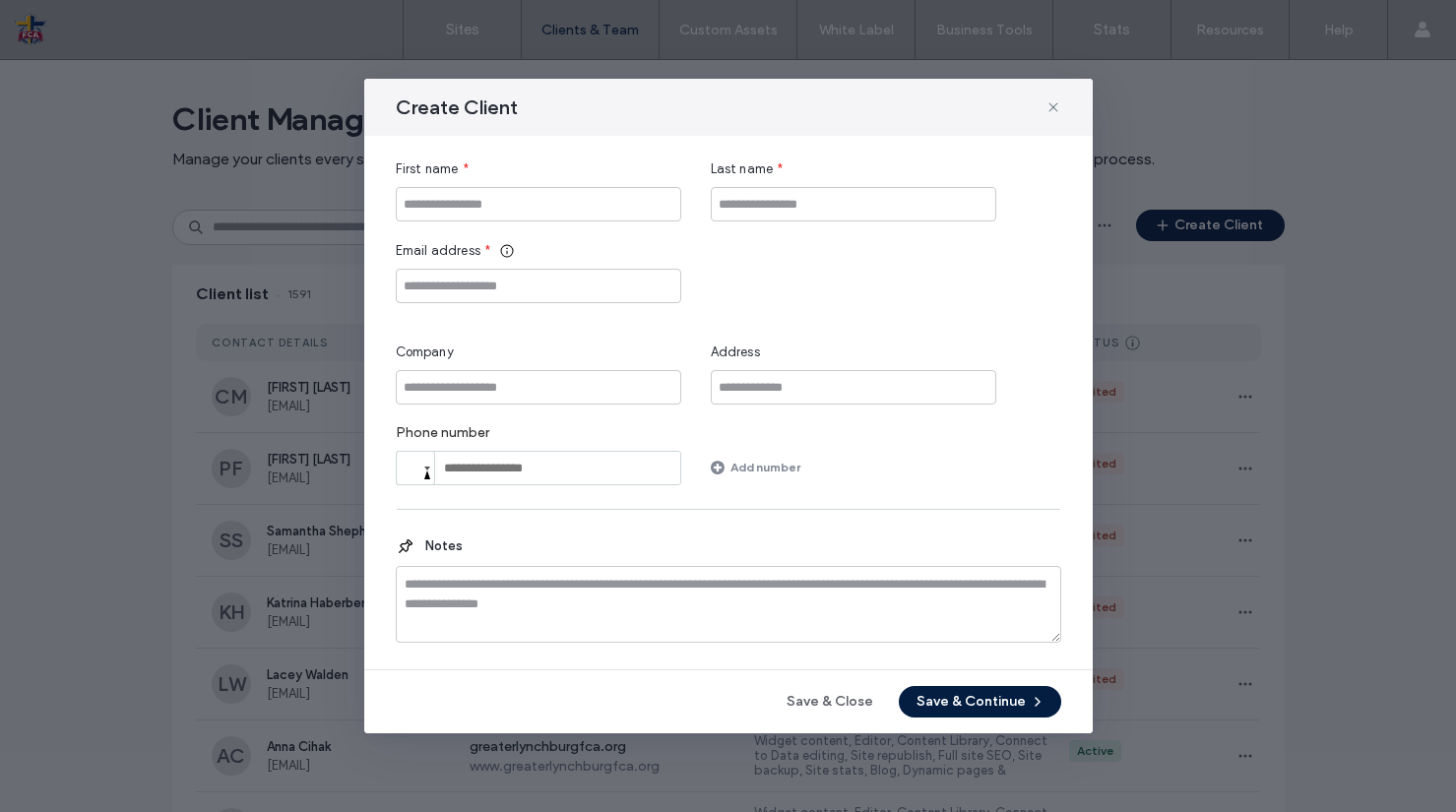 type 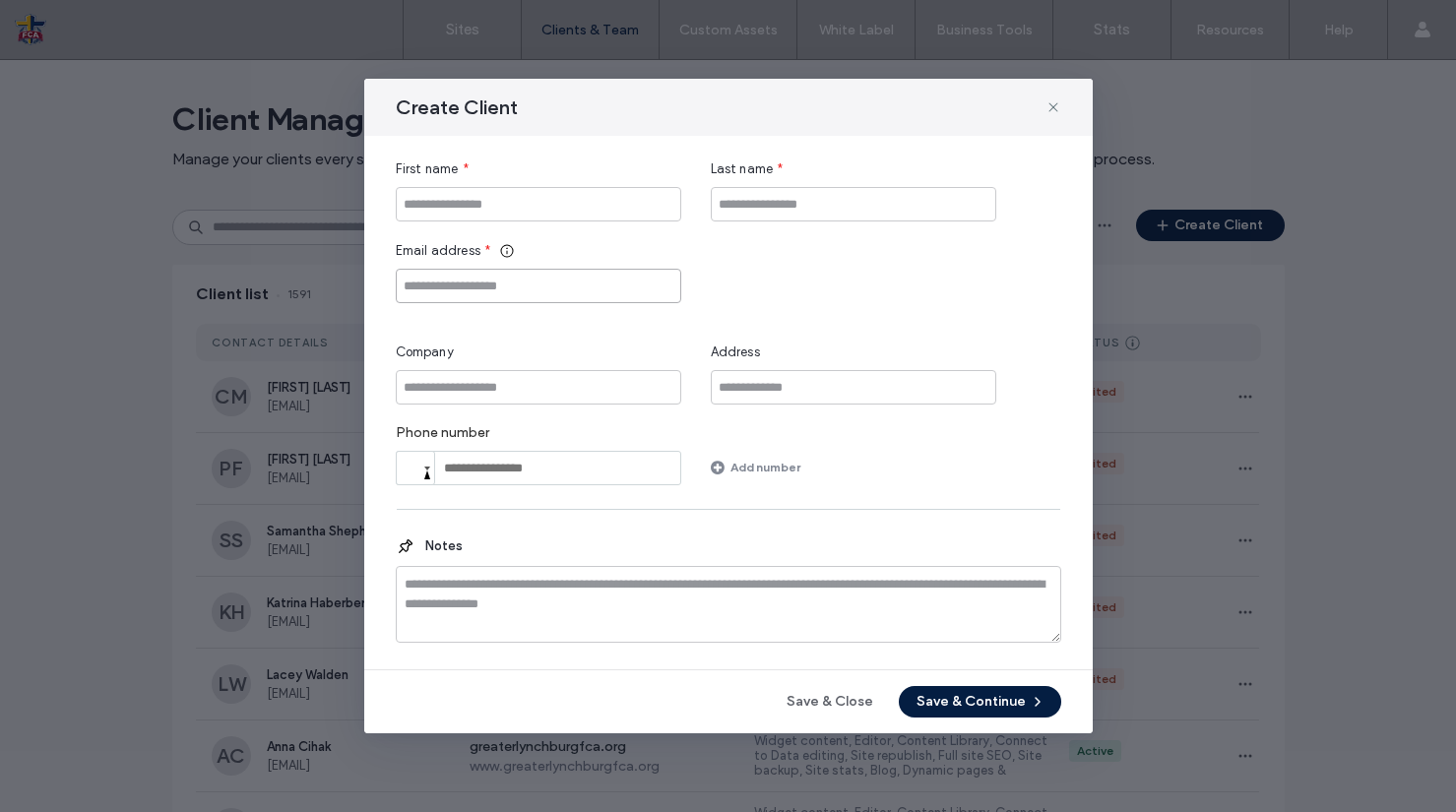 click at bounding box center [538, 285] 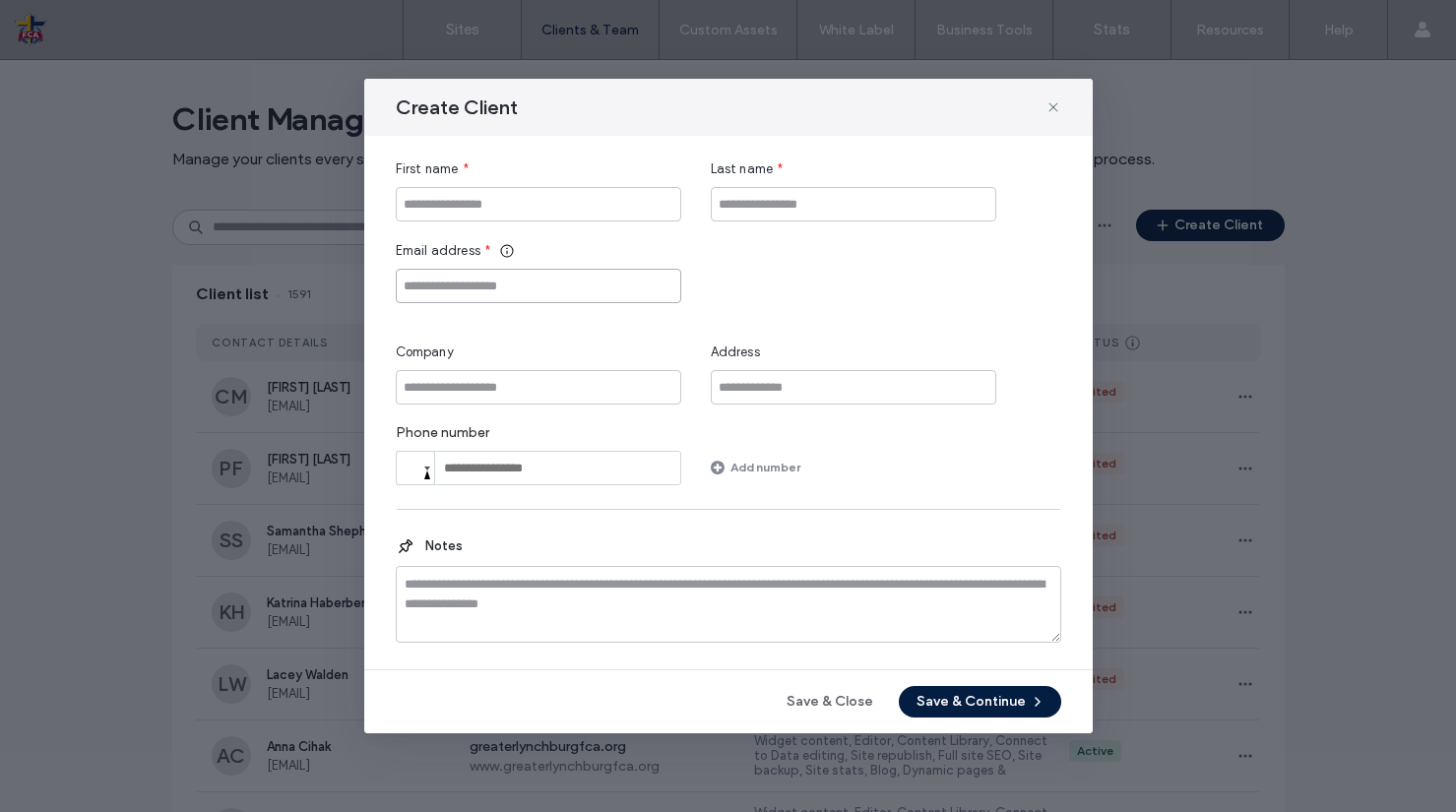 paste on "**********" 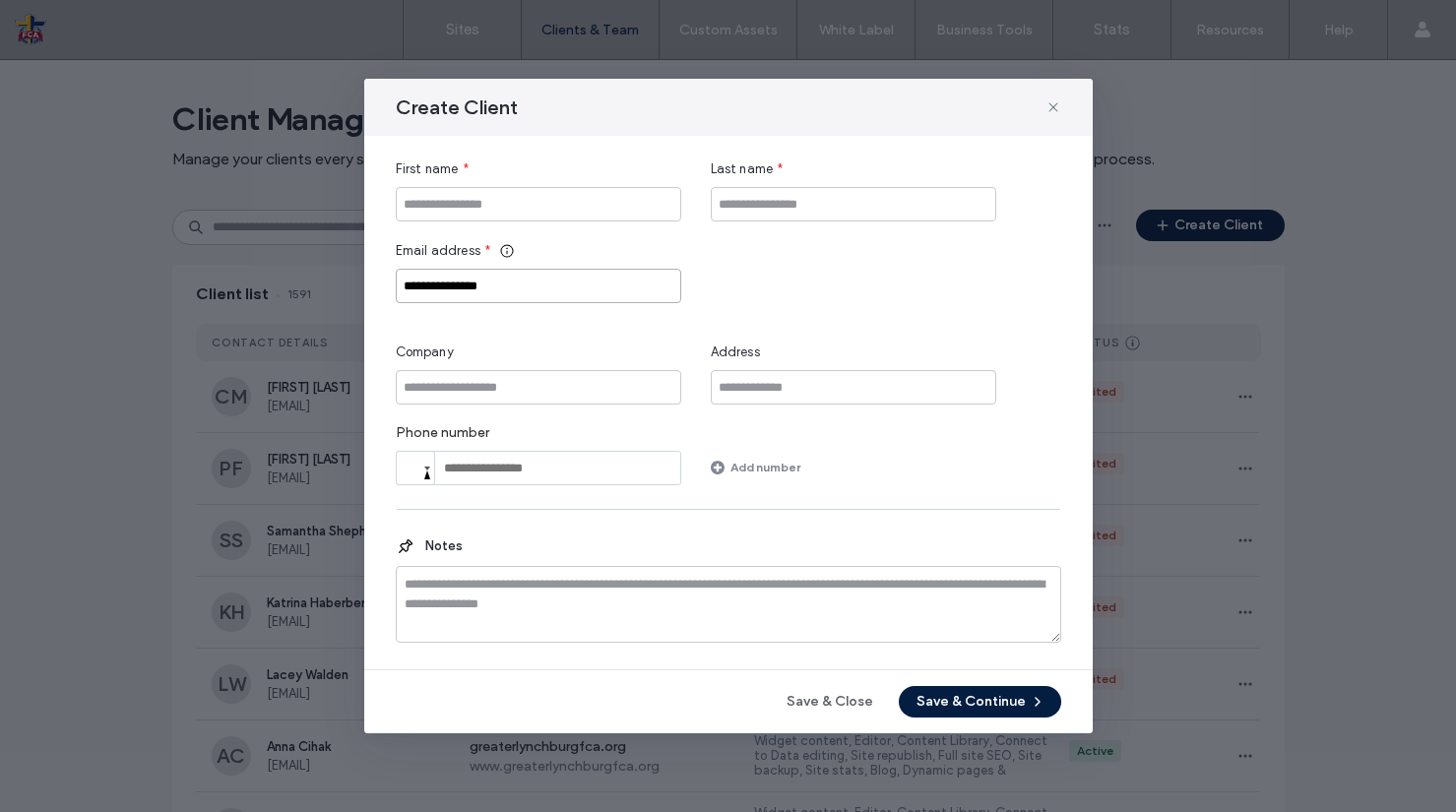 type on "**********" 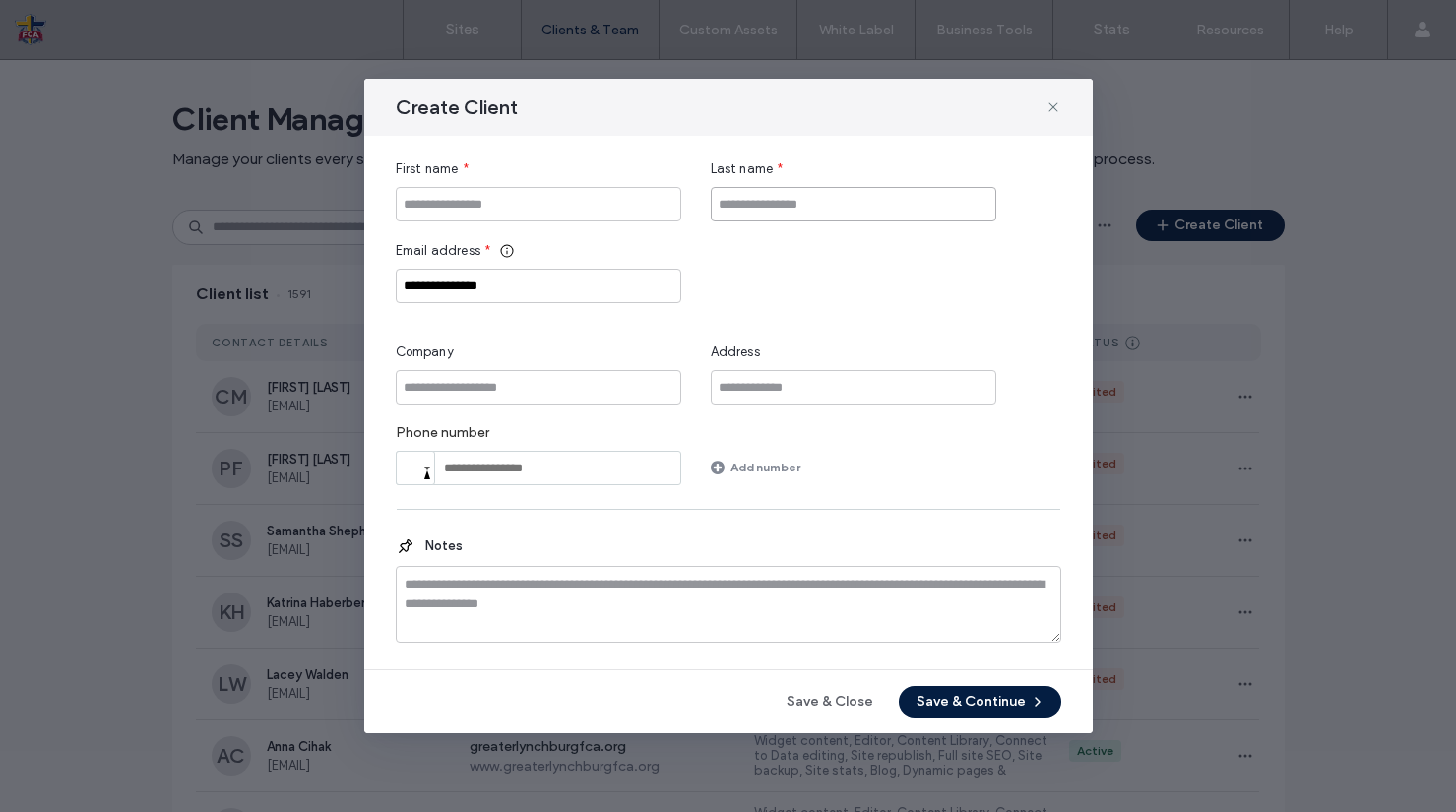 drag, startPoint x: 841, startPoint y: 203, endPoint x: 511, endPoint y: 300, distance: 343.9608 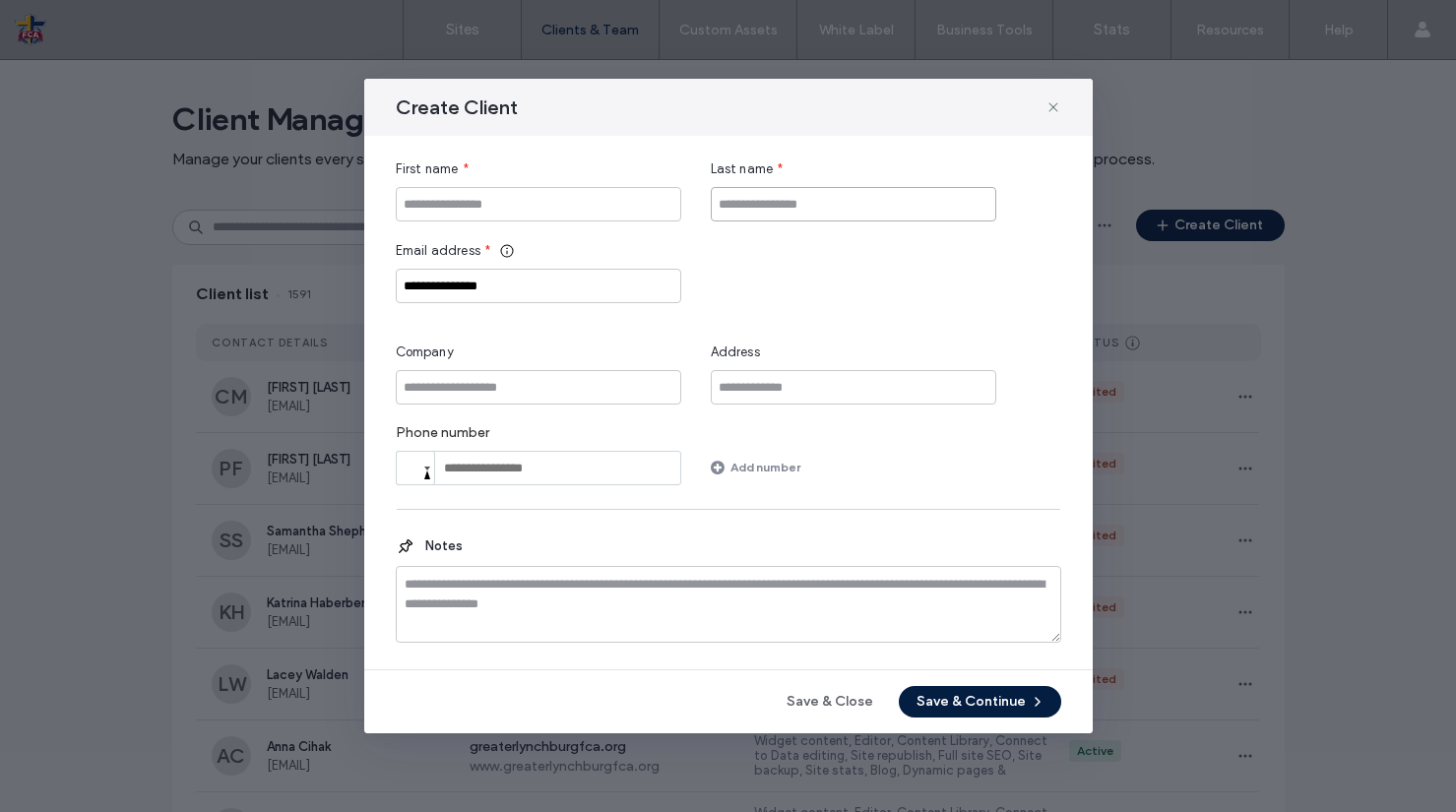 click at bounding box center [854, 204] 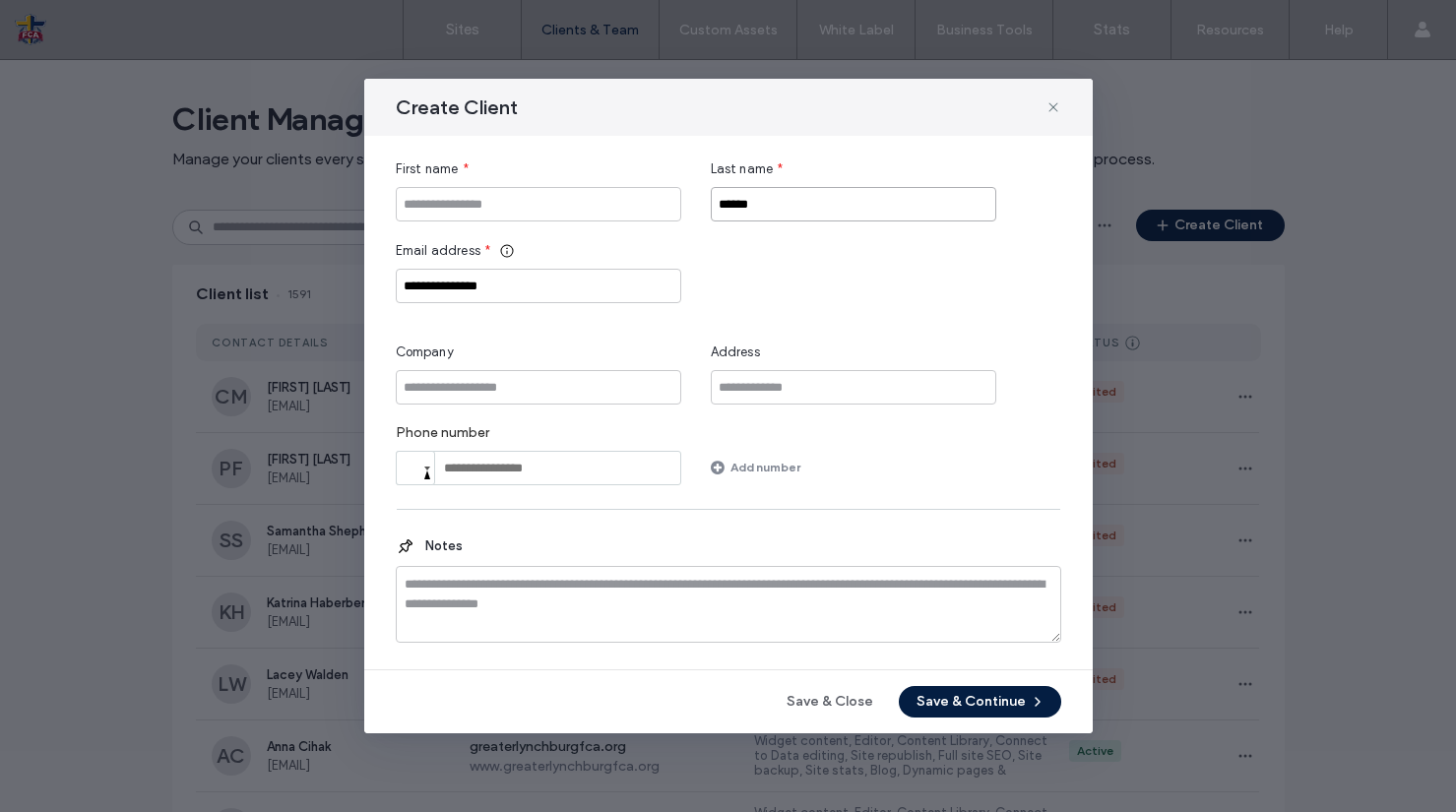 type on "******" 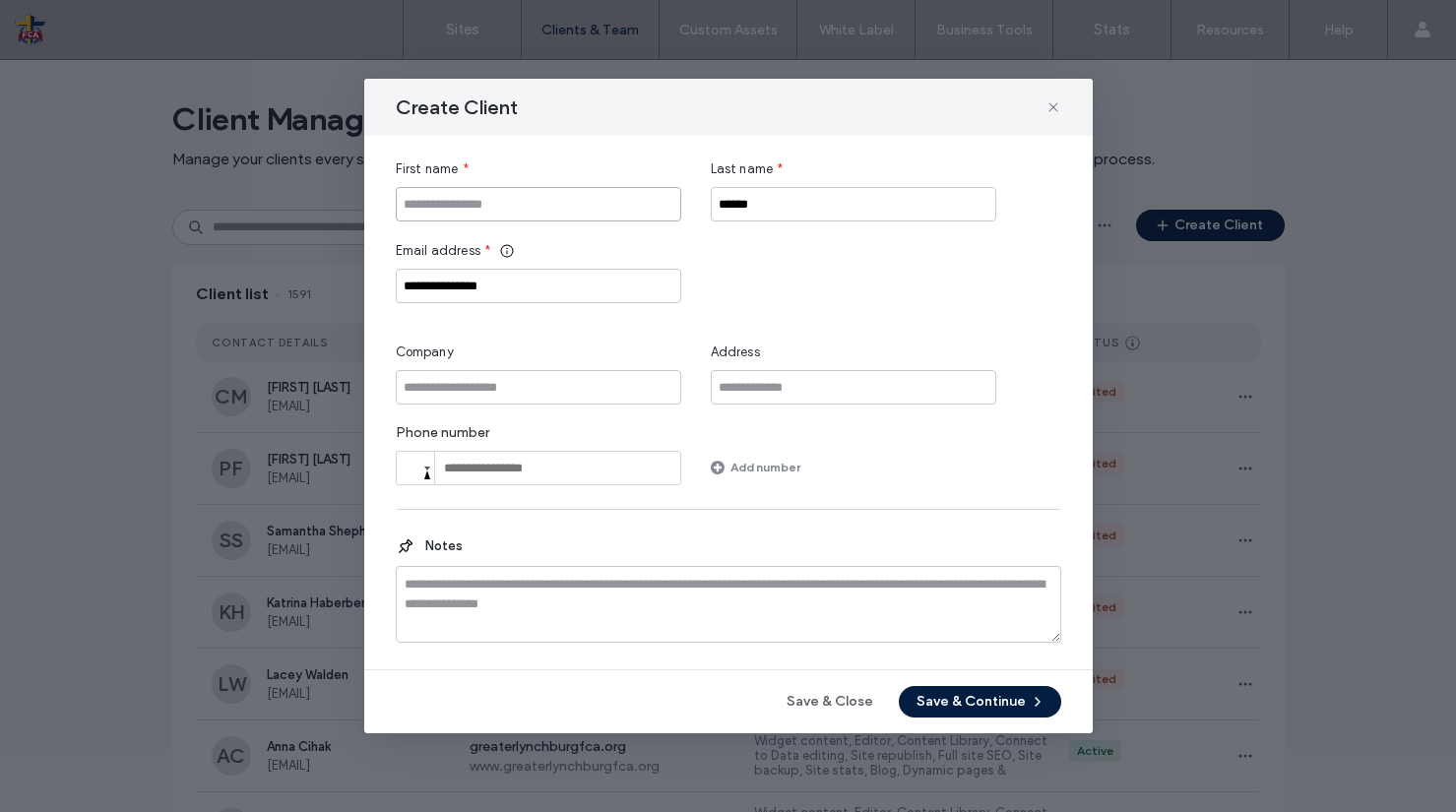 click at bounding box center (538, 204) 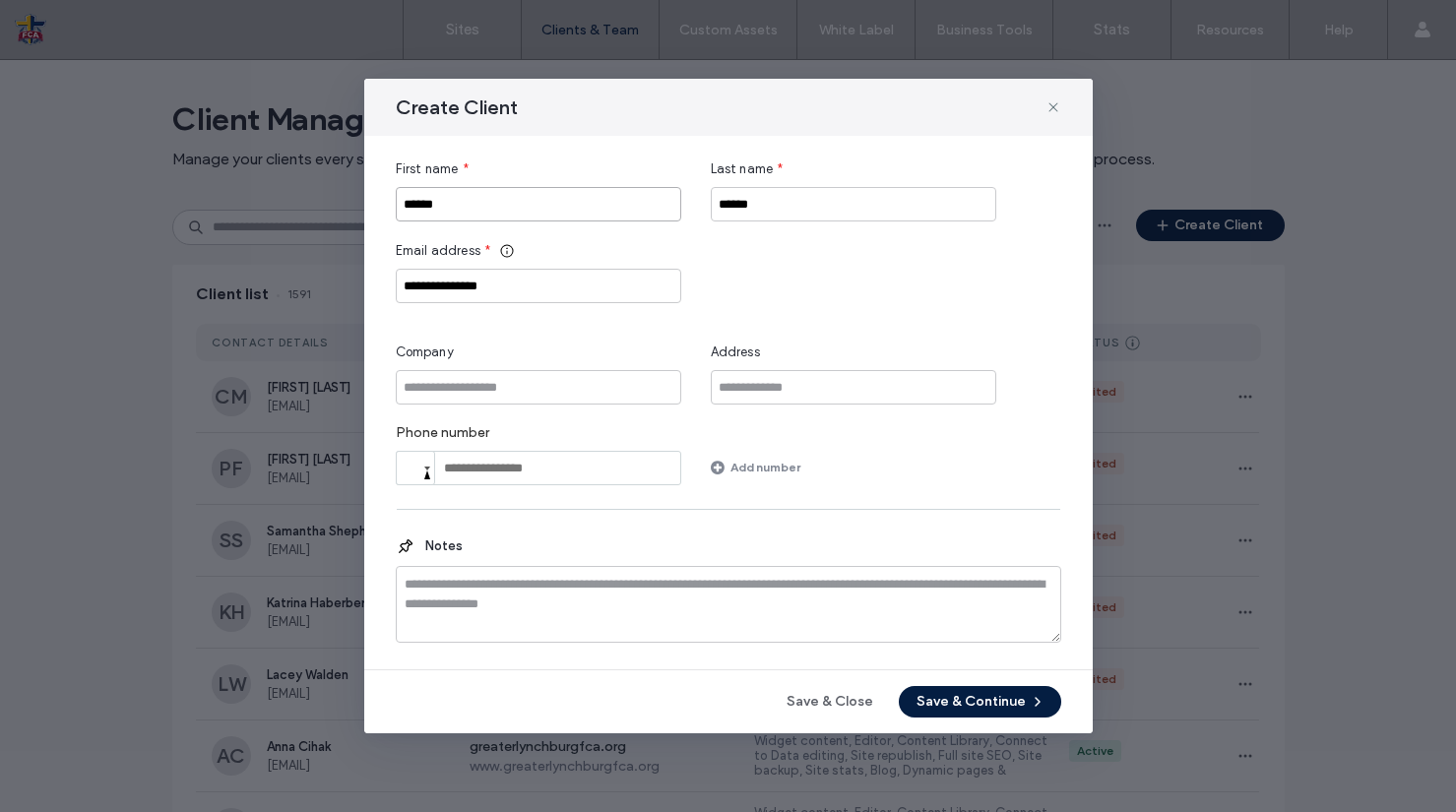 type on "******" 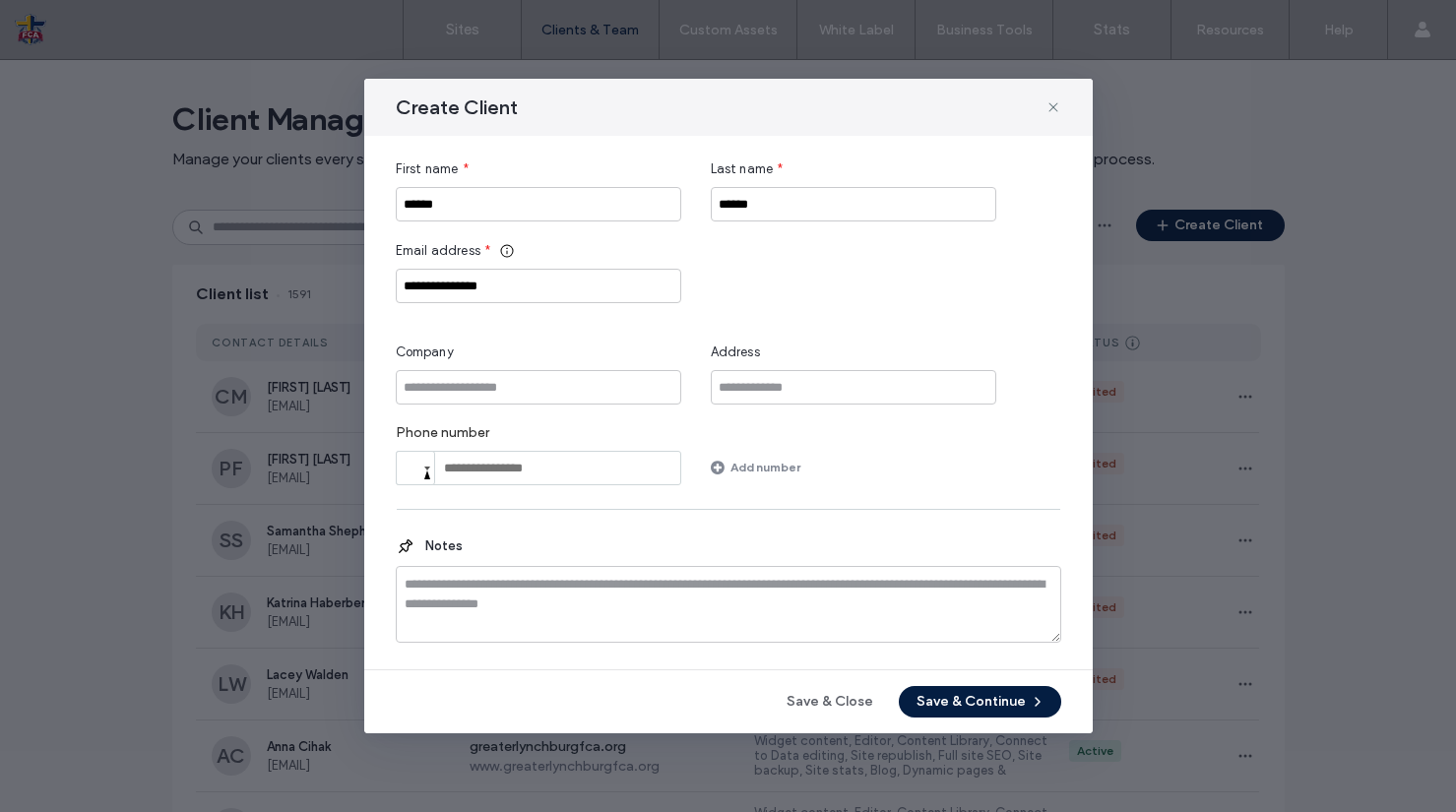 click on "Save & Continue" at bounding box center [980, 702] 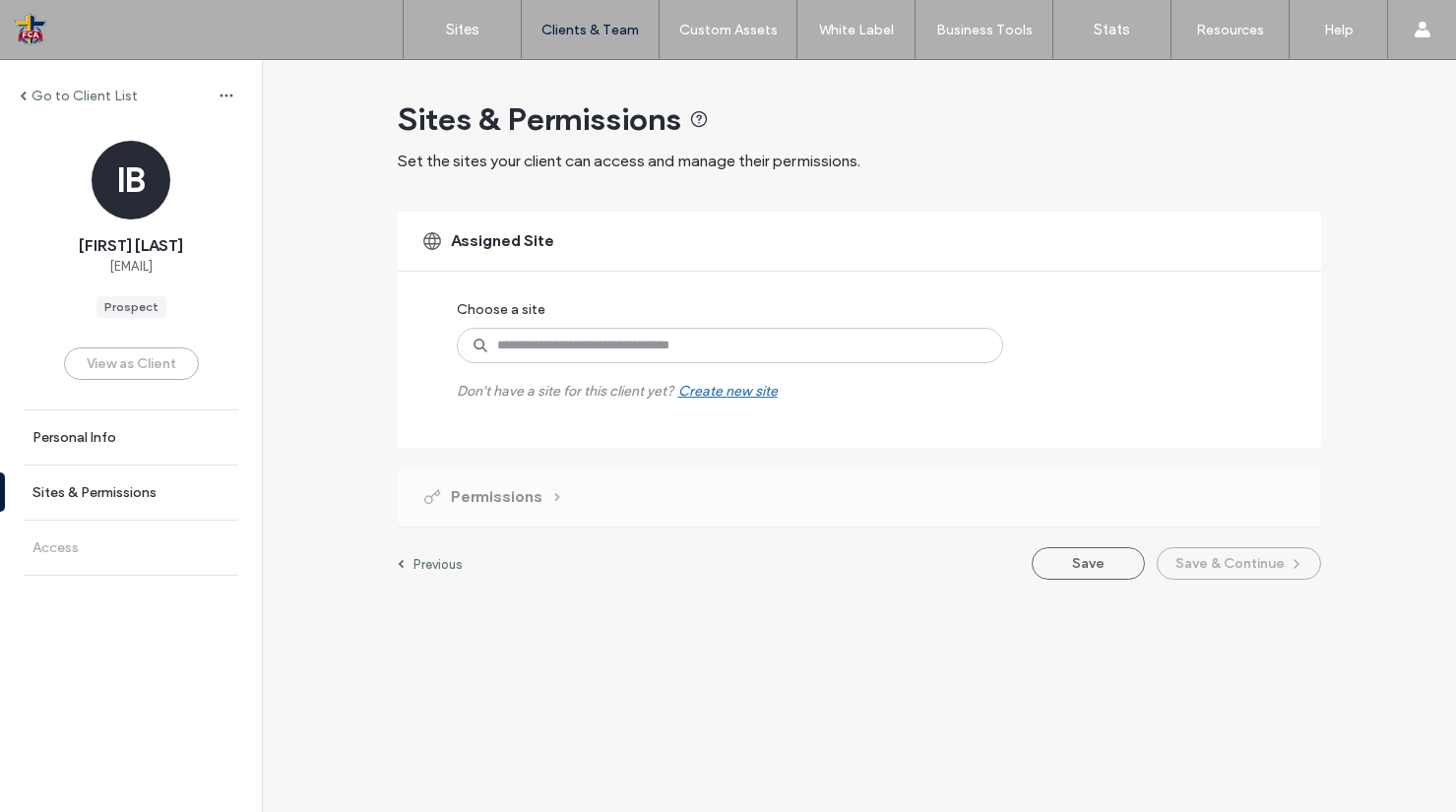 click on "Don't have a site for this client yet? Create new site" at bounding box center [617, 381] 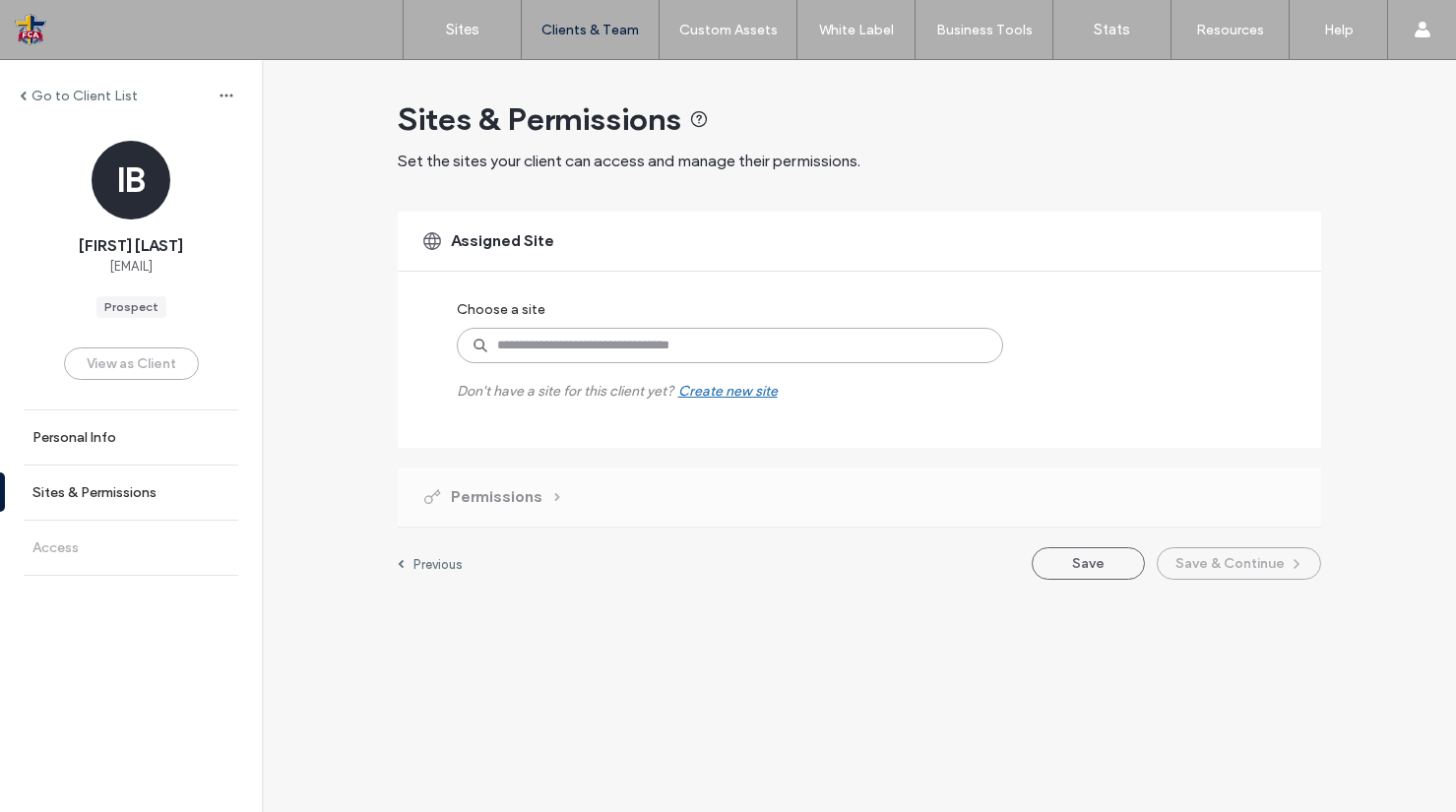 drag, startPoint x: 618, startPoint y: 353, endPoint x: 628, endPoint y: 362, distance: 13.453624 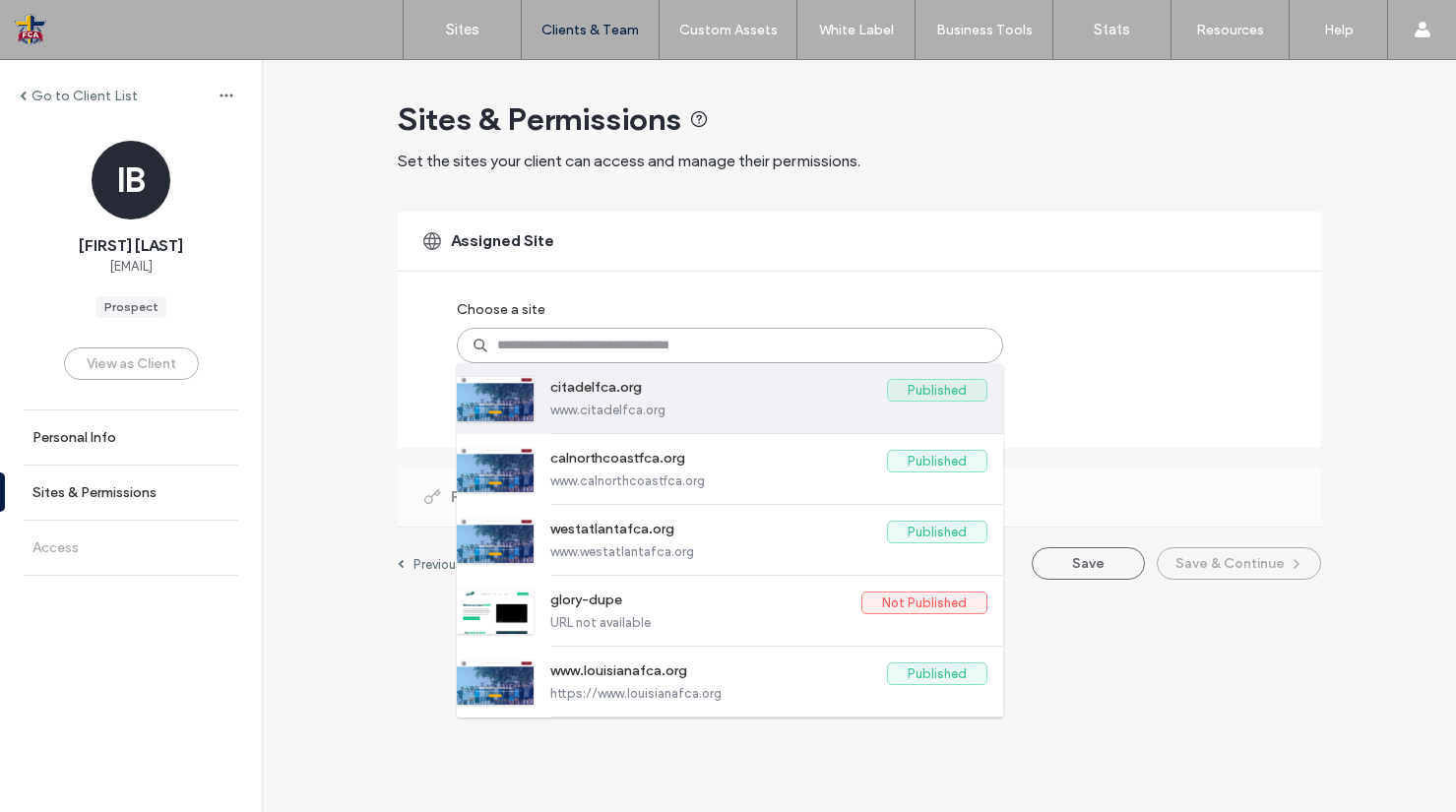 drag, startPoint x: 636, startPoint y: 408, endPoint x: 667, endPoint y: 420, distance: 33.24154 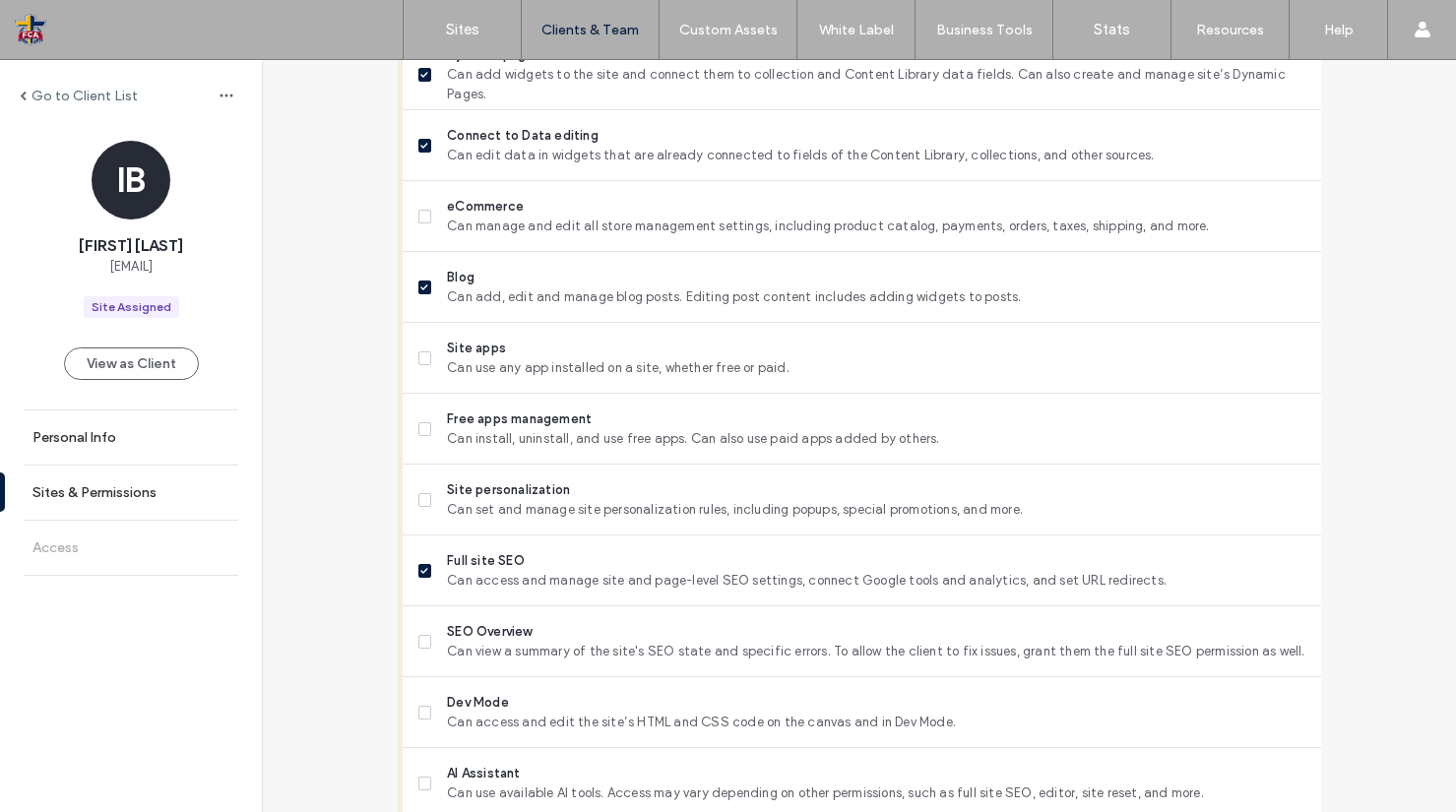 scroll, scrollTop: 1594, scrollLeft: 0, axis: vertical 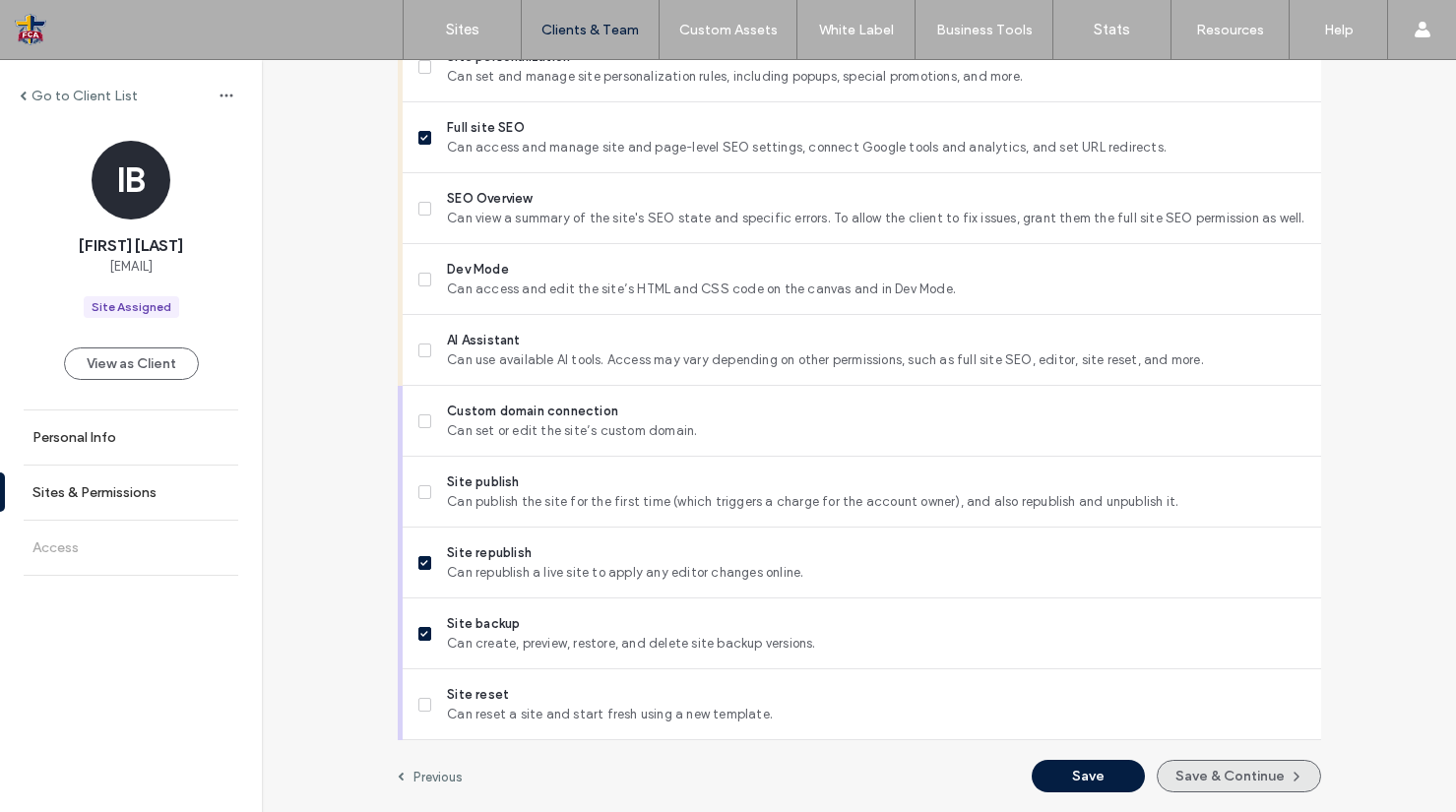 click on "Save & Continue" at bounding box center (1238, 776) 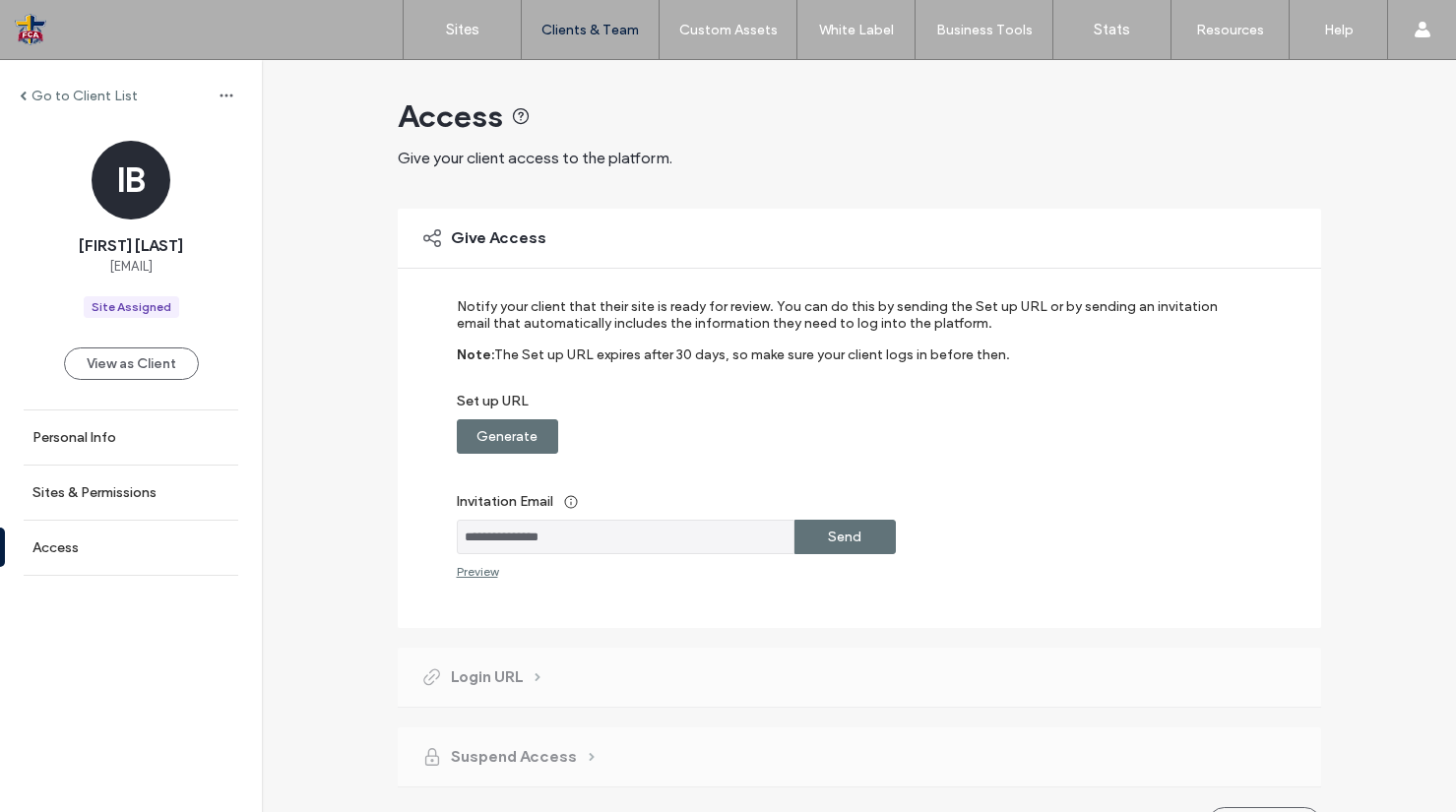 scroll, scrollTop: 6, scrollLeft: 0, axis: vertical 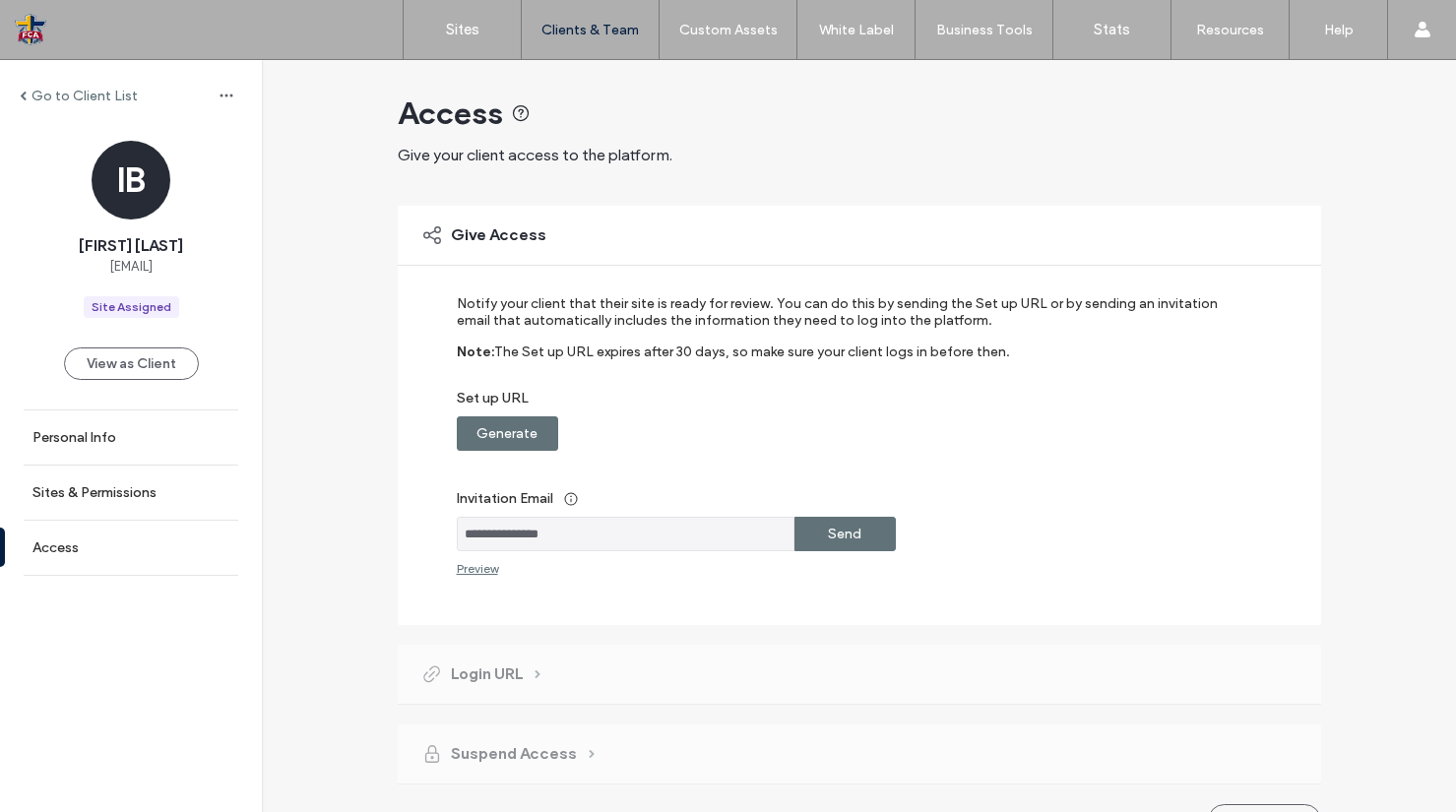 click on "Send" at bounding box center (845, 533) 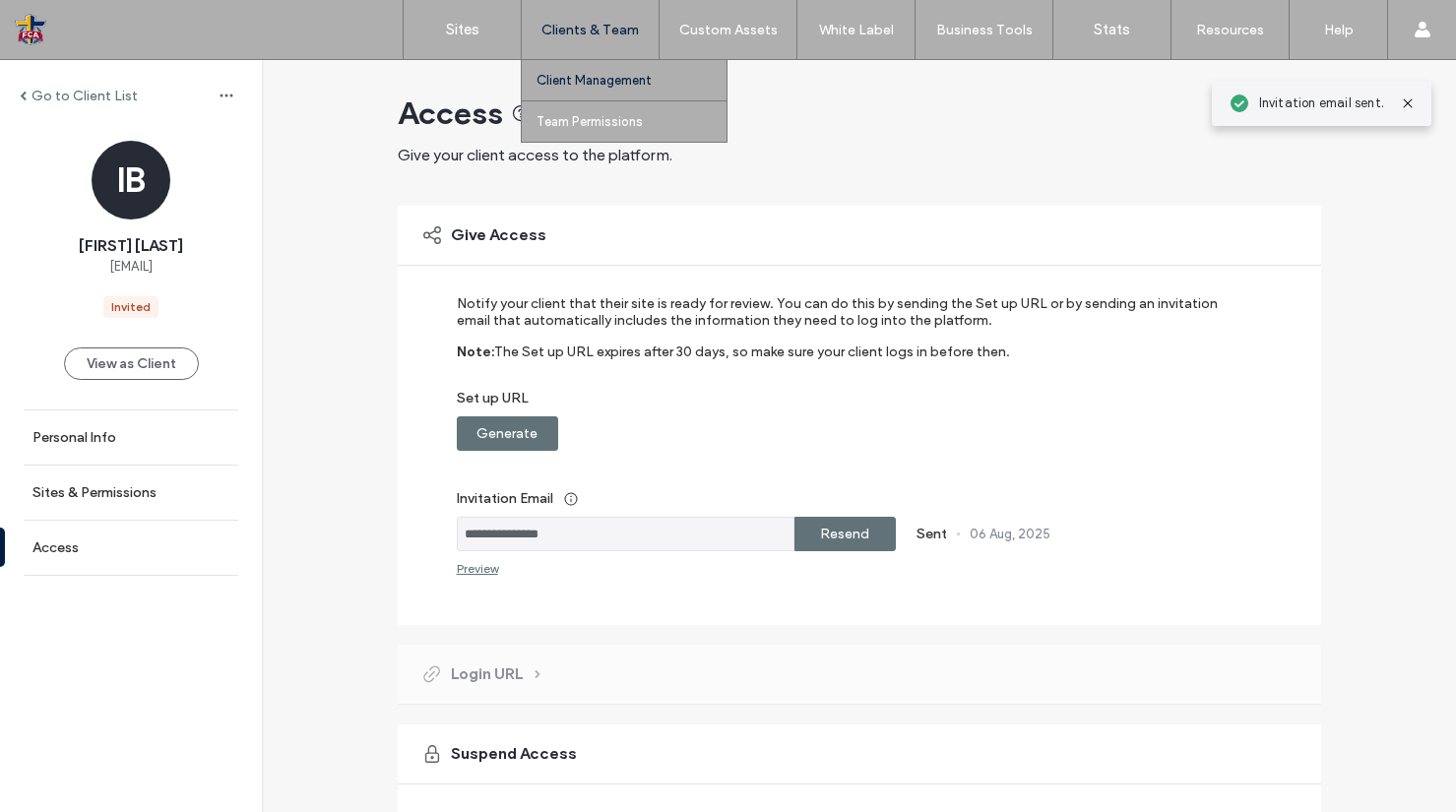 click on "Clients & Team" at bounding box center [590, 30] 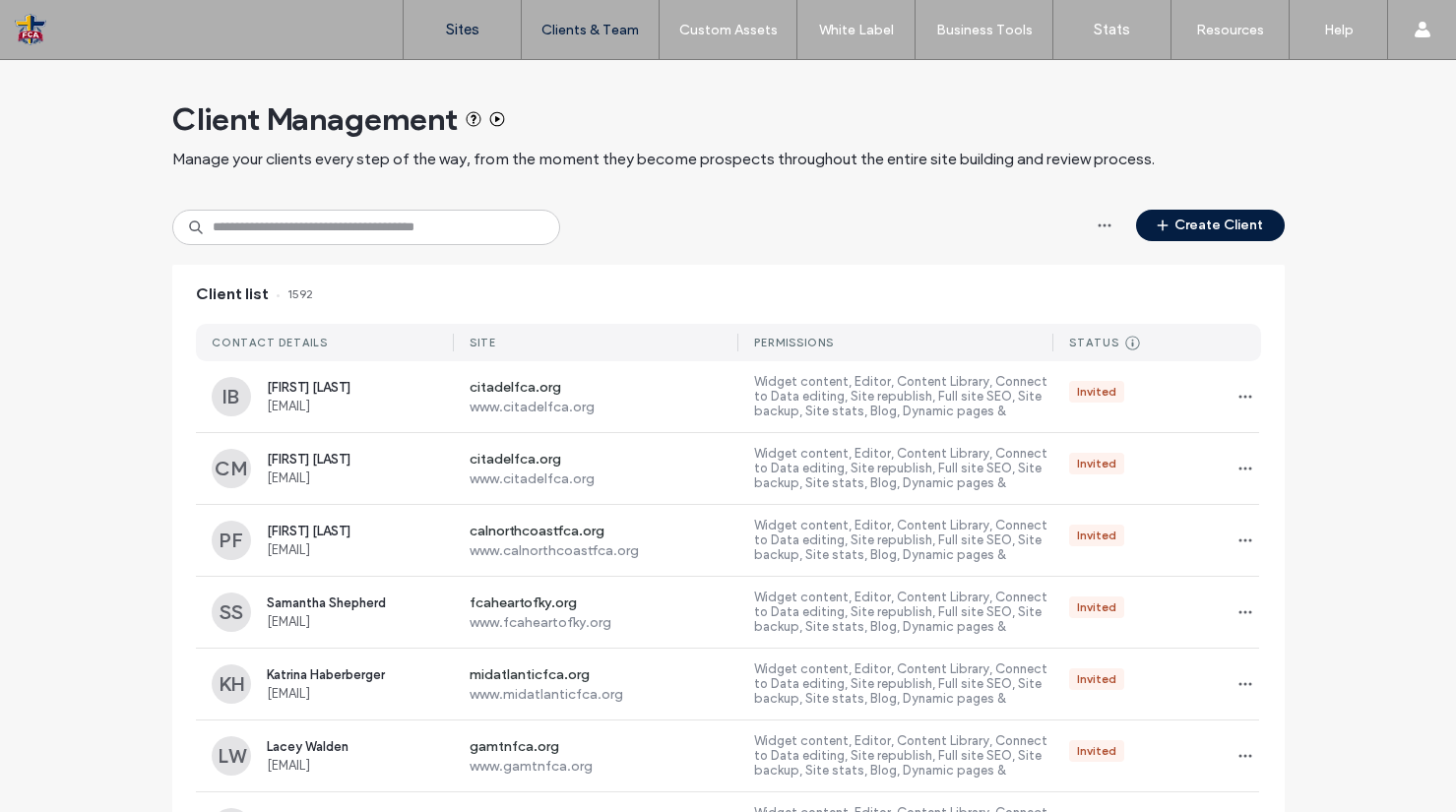 click on "Sites" at bounding box center [463, 30] 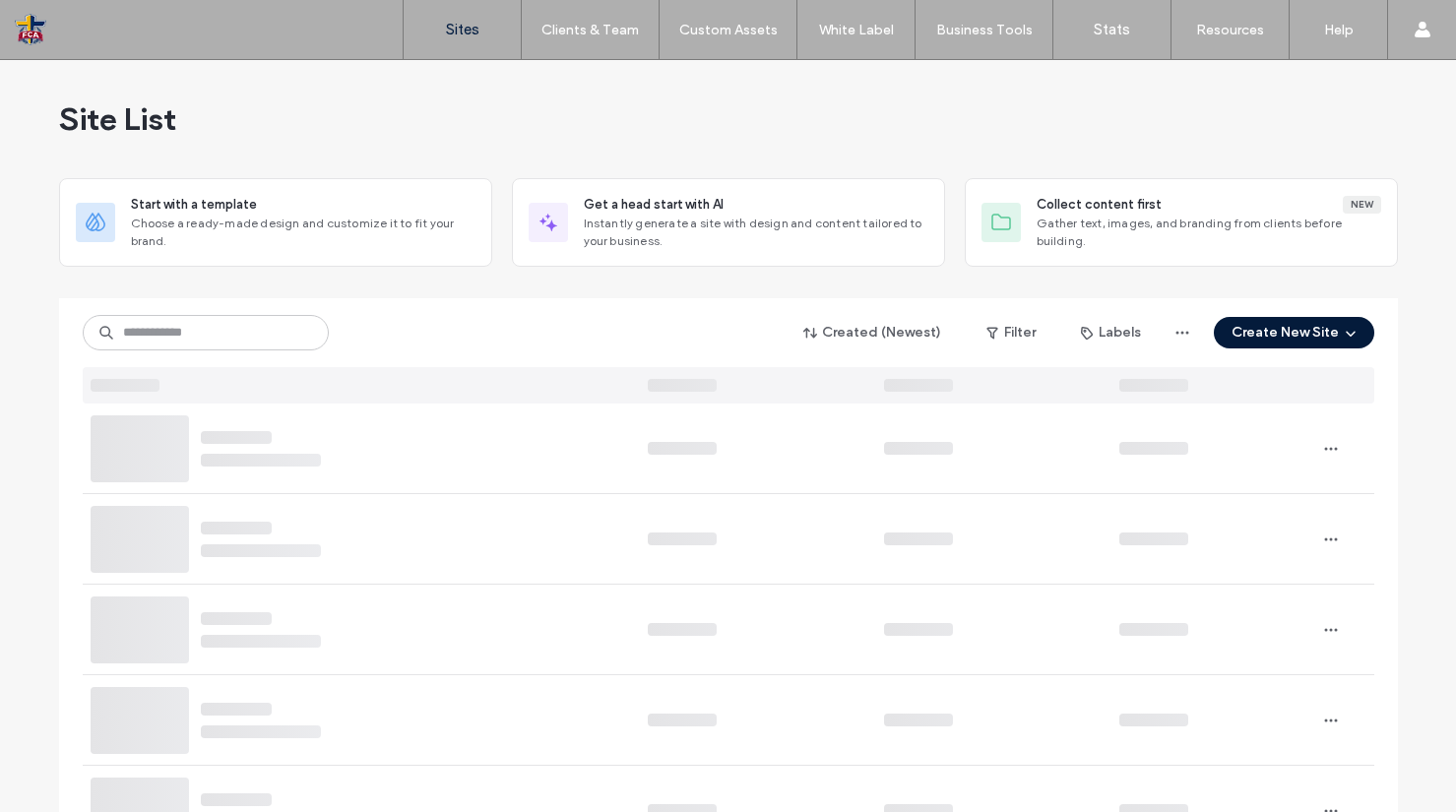 click on "Create New Site" at bounding box center [1294, 333] 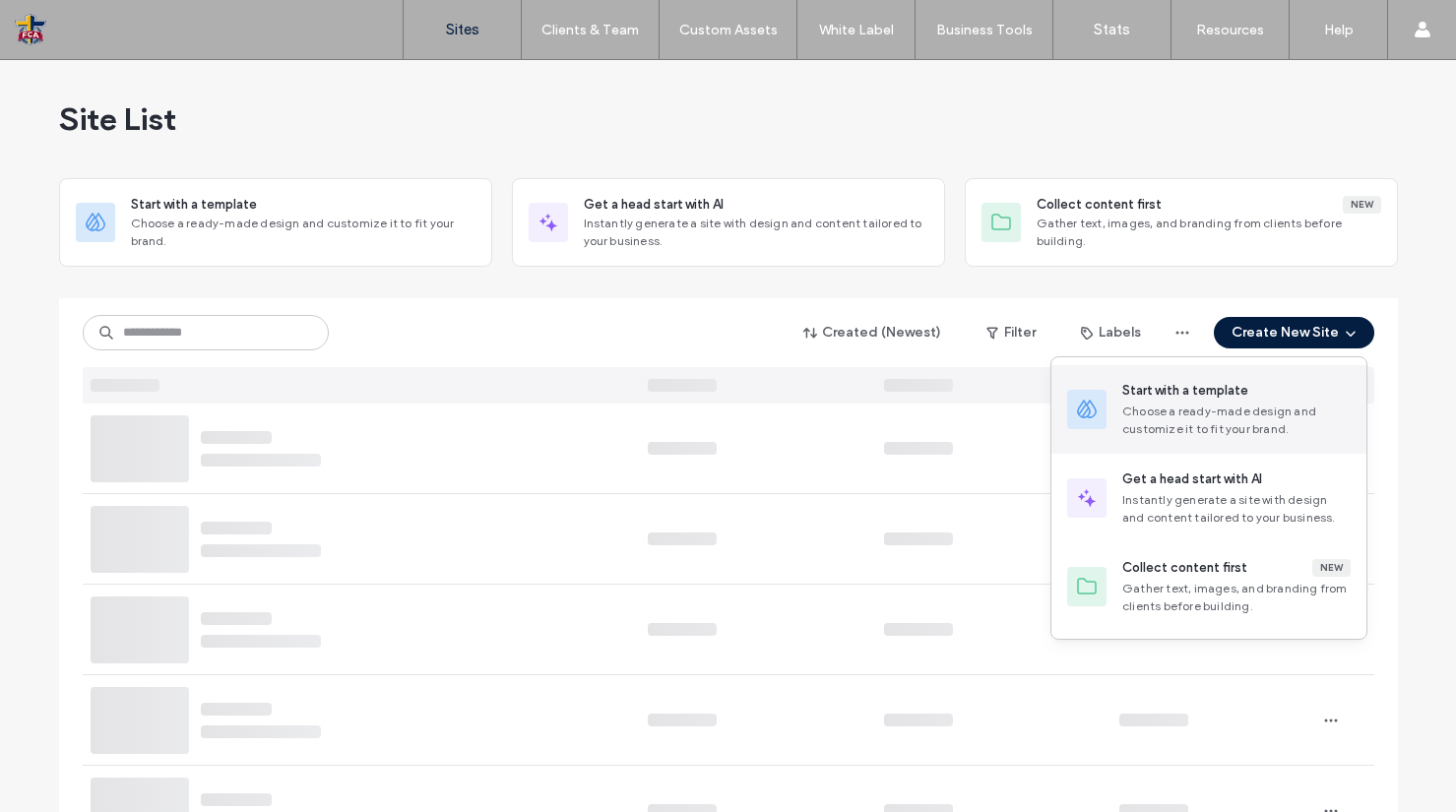 click on "Choose a ready-made design and customize it to fit your brand." at bounding box center [1236, 420] 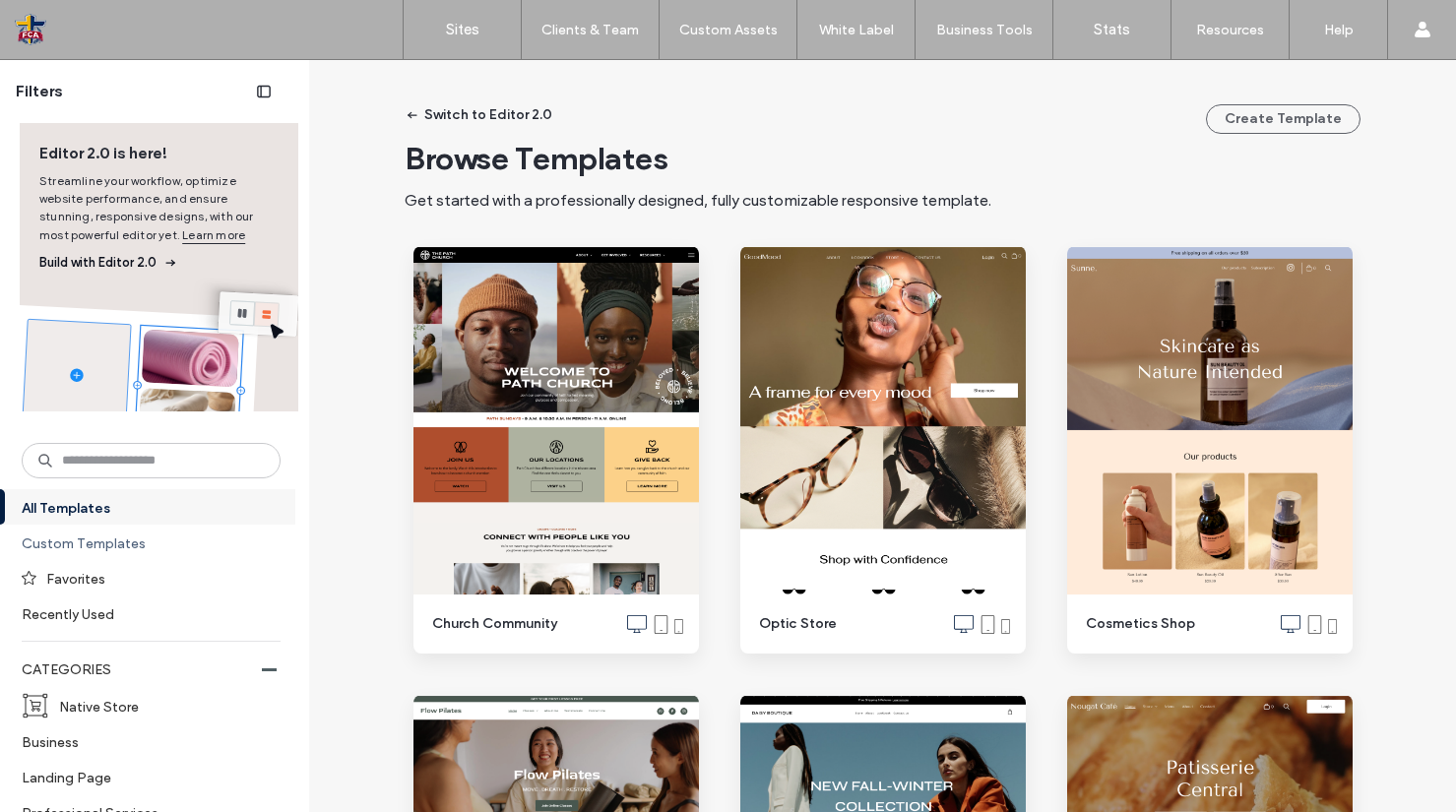 click on "Custom Templates" at bounding box center (143, 542) 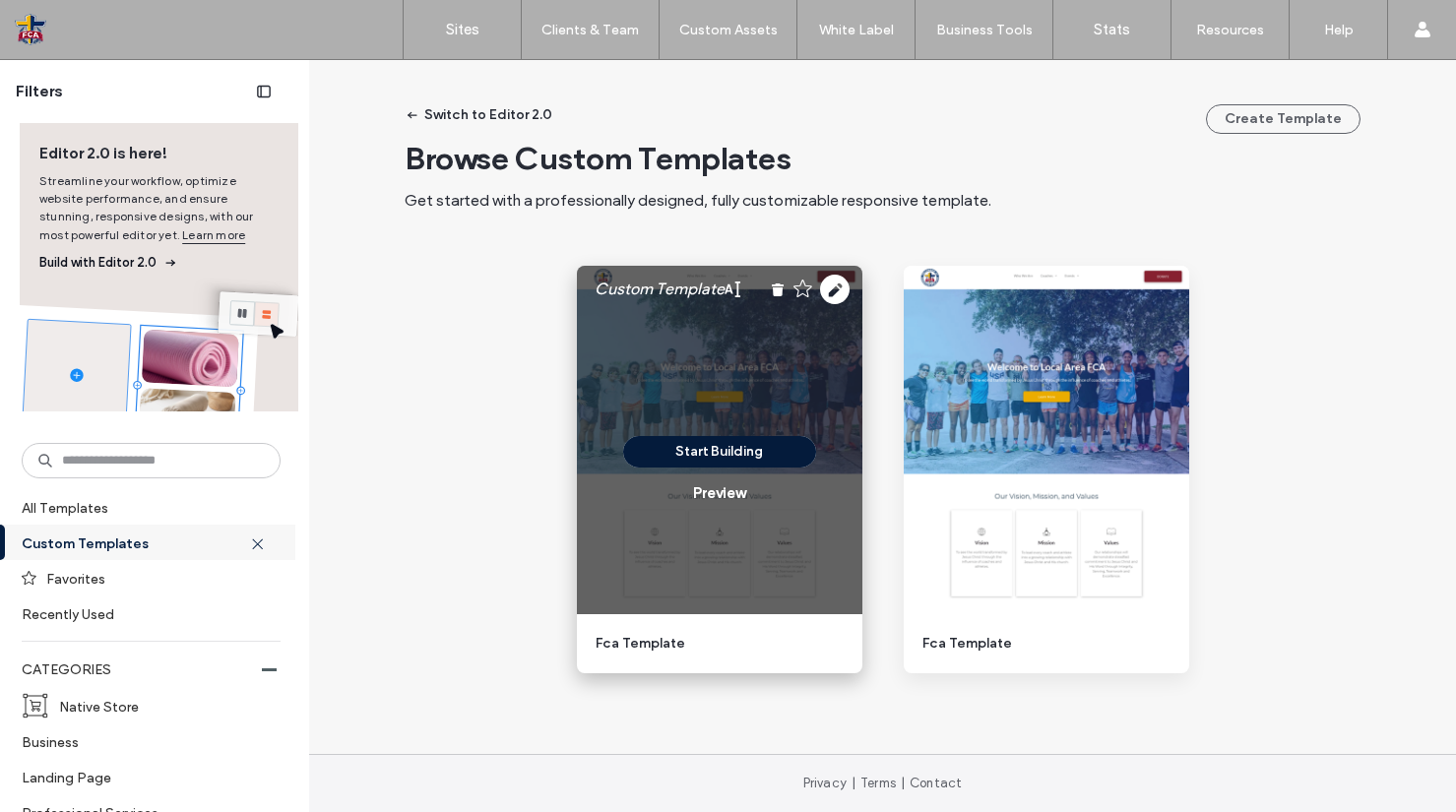 click on "Start Building" at bounding box center [720, 452] 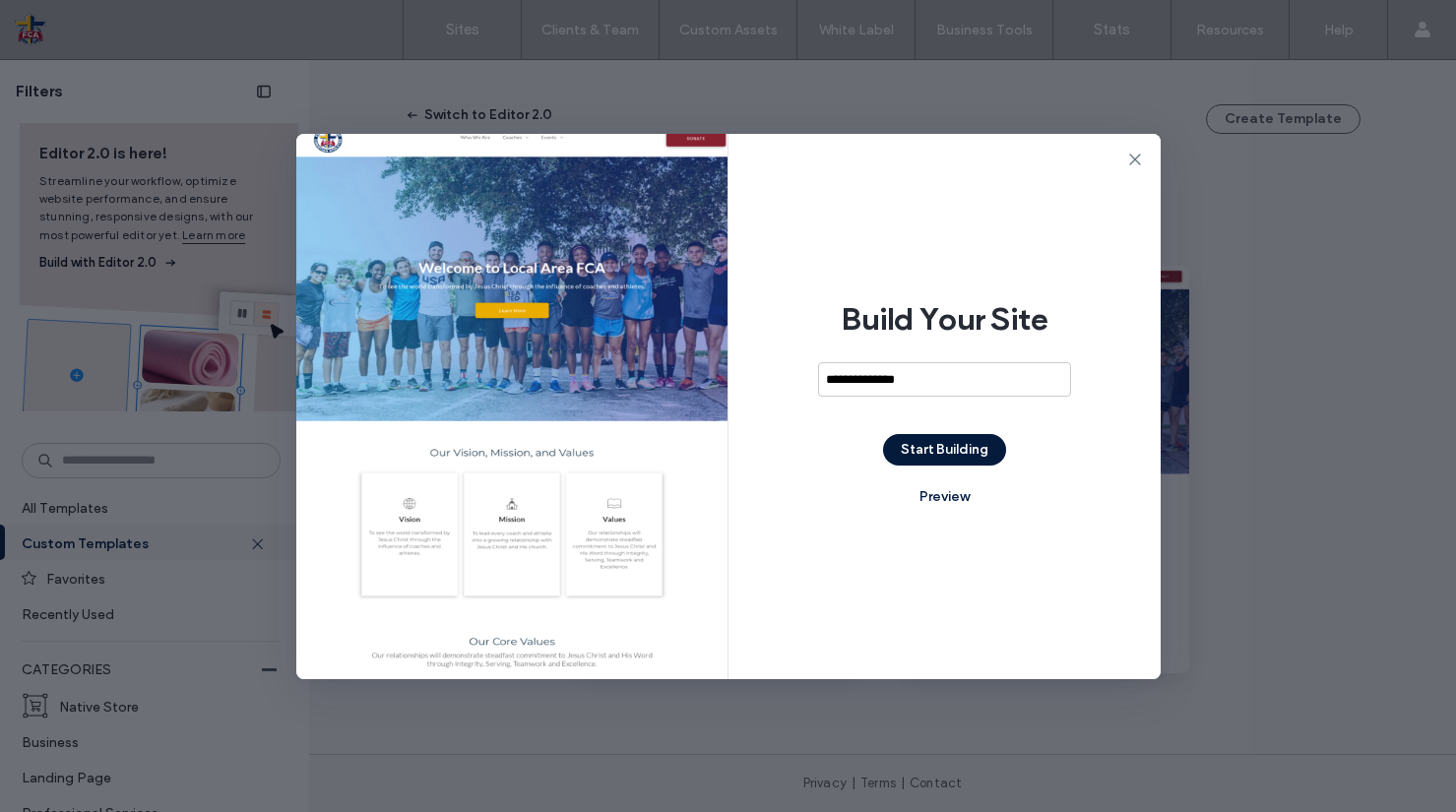 type on "**********" 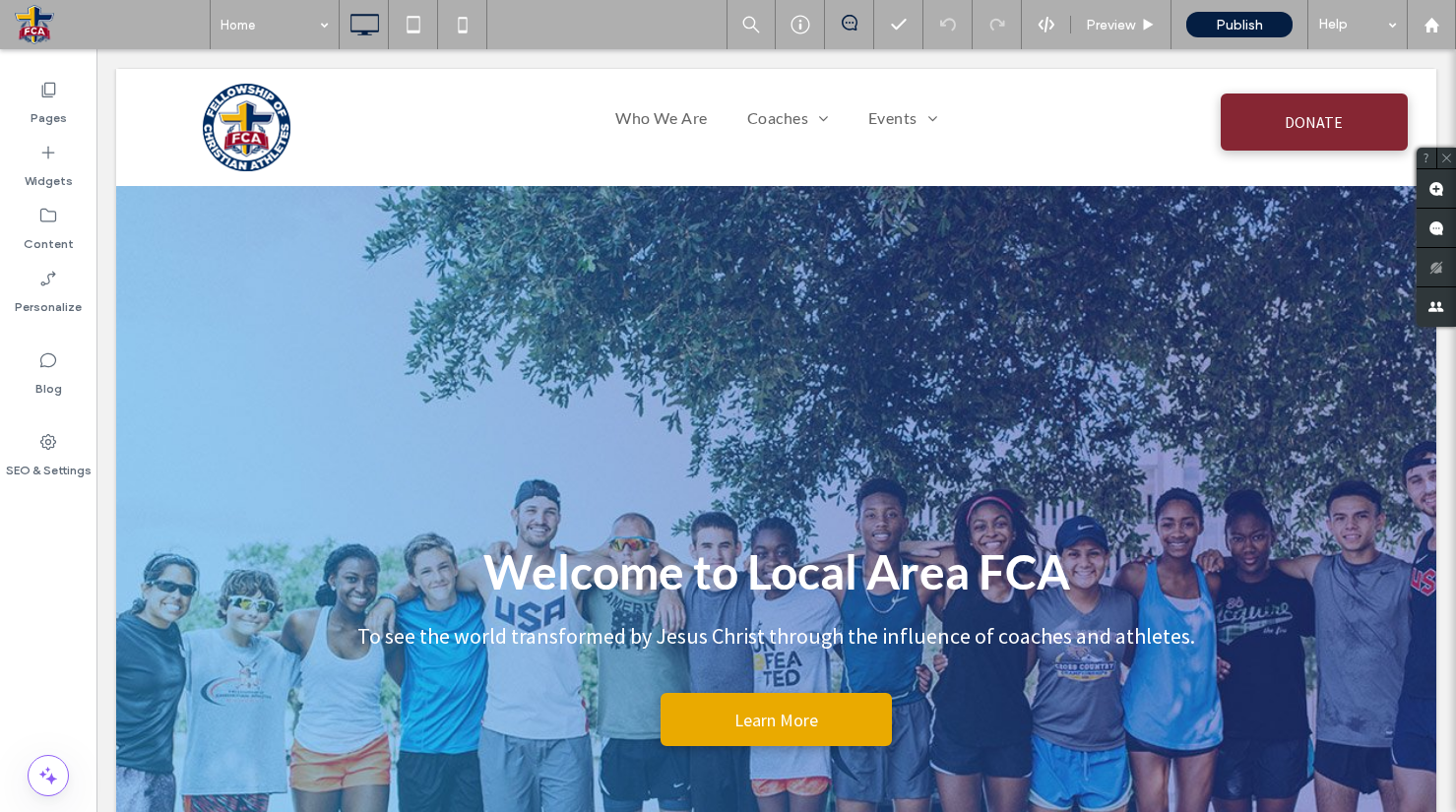 scroll, scrollTop: 0, scrollLeft: 0, axis: both 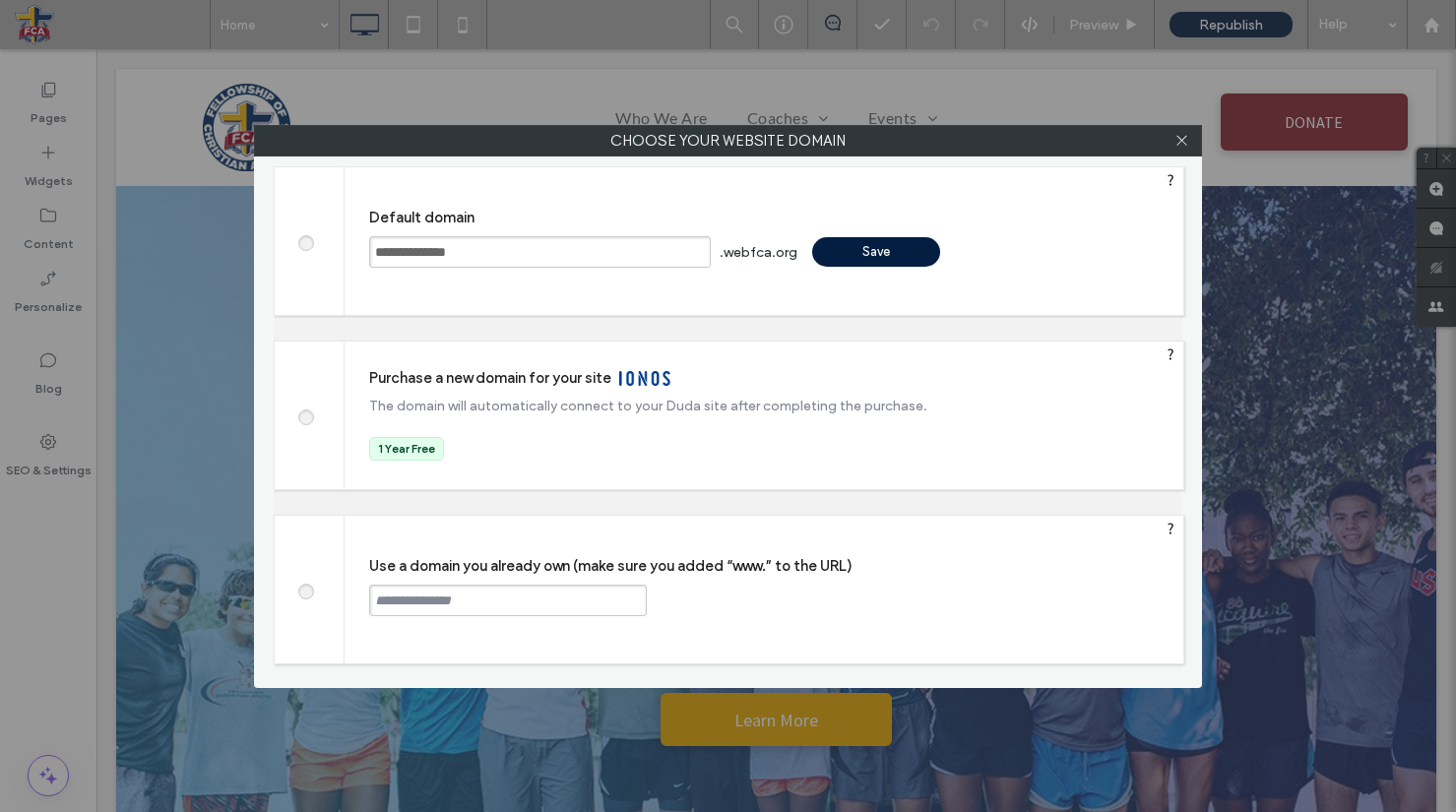 drag, startPoint x: 438, startPoint y: 591, endPoint x: 448, endPoint y: 598, distance: 12.206556 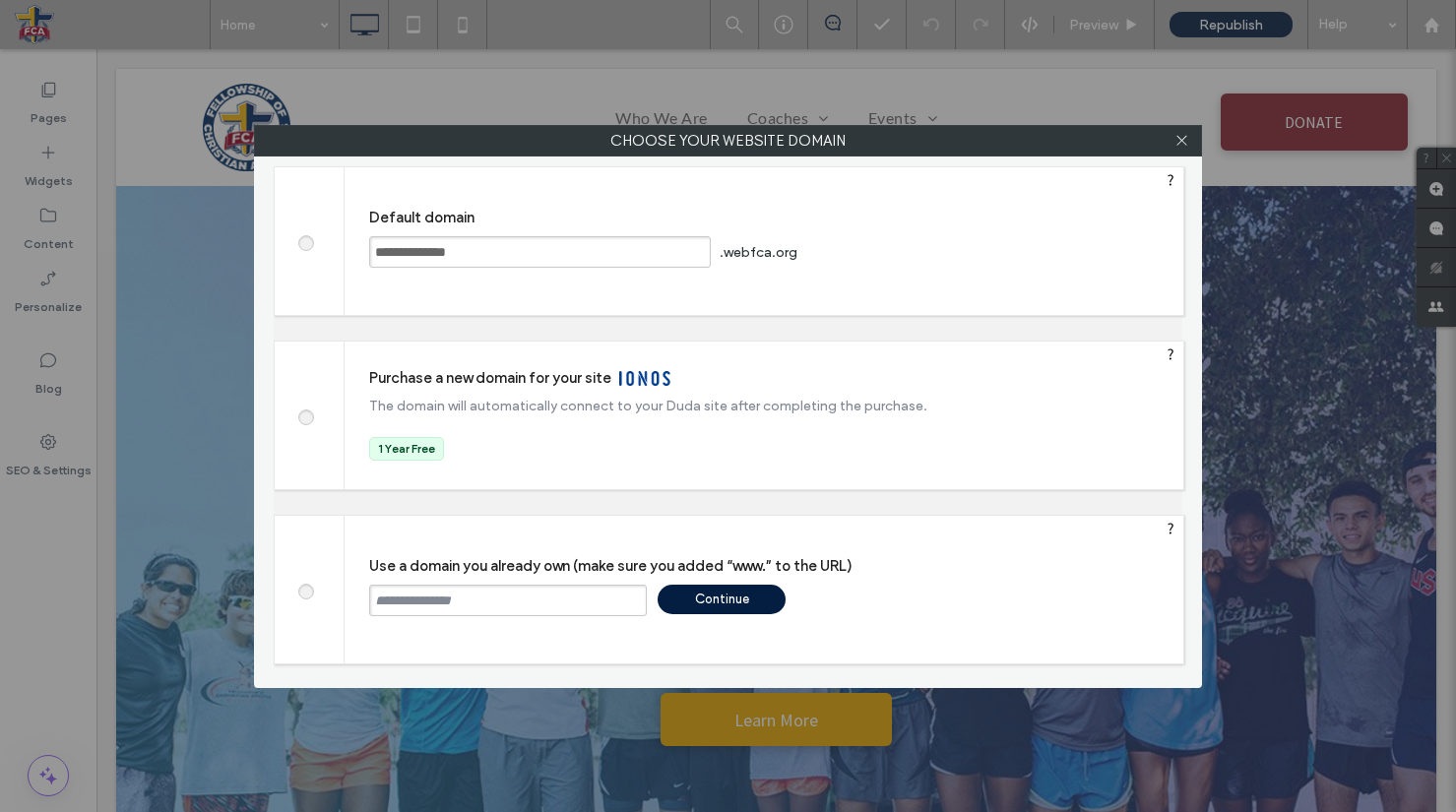 paste on "**********" 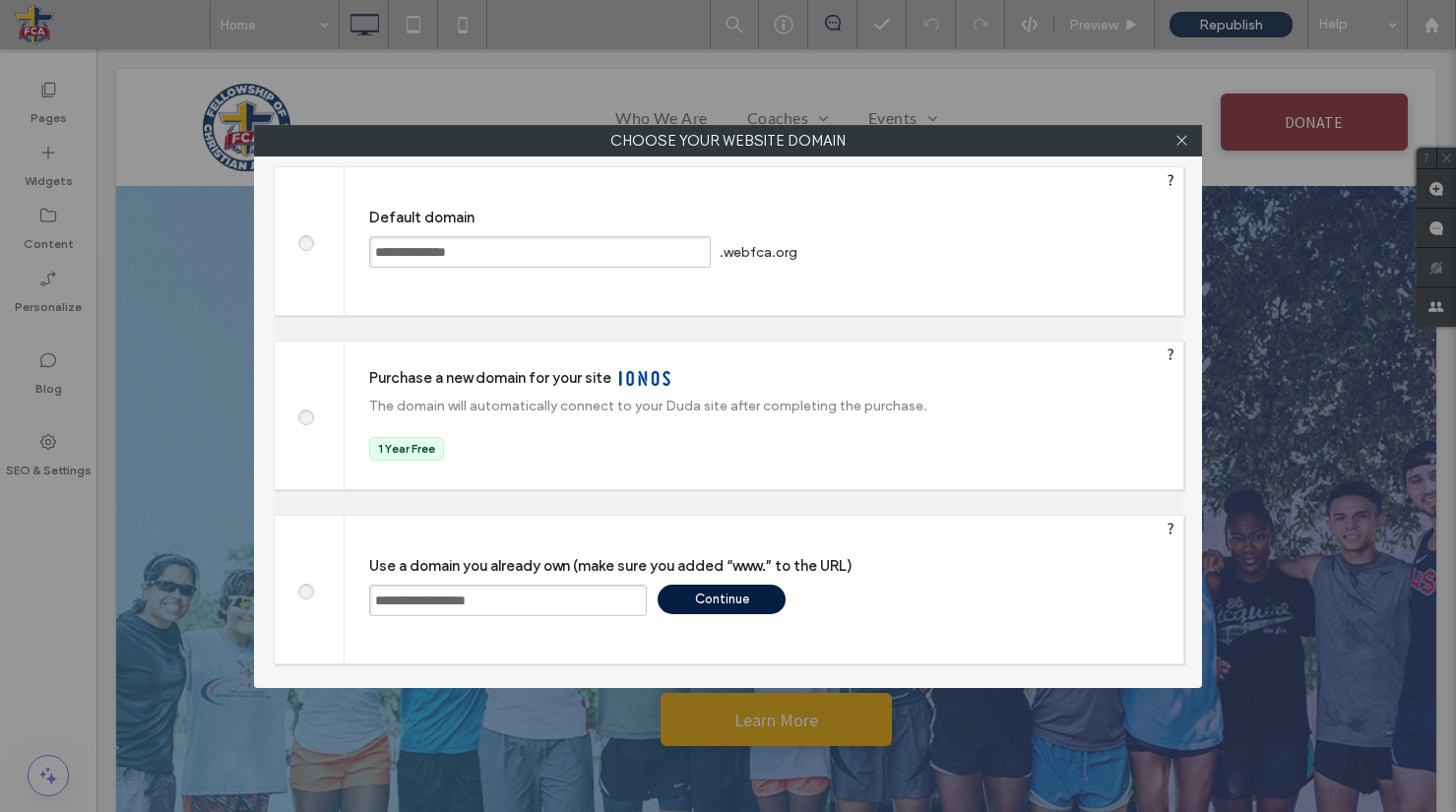 type on "**********" 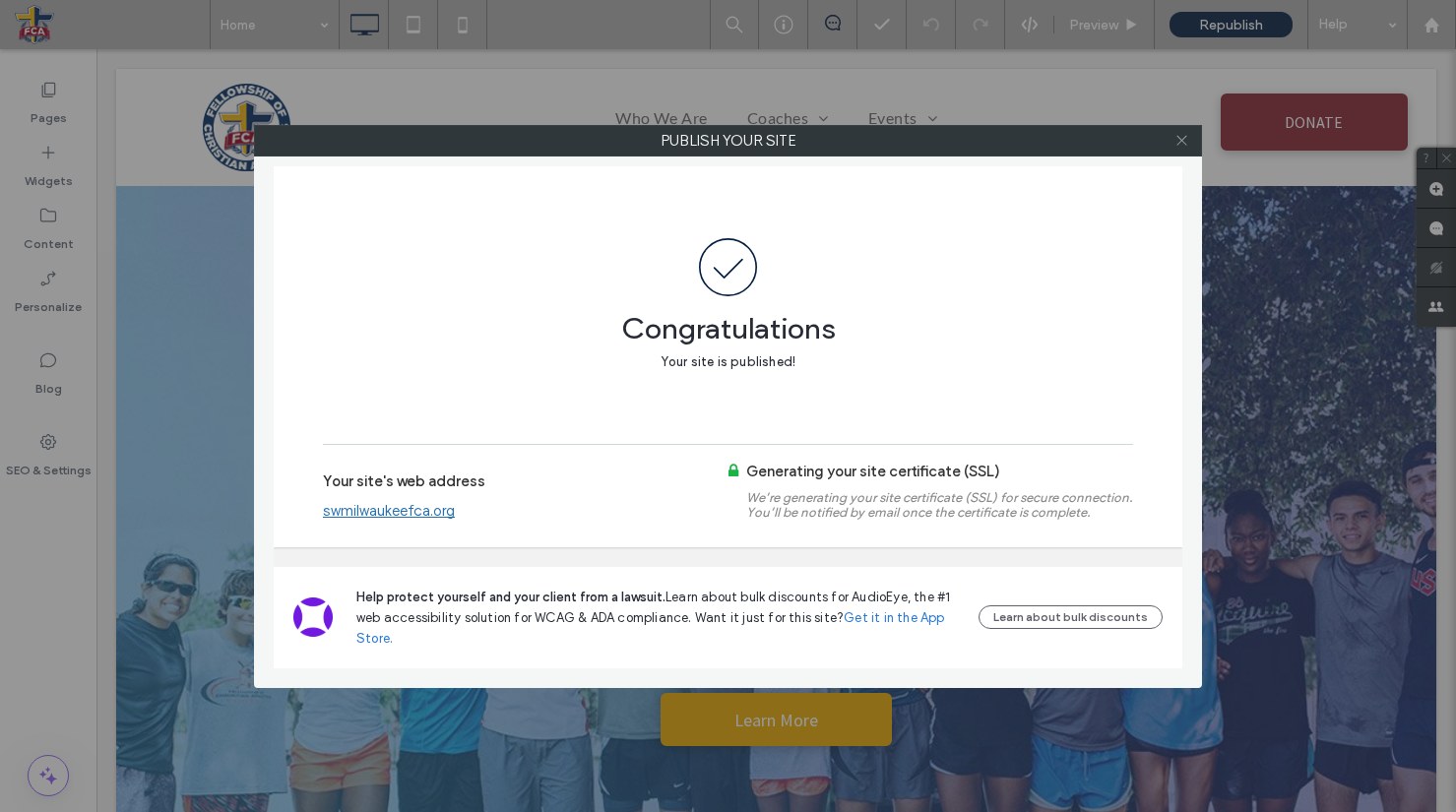 click 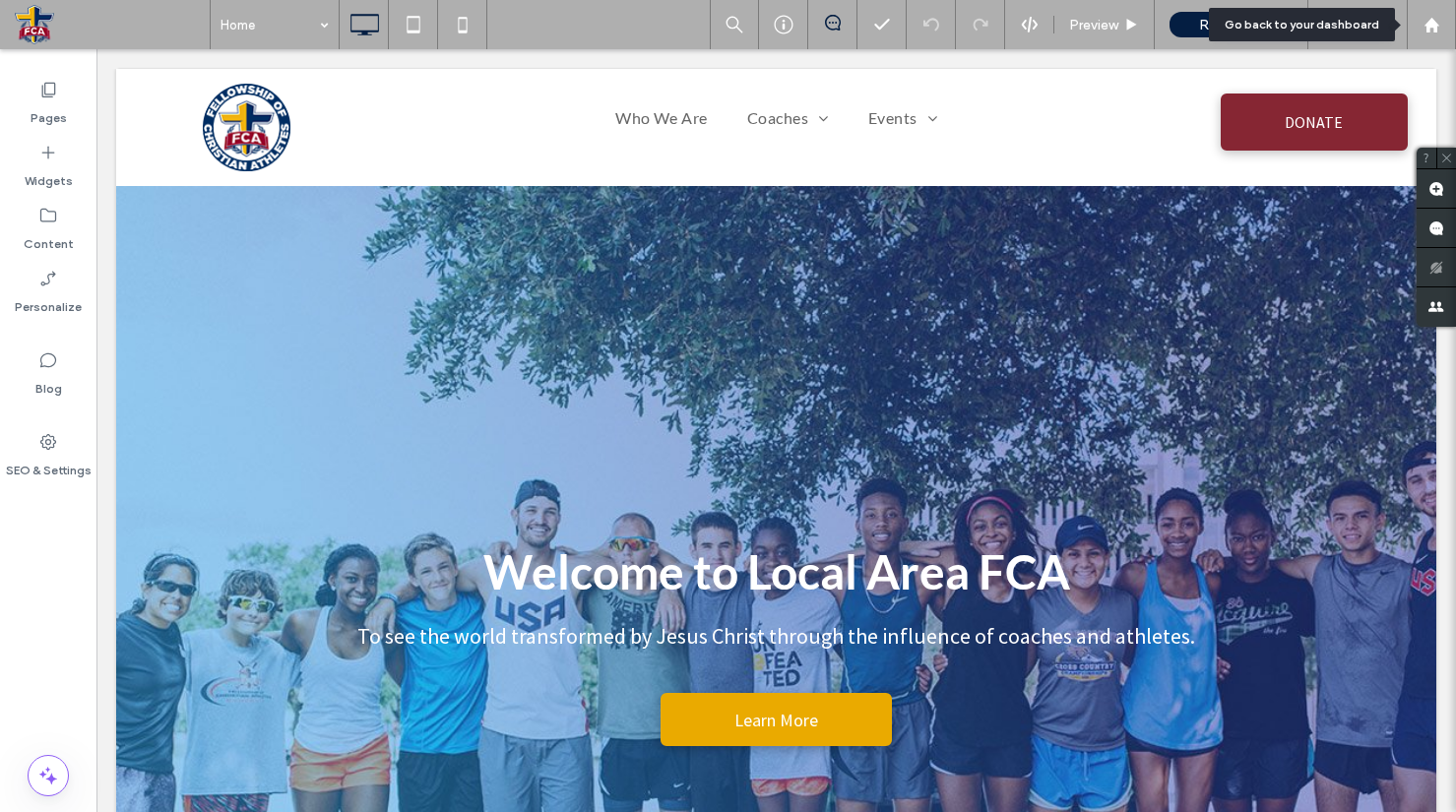 drag, startPoint x: 1421, startPoint y: 36, endPoint x: 1393, endPoint y: 42, distance: 28.635642 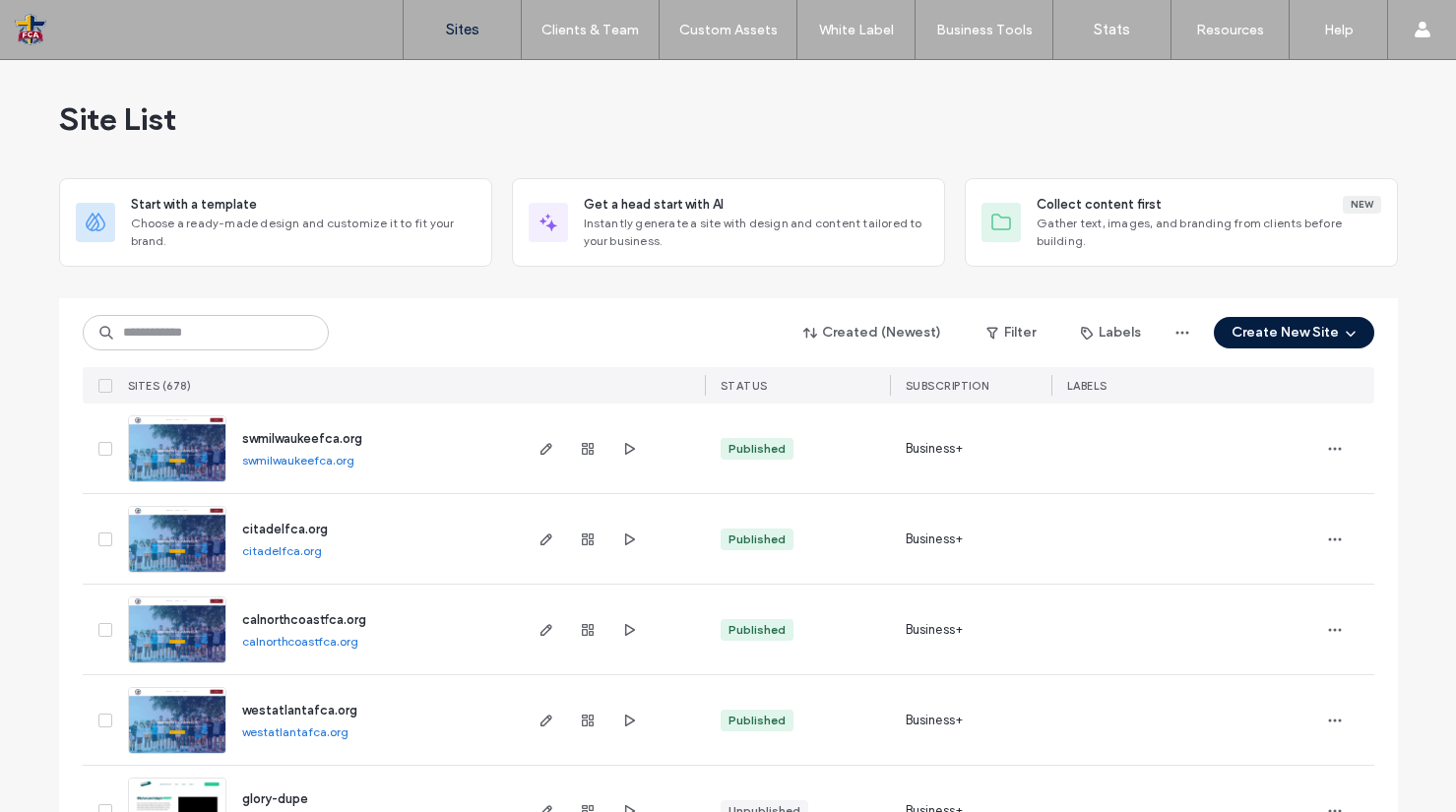 scroll, scrollTop: 0, scrollLeft: 0, axis: both 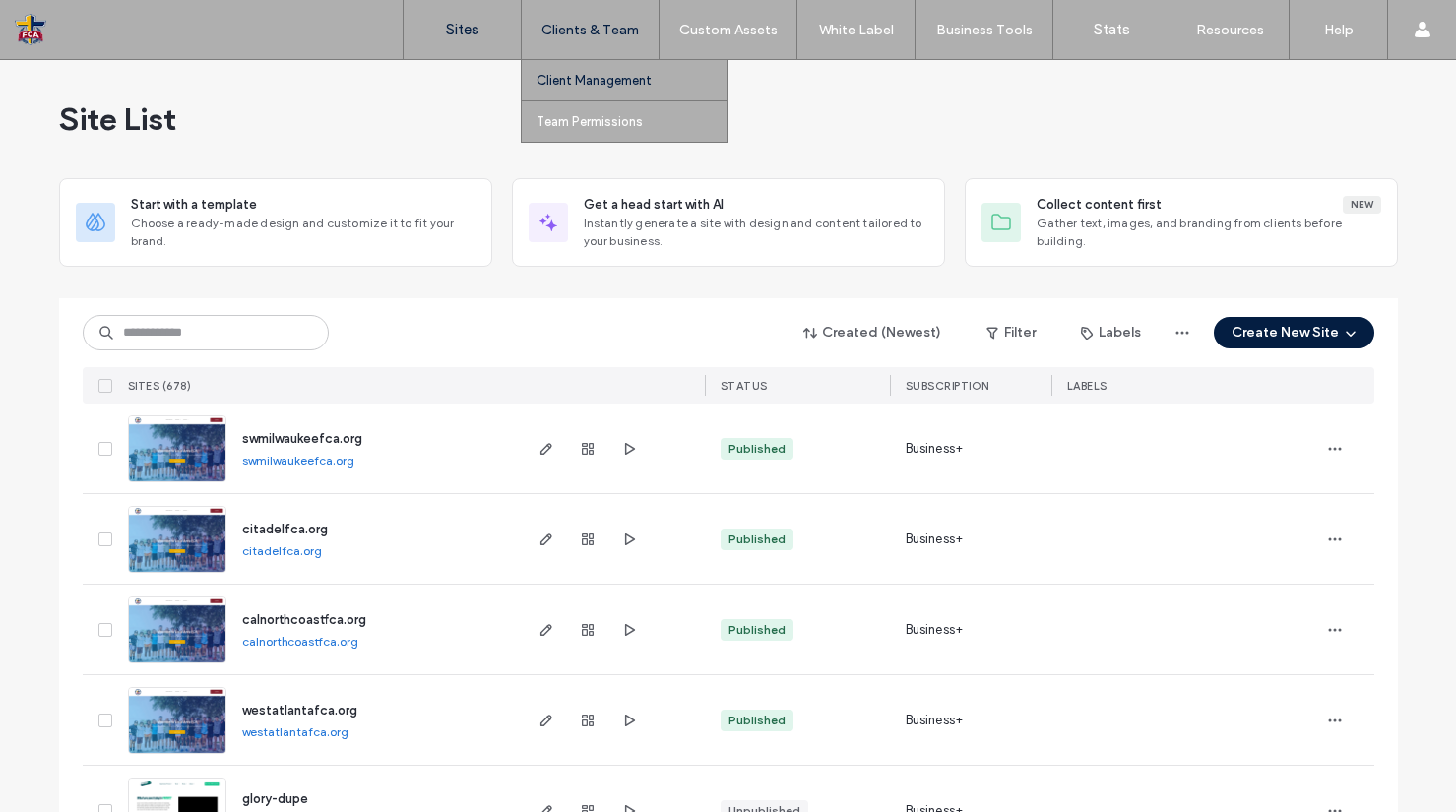 click on "Client Management" at bounding box center [594, 80] 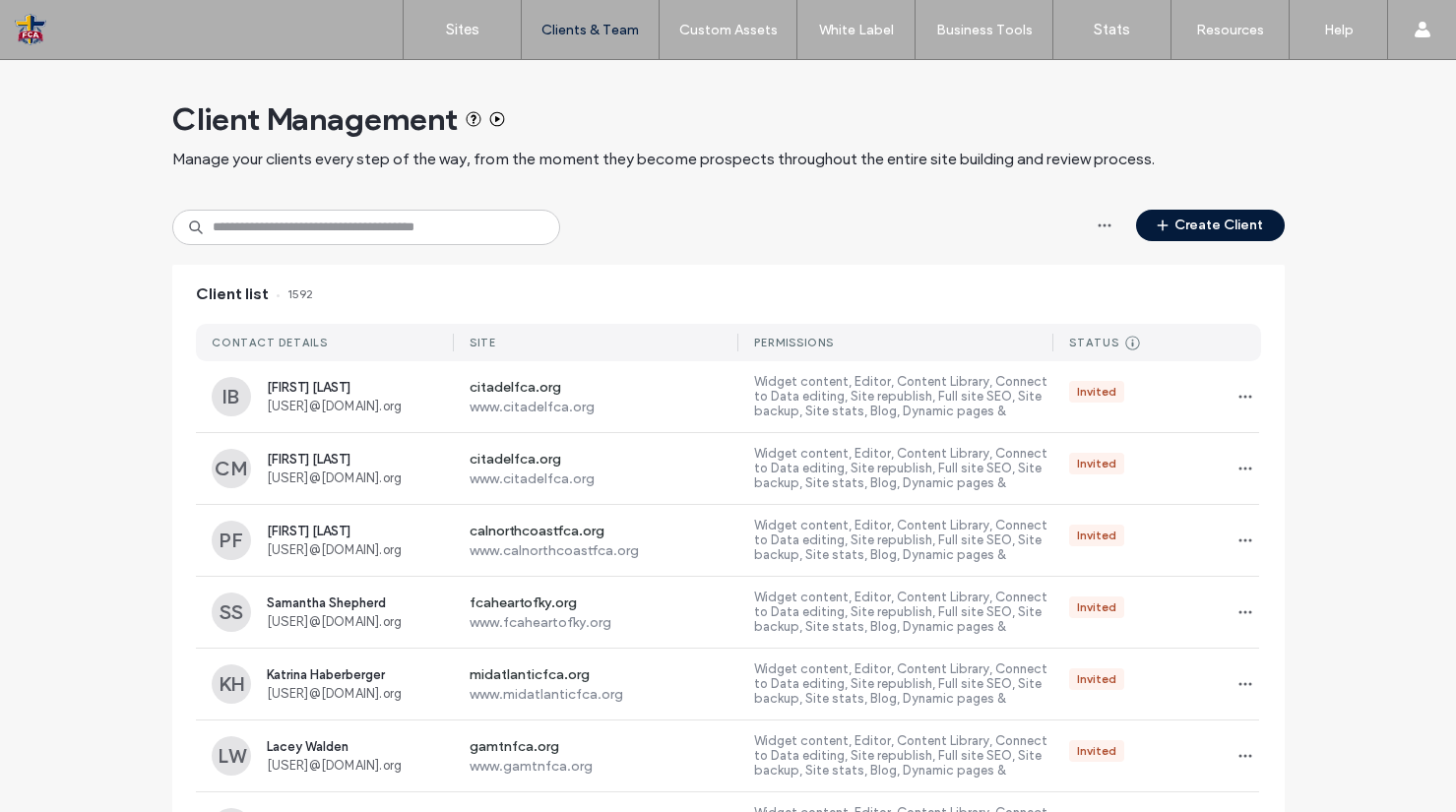 click on "Create Client" at bounding box center [1210, 225] 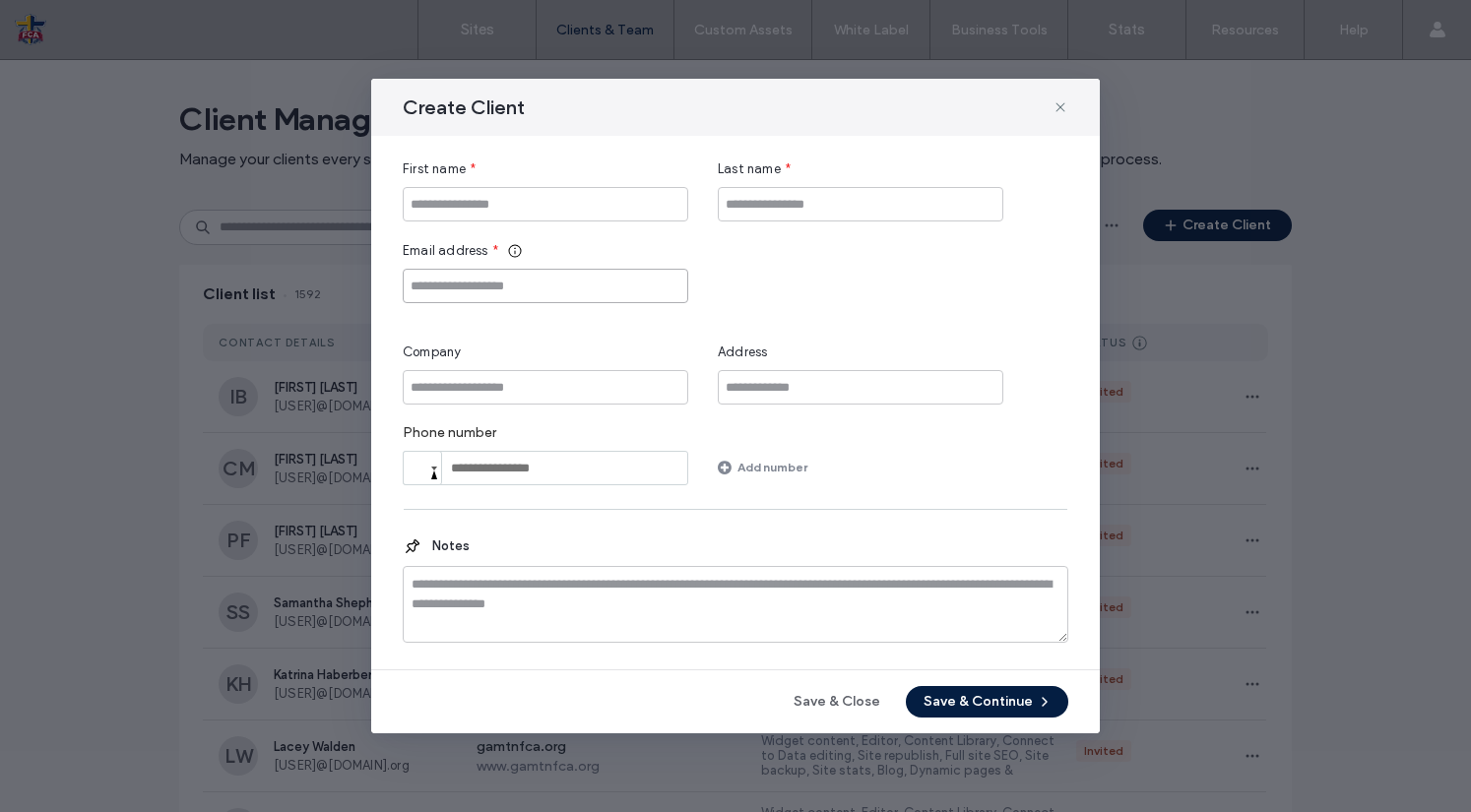 drag, startPoint x: 528, startPoint y: 300, endPoint x: 519, endPoint y: 280, distance: 21.931712 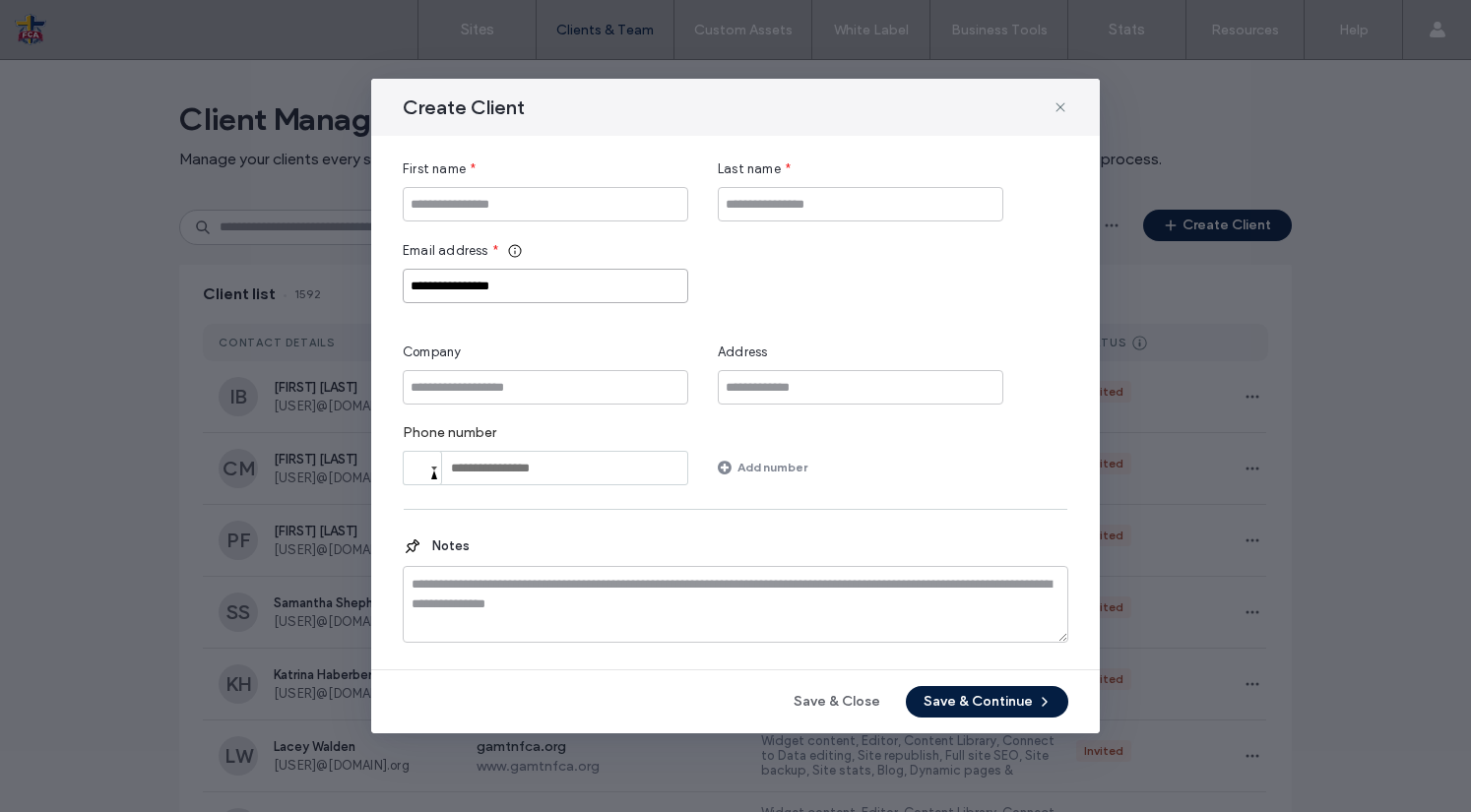 type on "**********" 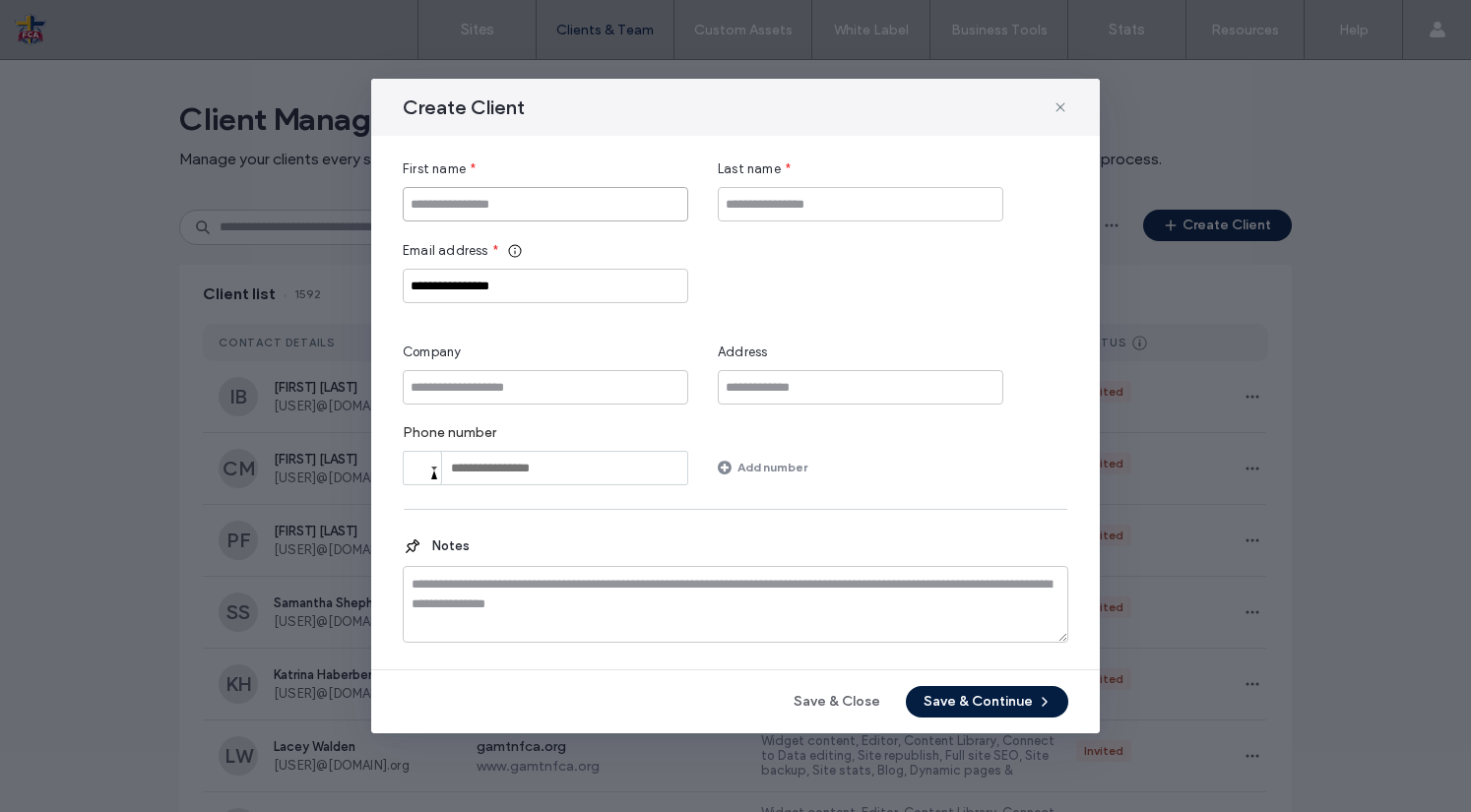 click at bounding box center [545, 204] 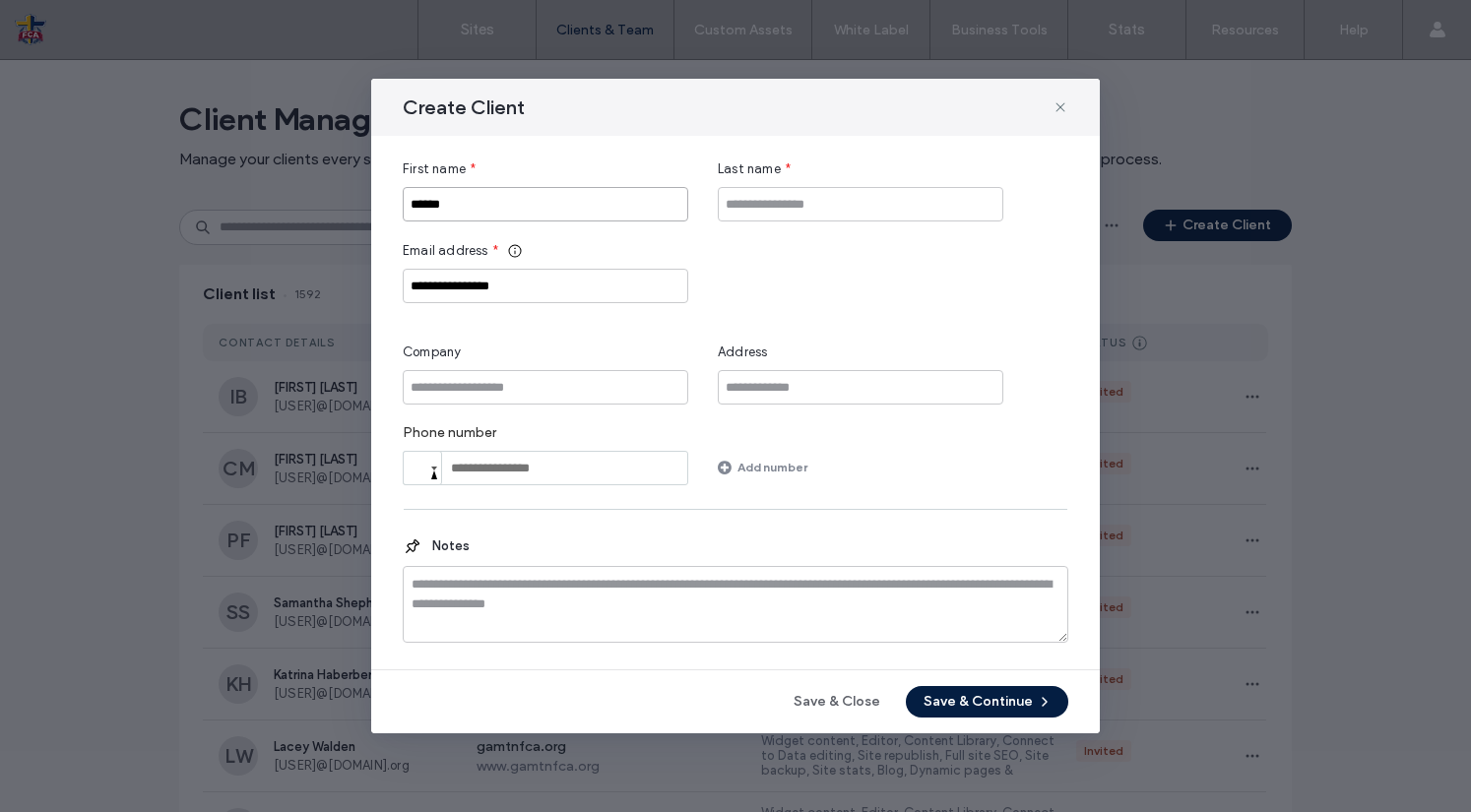 type on "*****" 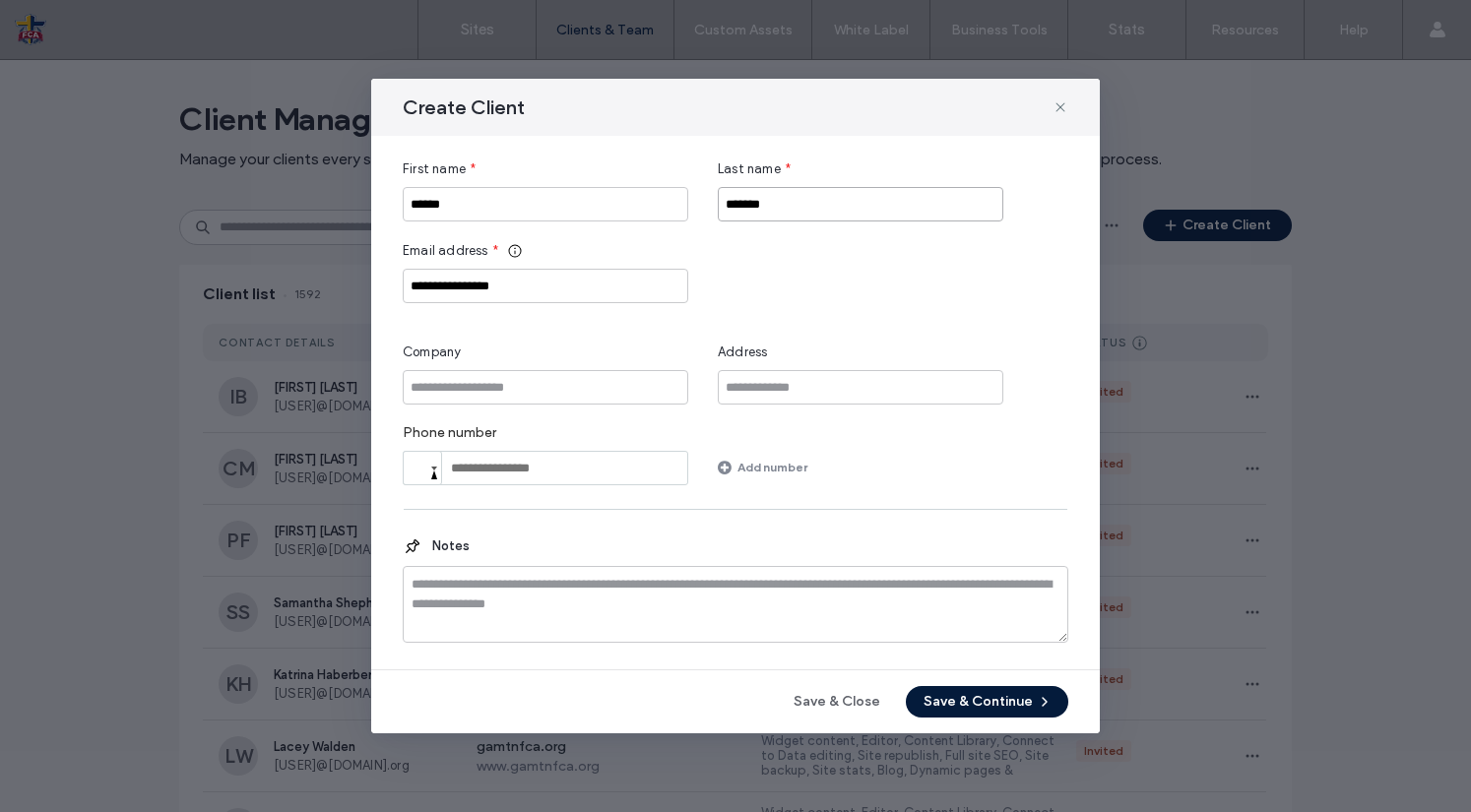 type on "*******" 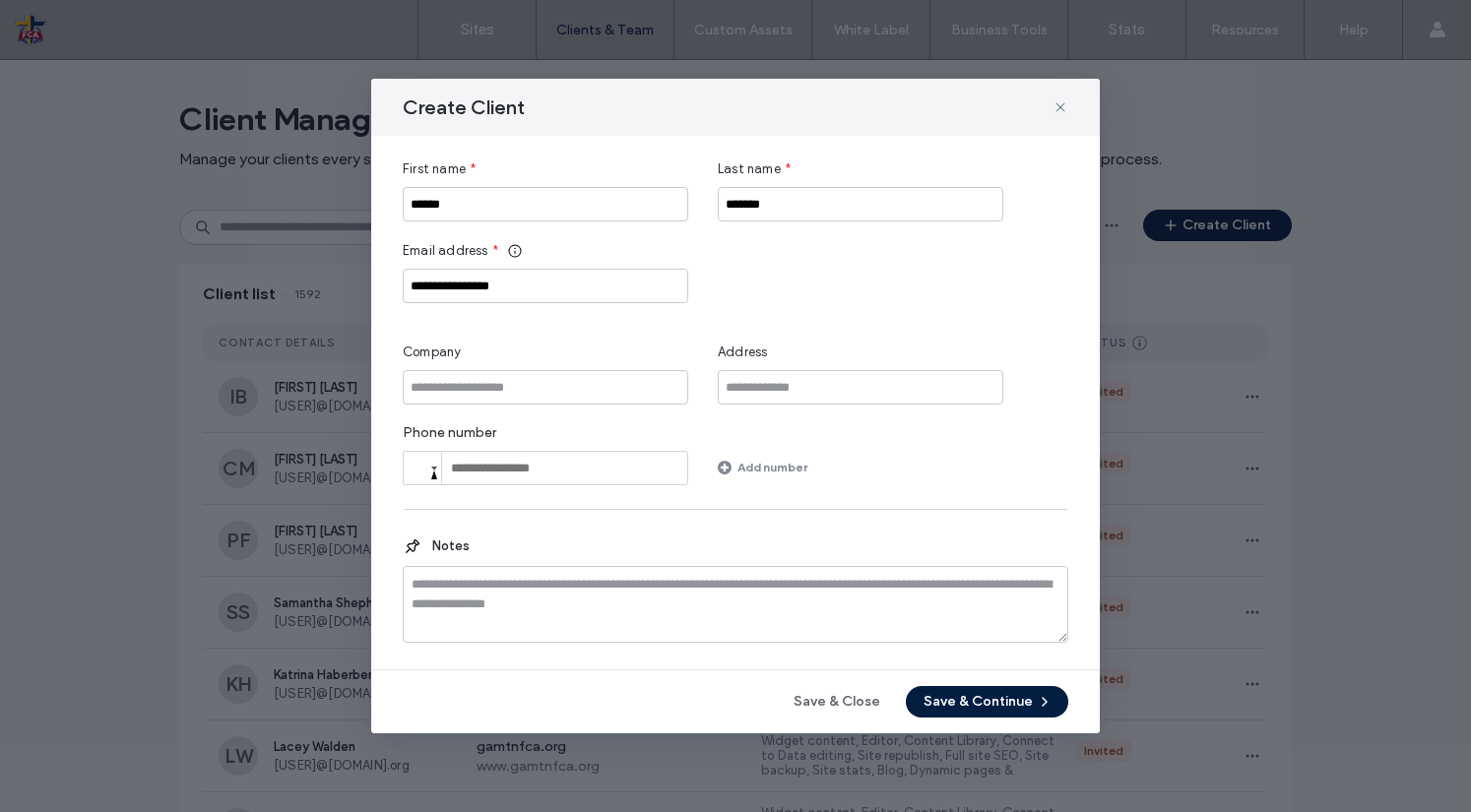 drag, startPoint x: 1009, startPoint y: 697, endPoint x: 1003, endPoint y: 686, distance: 12.529964 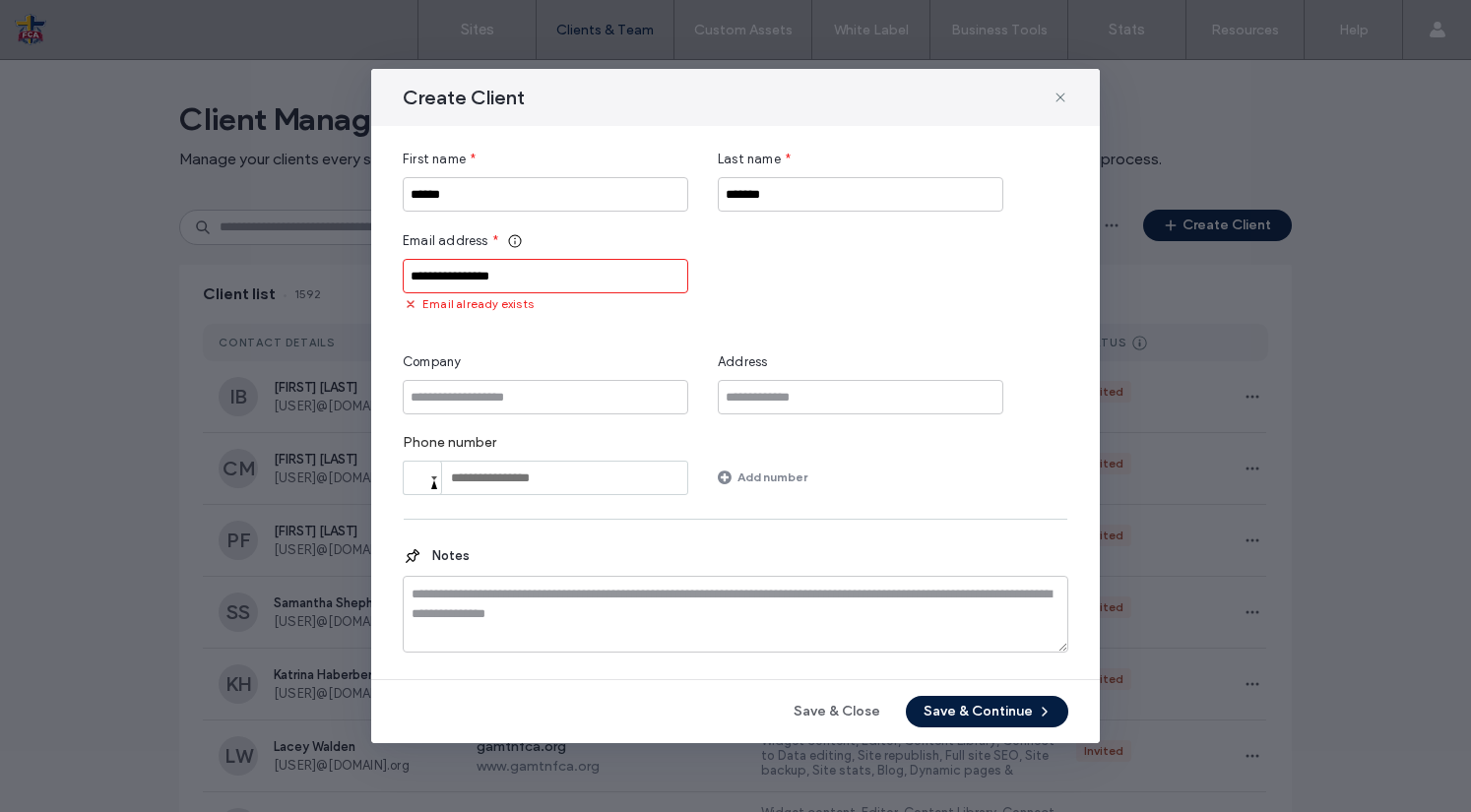 drag, startPoint x: 832, startPoint y: 697, endPoint x: 821, endPoint y: 686, distance: 15.556349 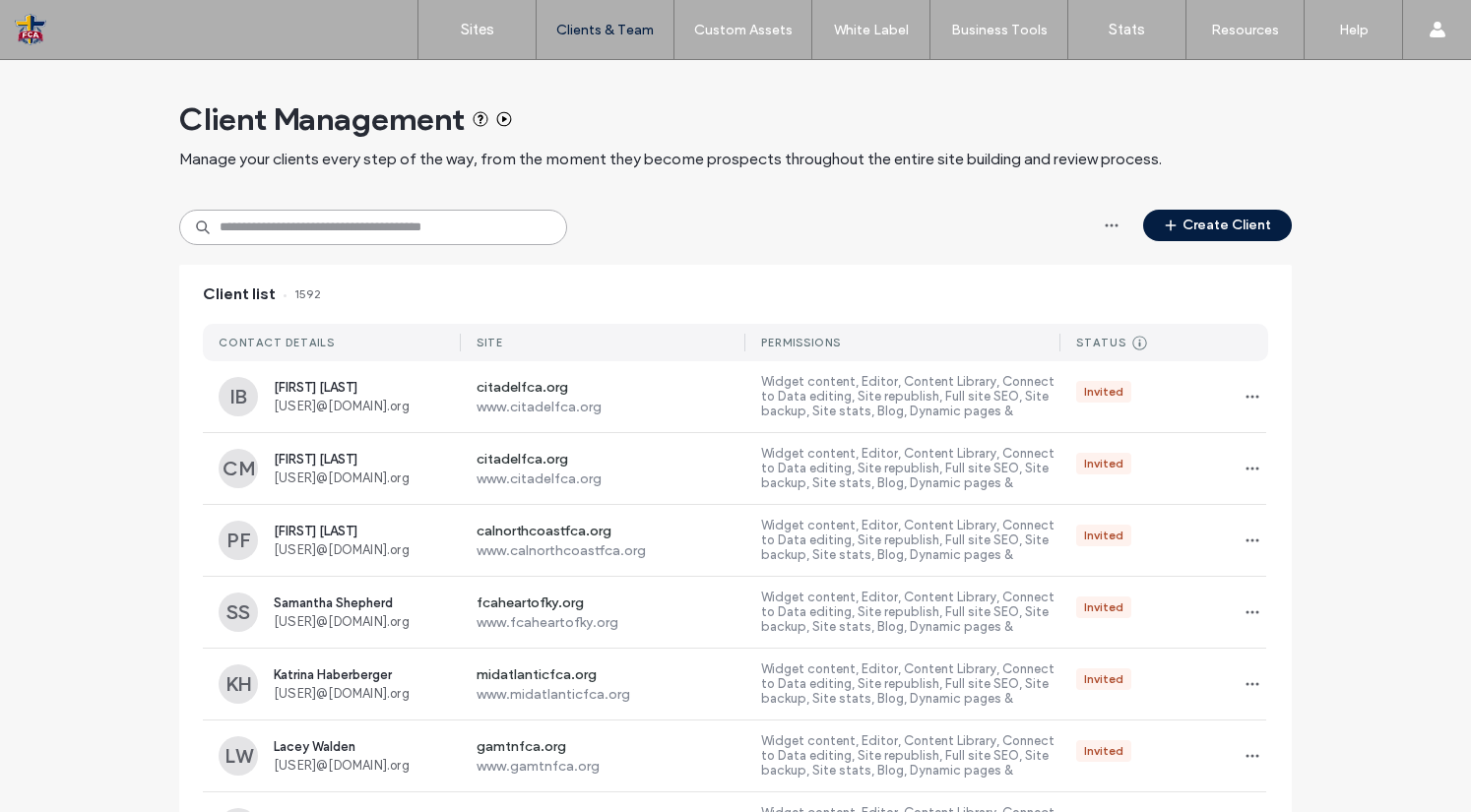 click at bounding box center (373, 227) 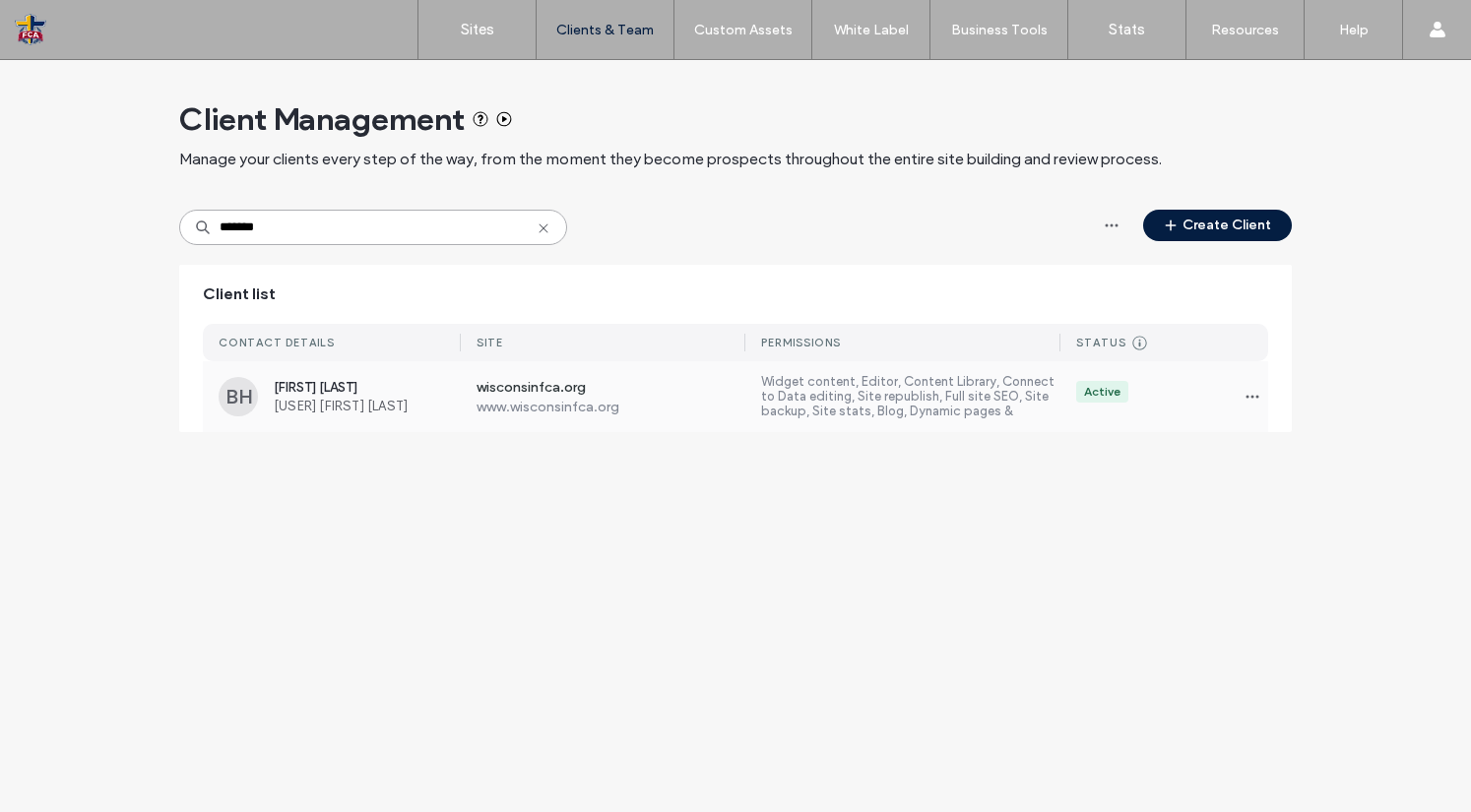 type on "*******" 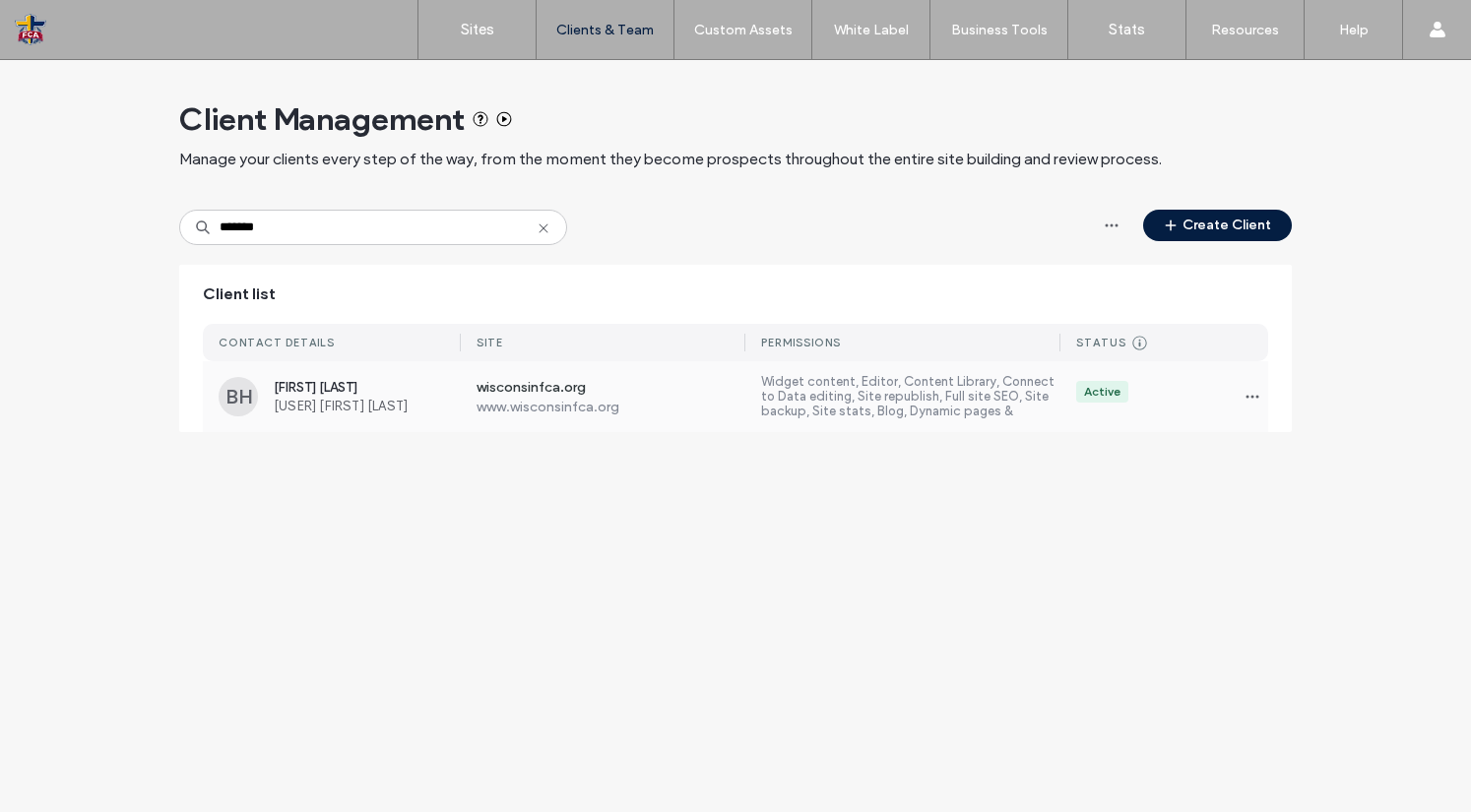 click on "[USER] [FIRST] [LAST]" at bounding box center [367, 406] 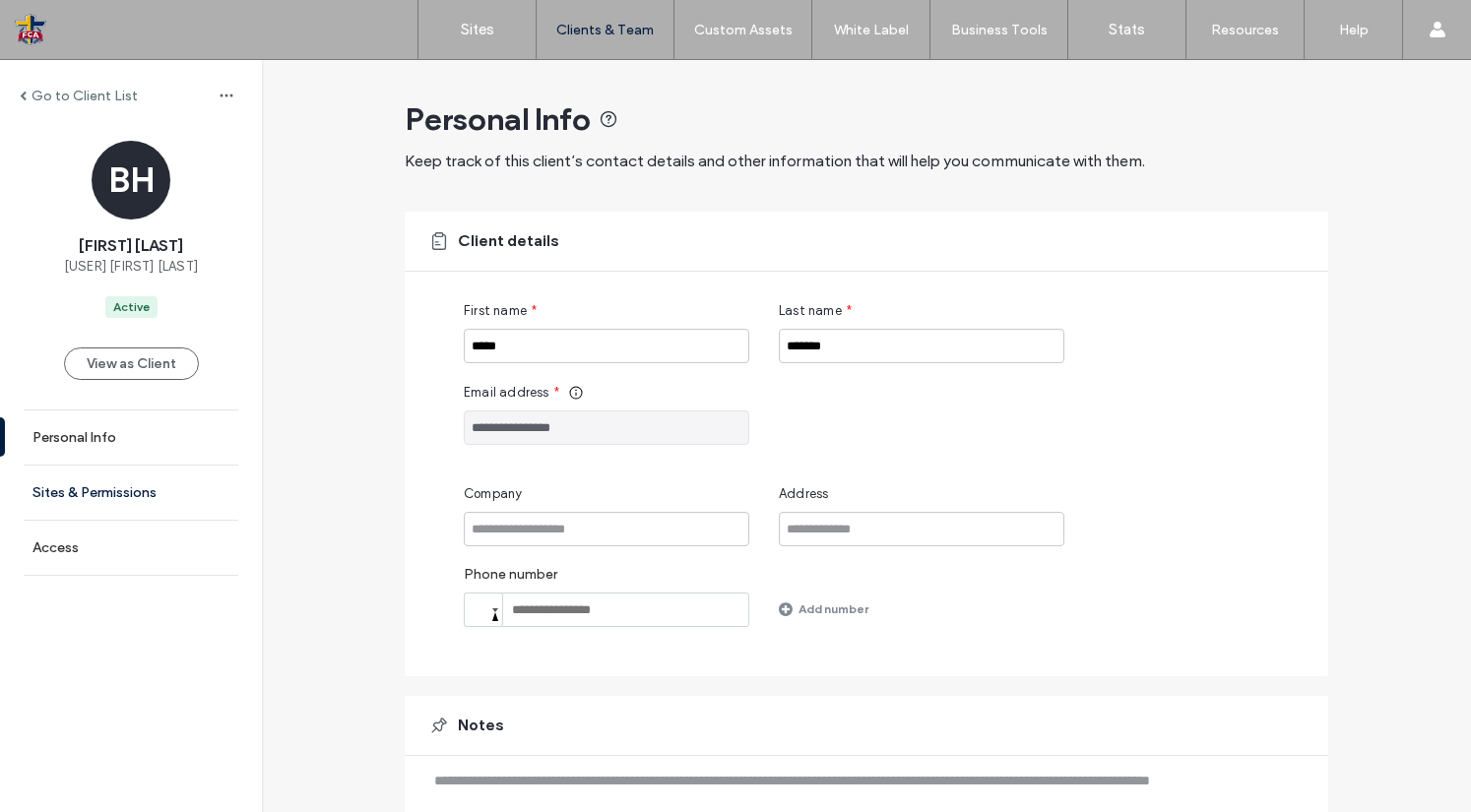 click on "Sites & Permissions" at bounding box center (131, 492) 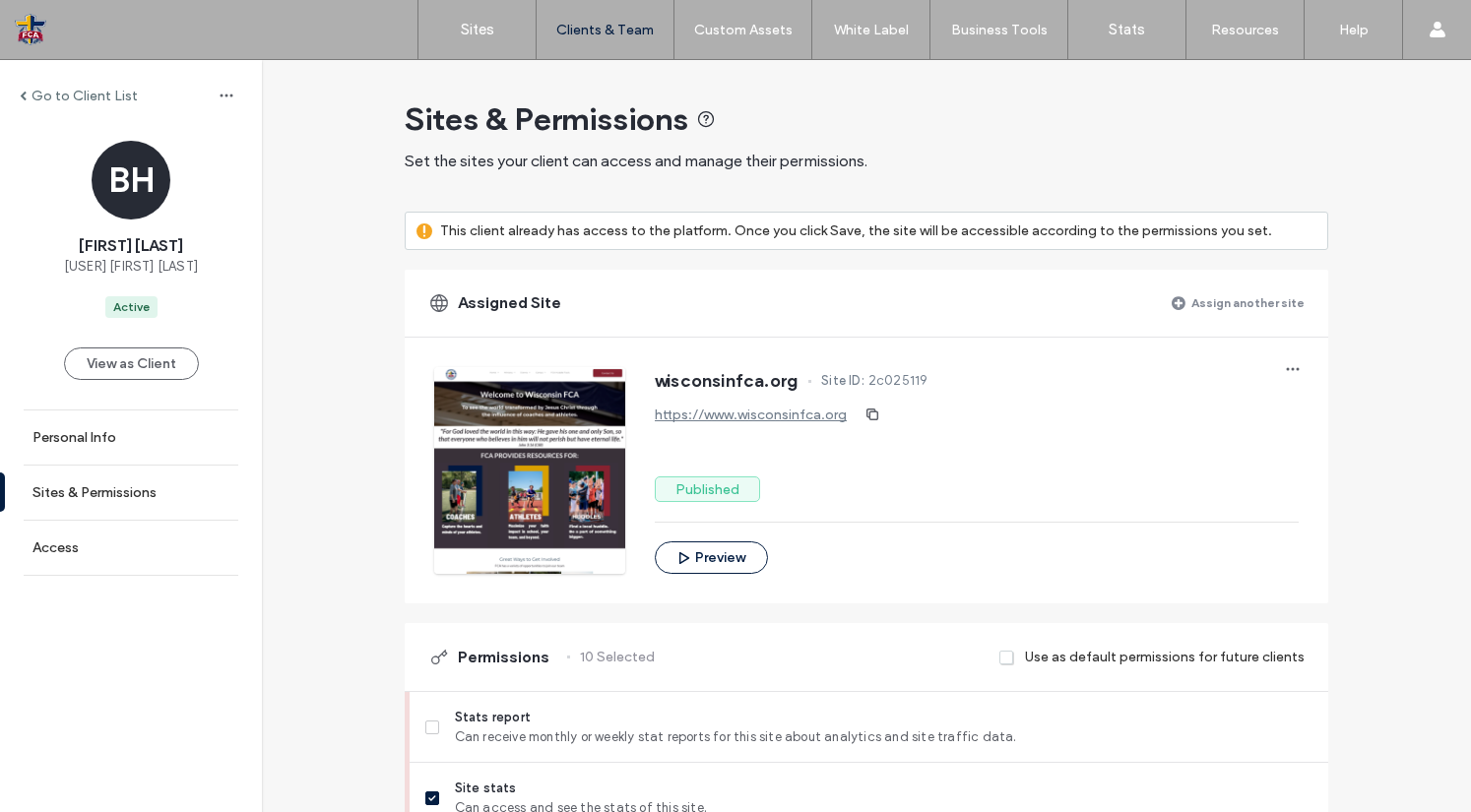 click on "Assign another site" at bounding box center [1247, 302] 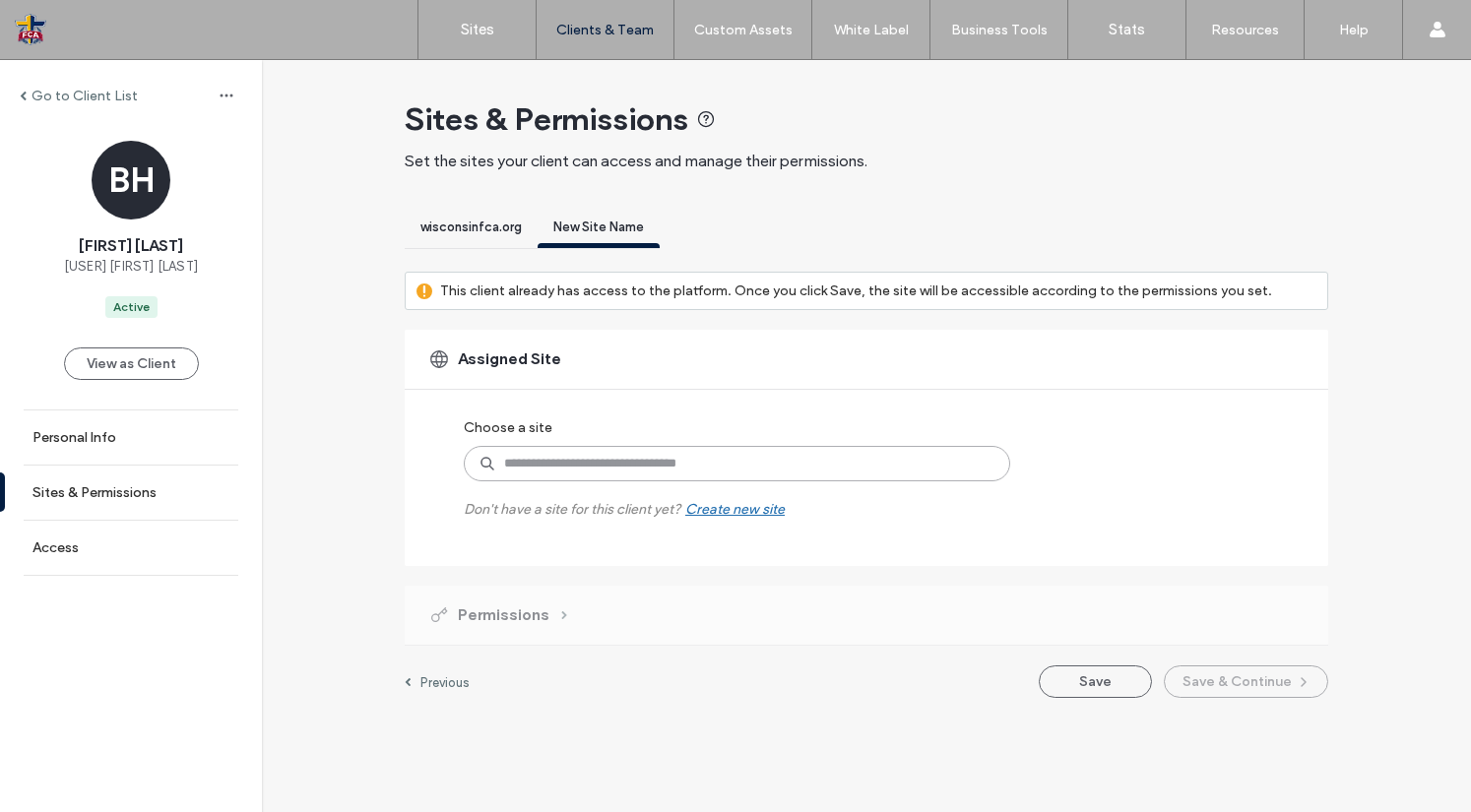 click at bounding box center [736, 464] 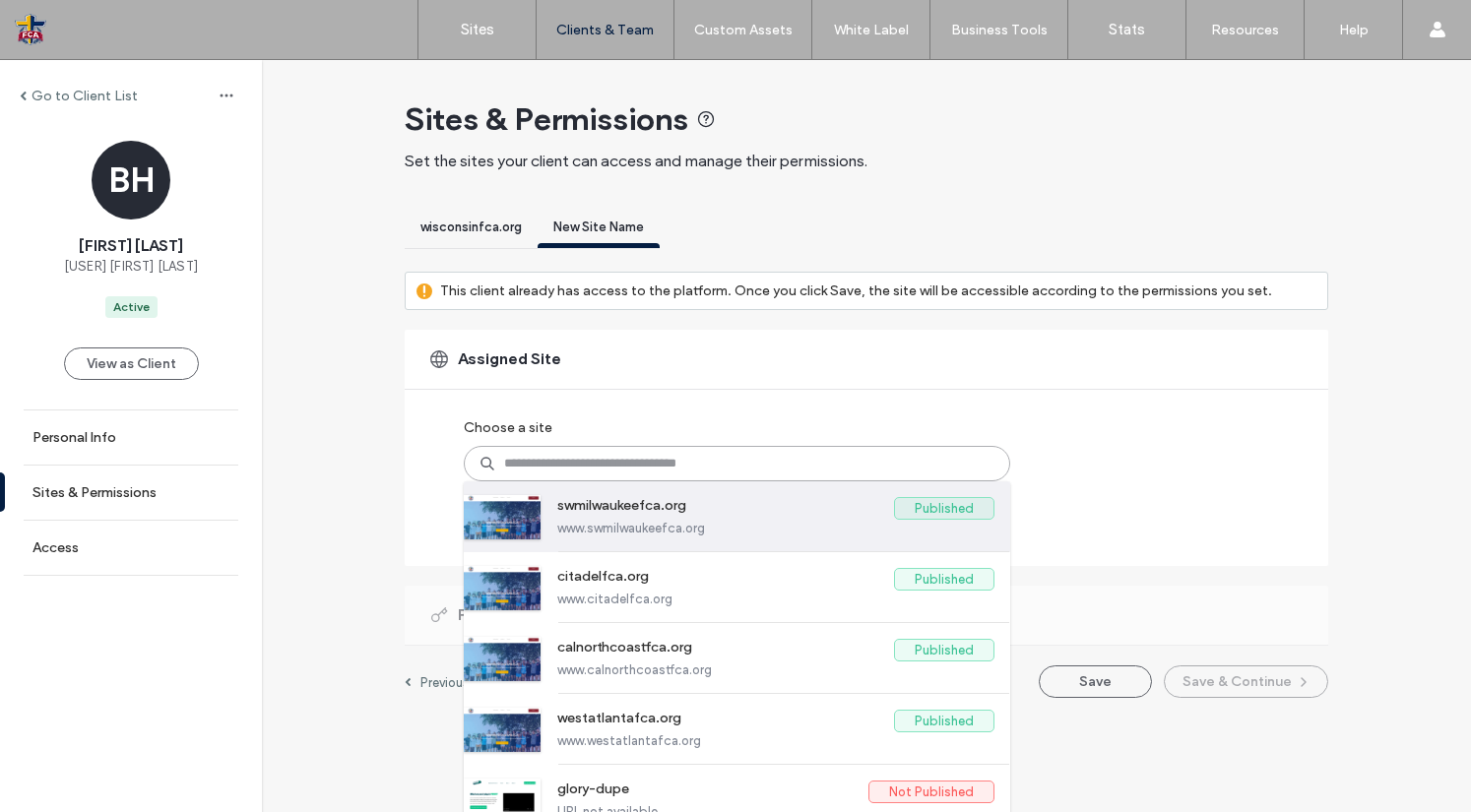 click on "www.swmilwaukeefca.org" at bounding box center (776, 528) 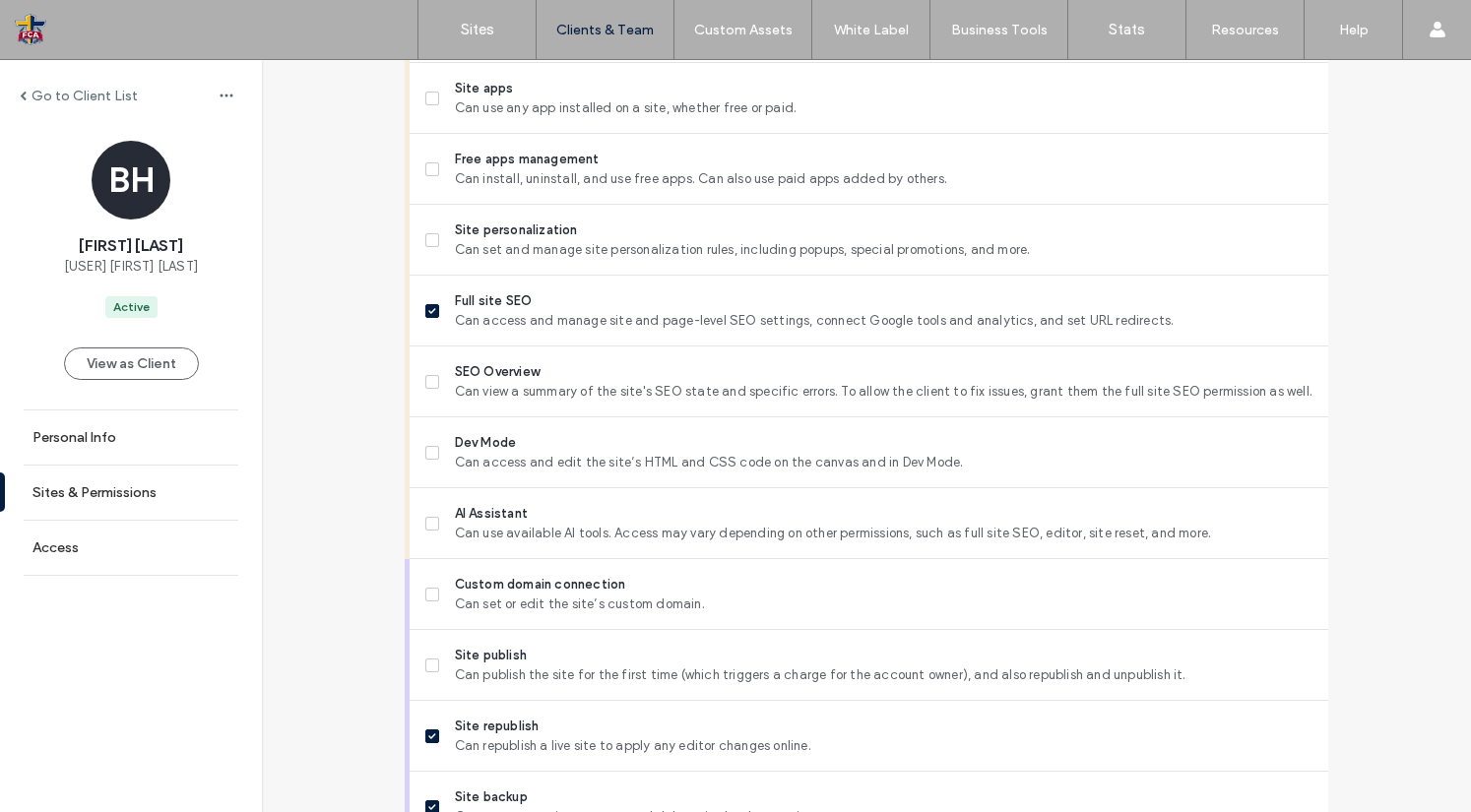 scroll, scrollTop: 1713, scrollLeft: 0, axis: vertical 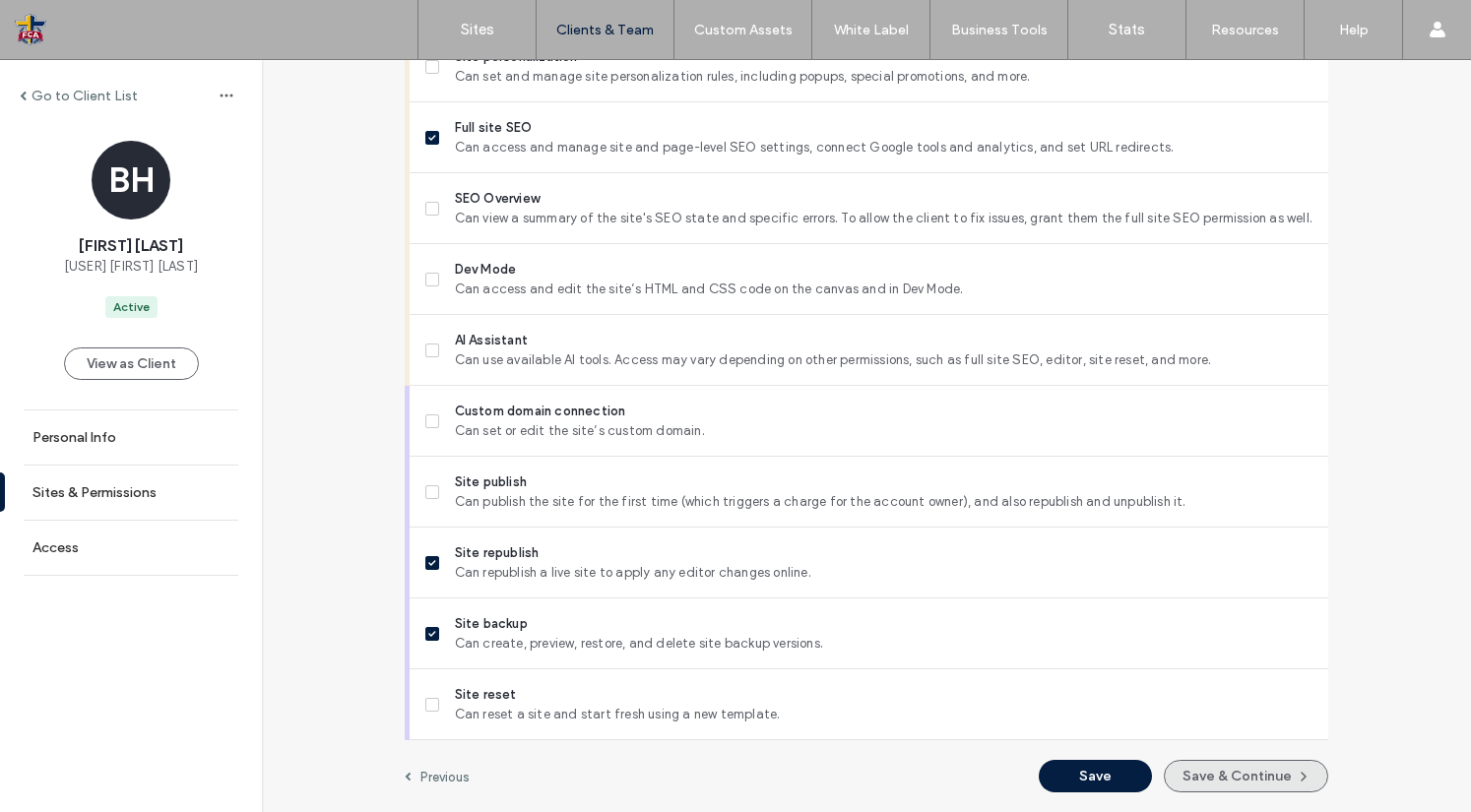 click on "Save & Continue" at bounding box center [1246, 776] 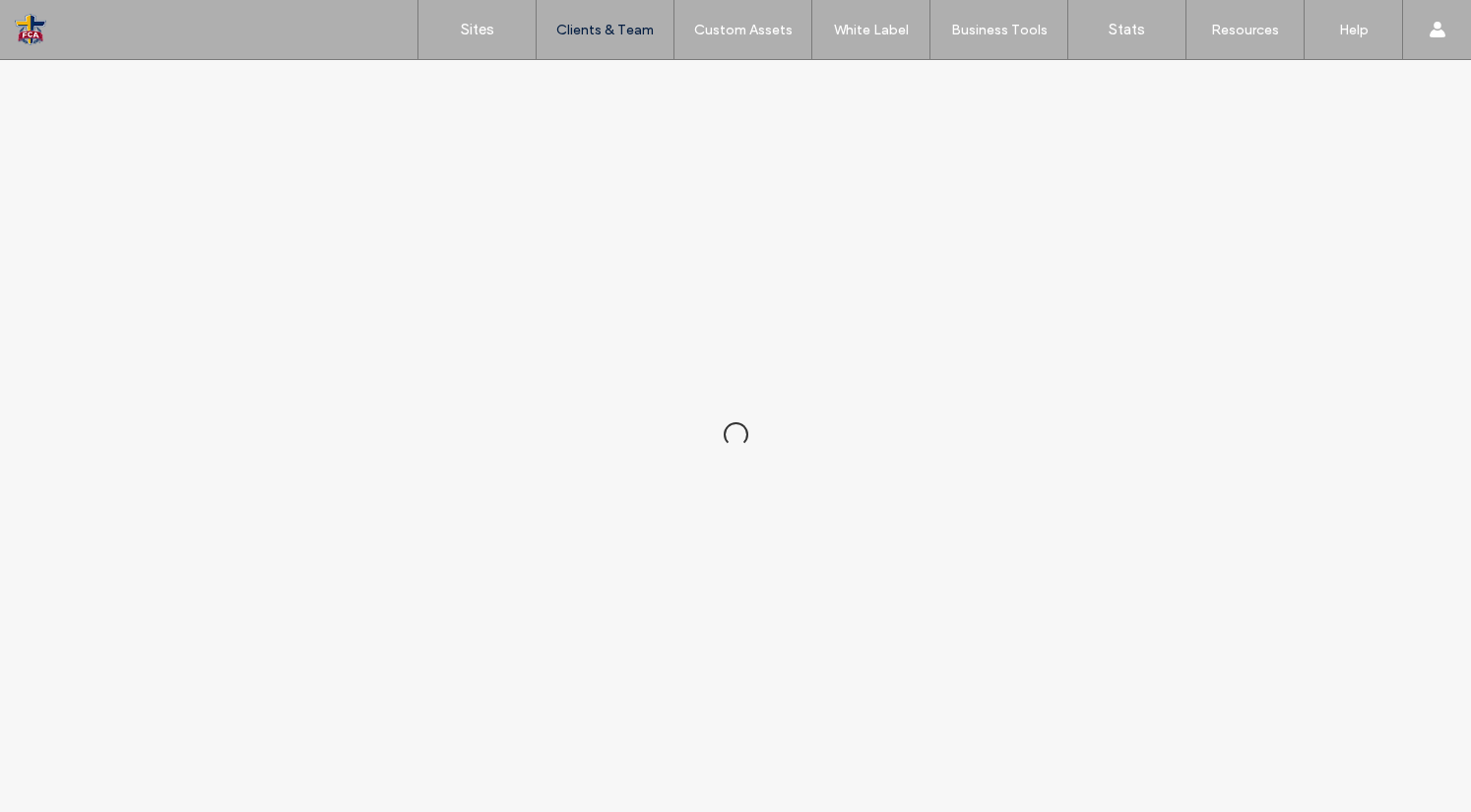 scroll, scrollTop: 0, scrollLeft: 0, axis: both 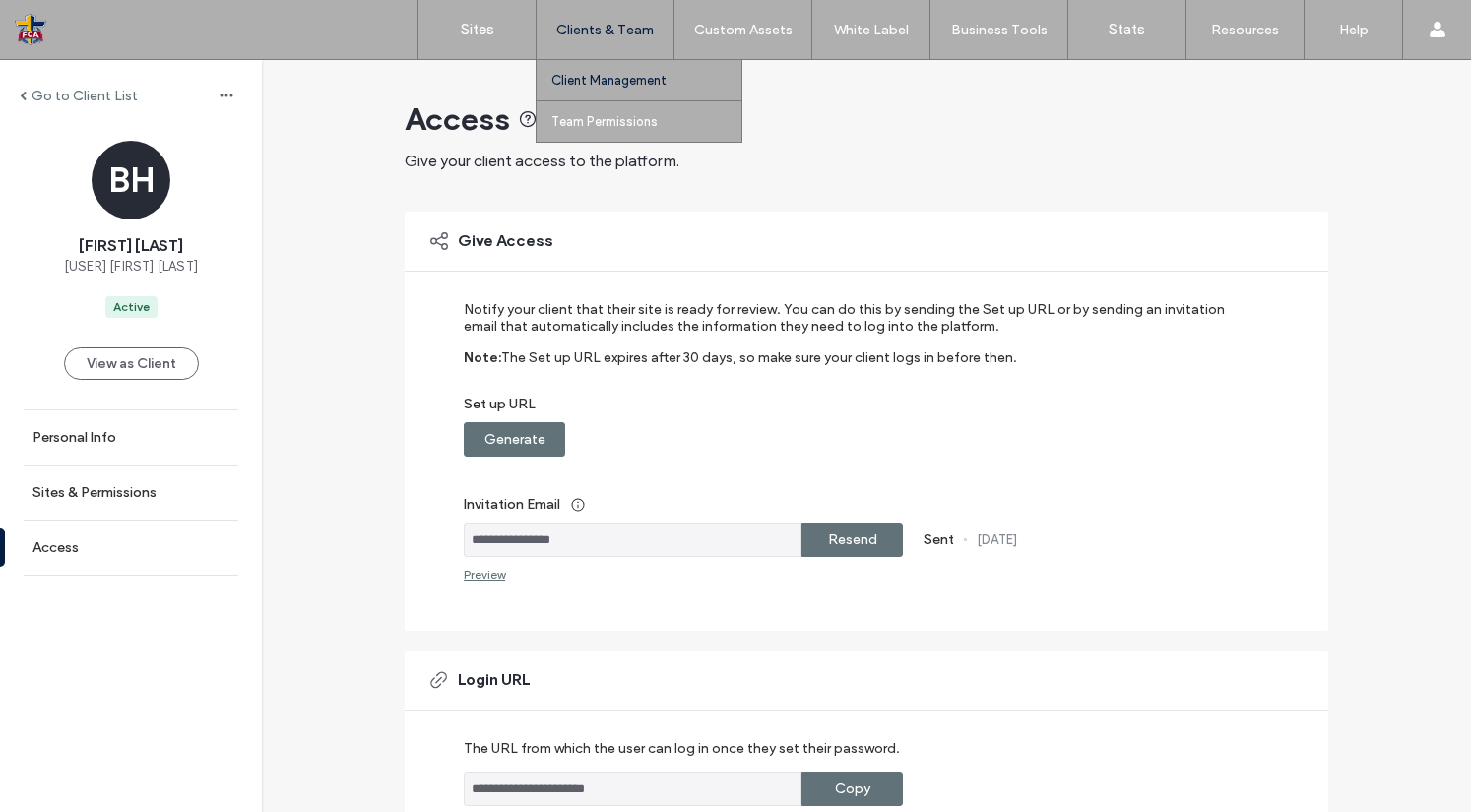drag, startPoint x: 621, startPoint y: 36, endPoint x: 620, endPoint y: 61, distance: 25.019992 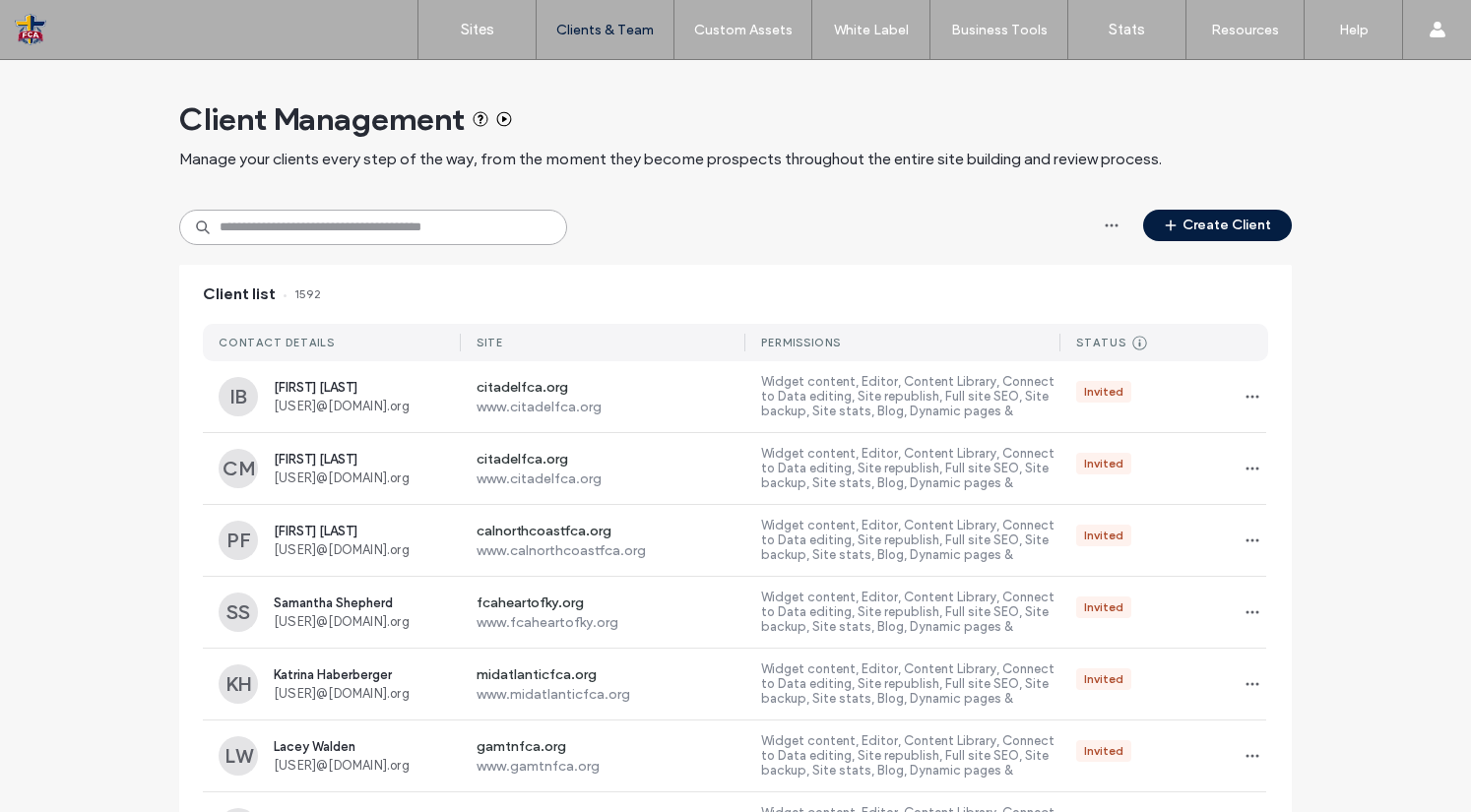 click at bounding box center (373, 227) 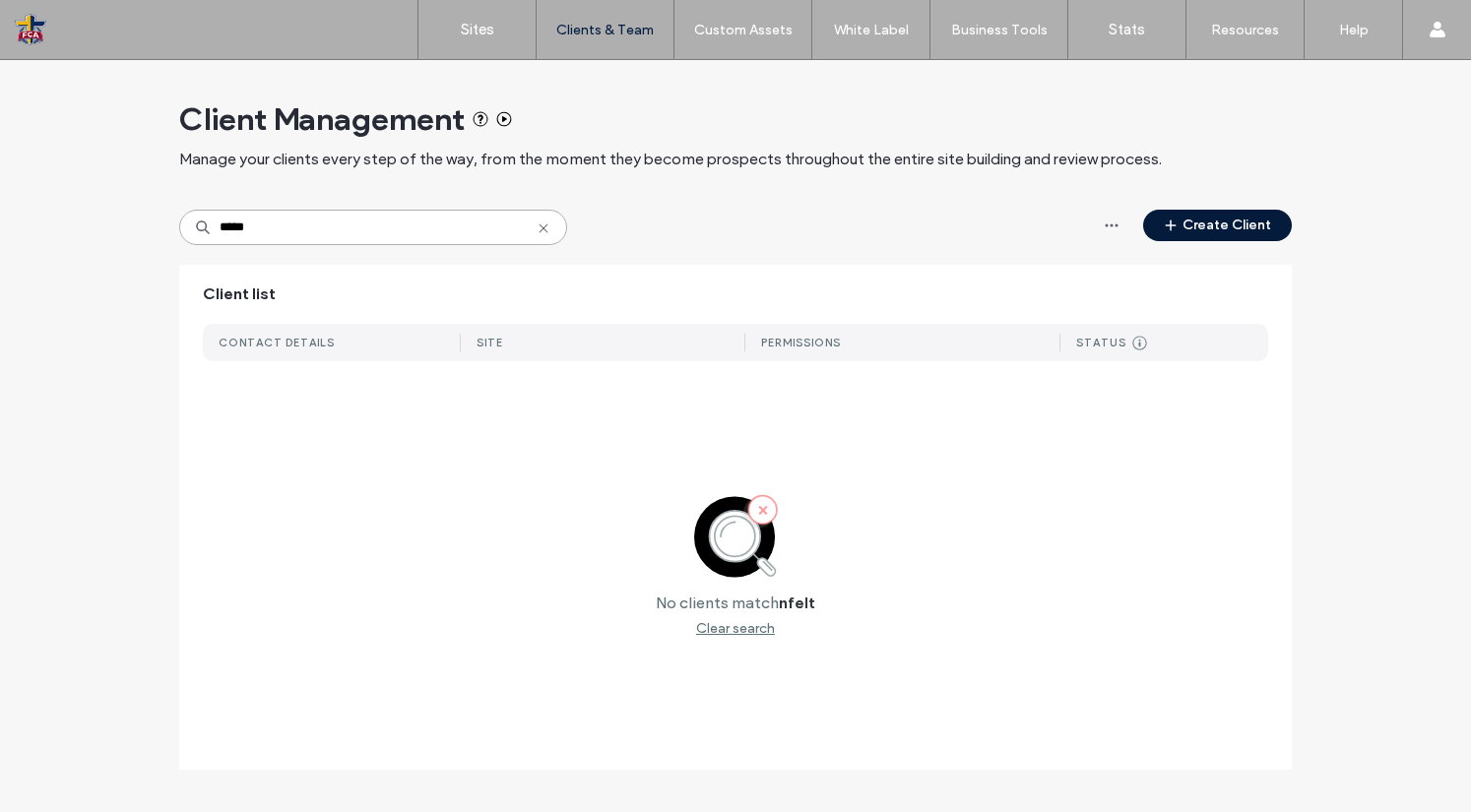 type on "*****" 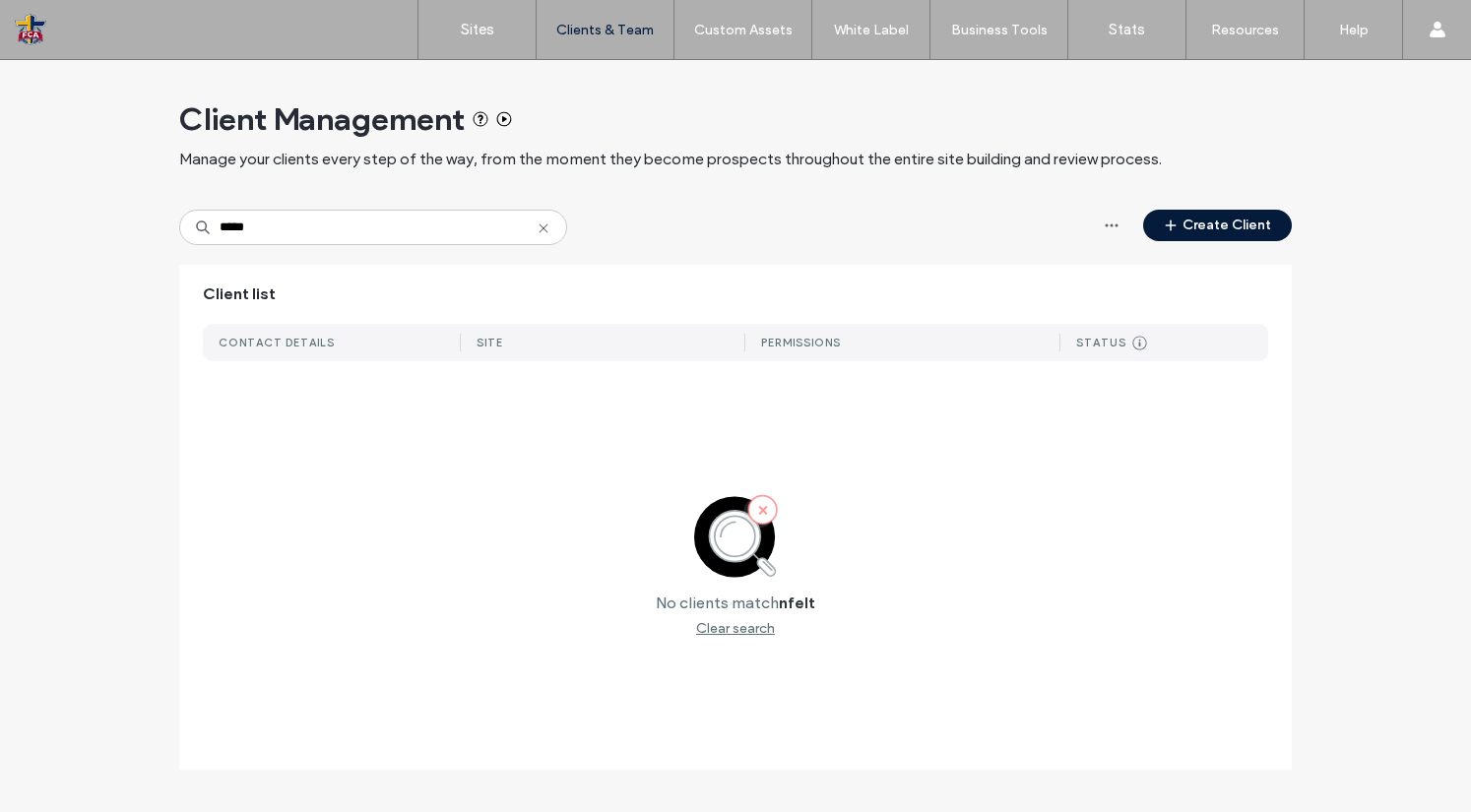 click on "Create Client" at bounding box center (1217, 225) 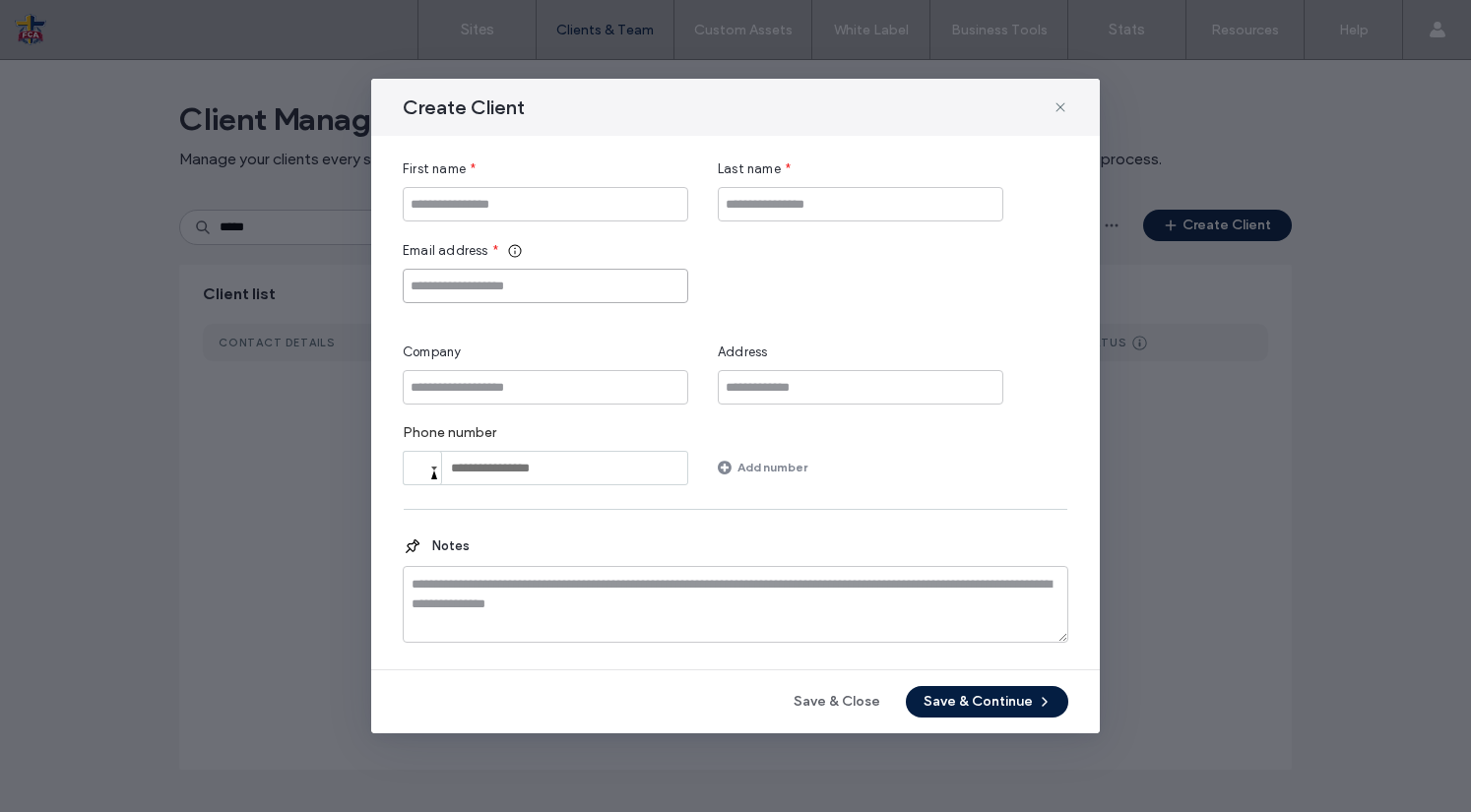 click at bounding box center [545, 285] 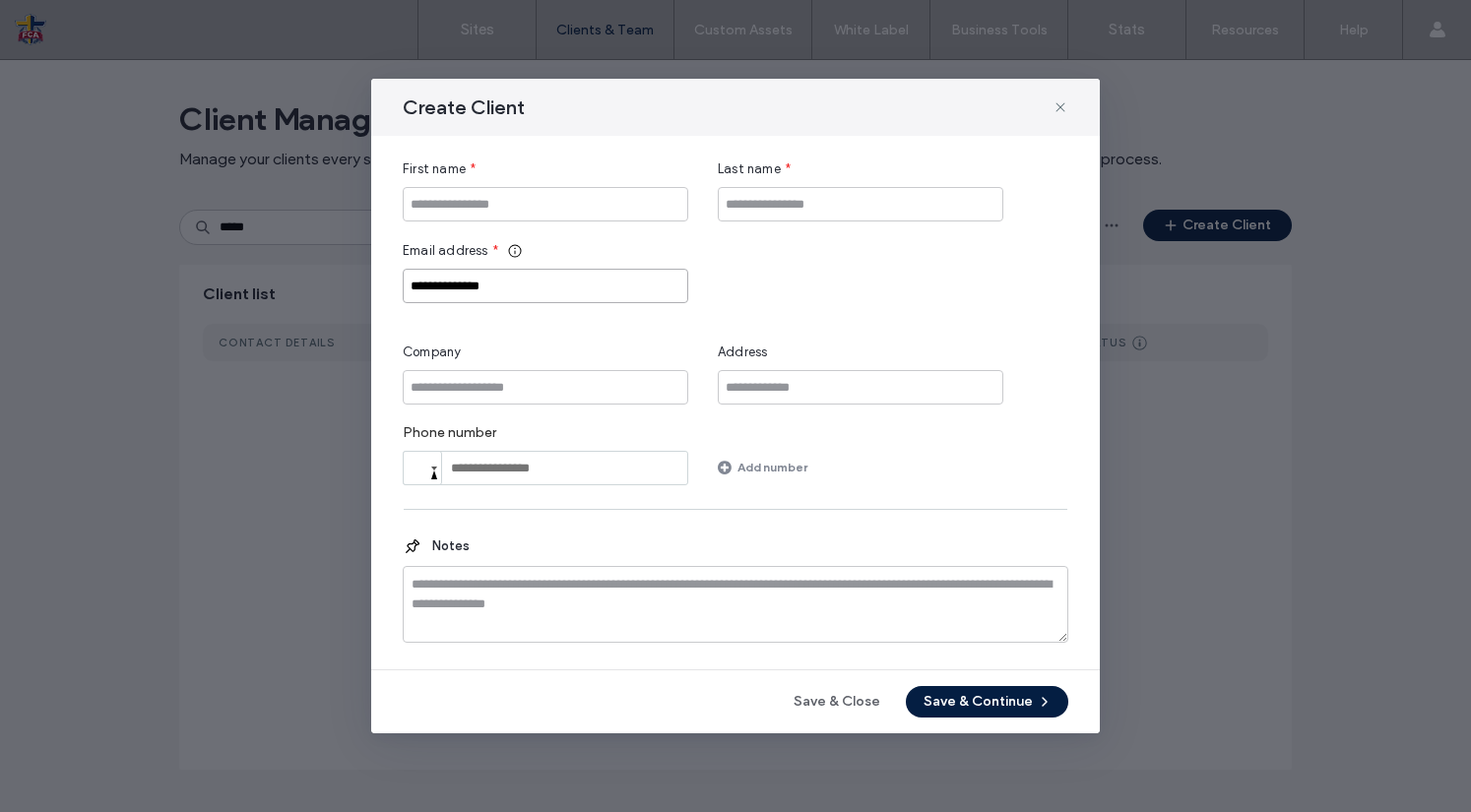 type on "**********" 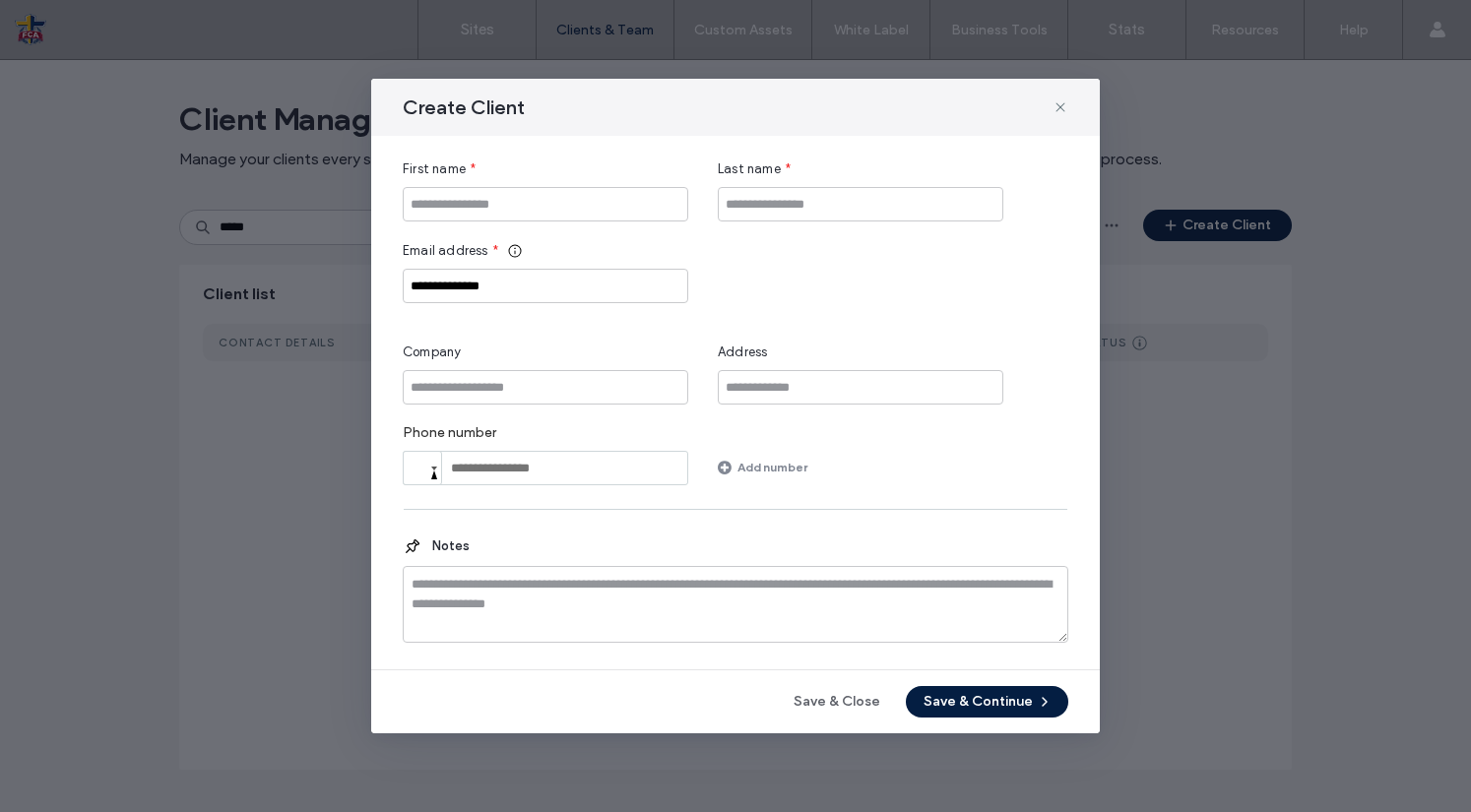 click on "**********" at bounding box center (736, 322) 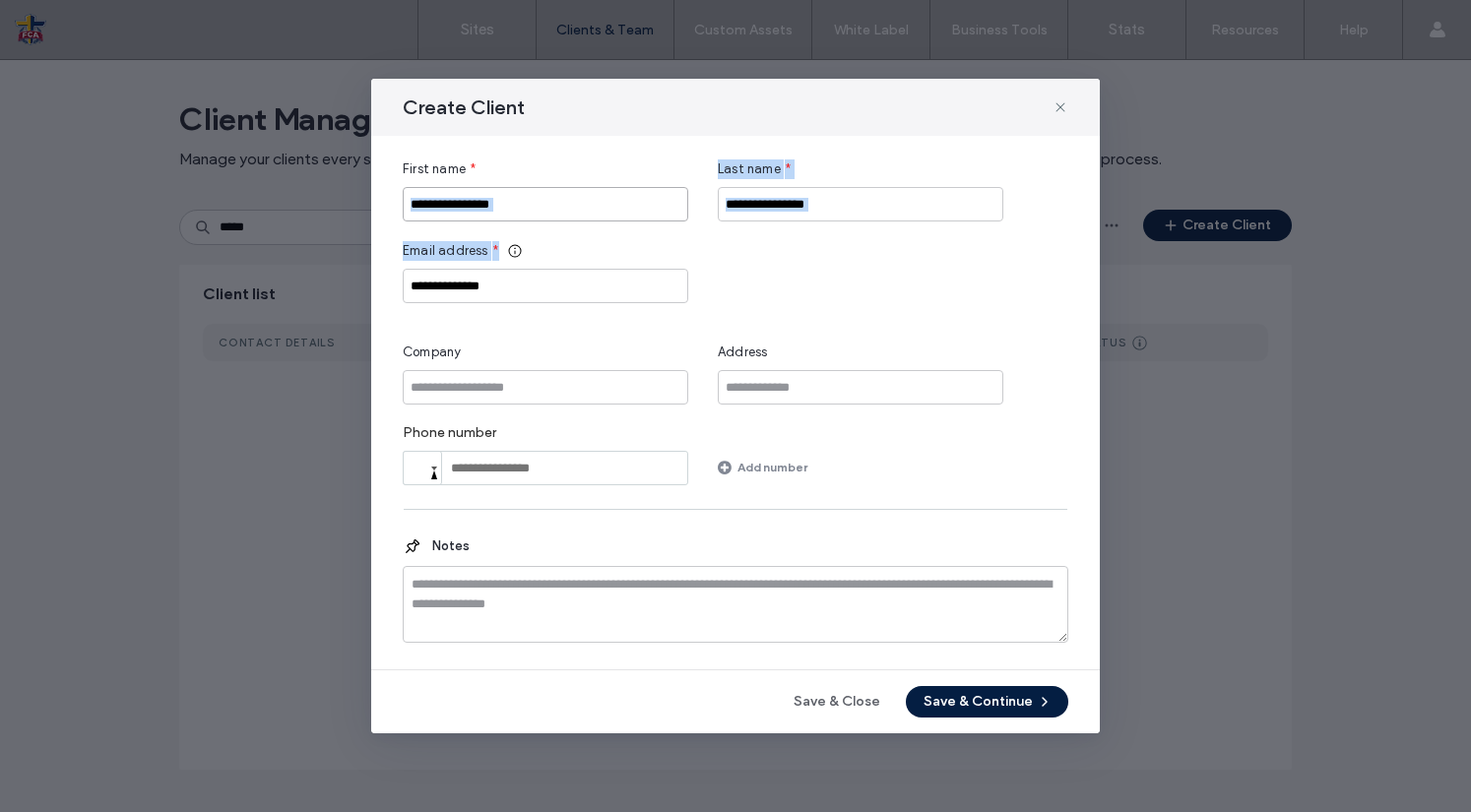 click at bounding box center (545, 204) 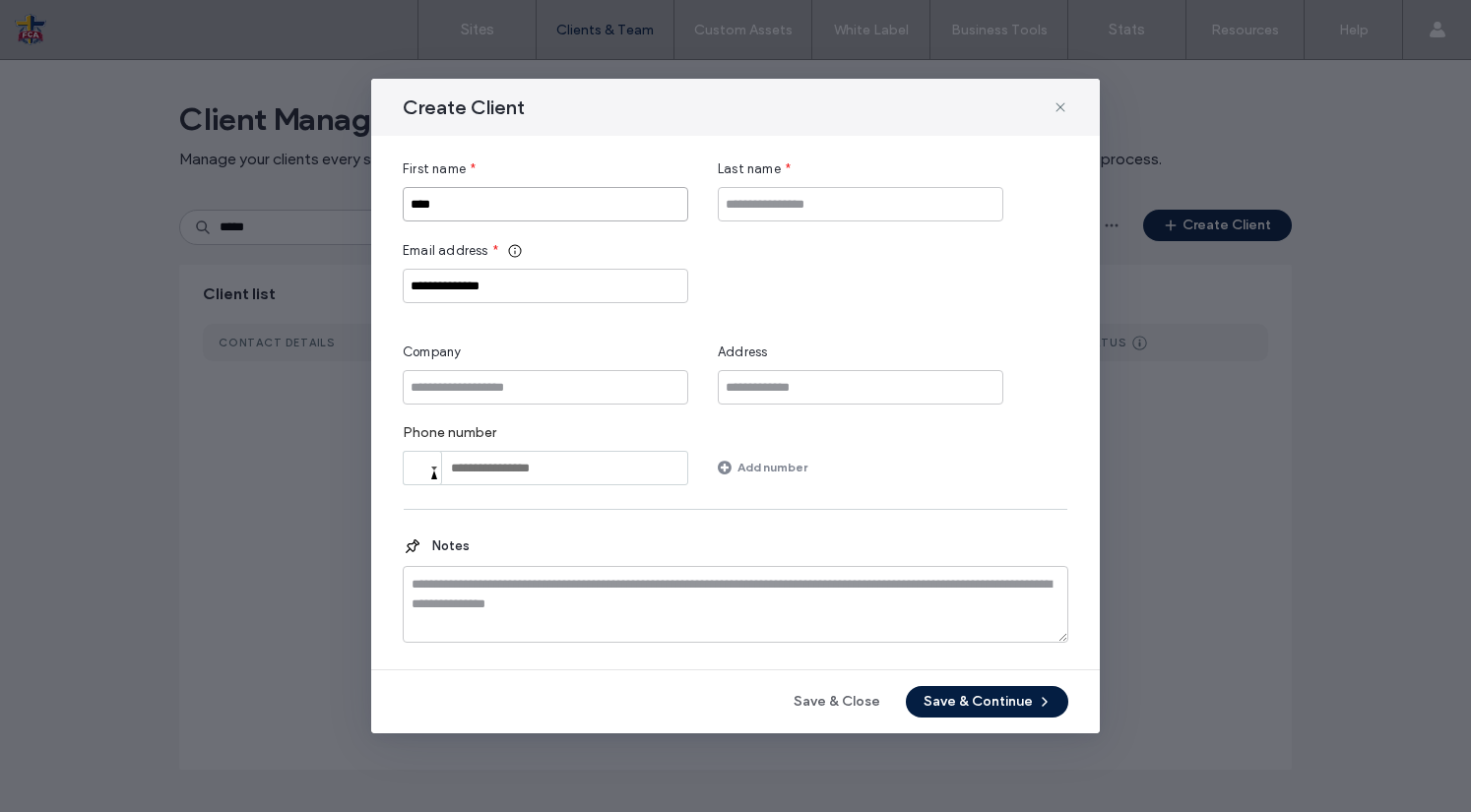 type on "****" 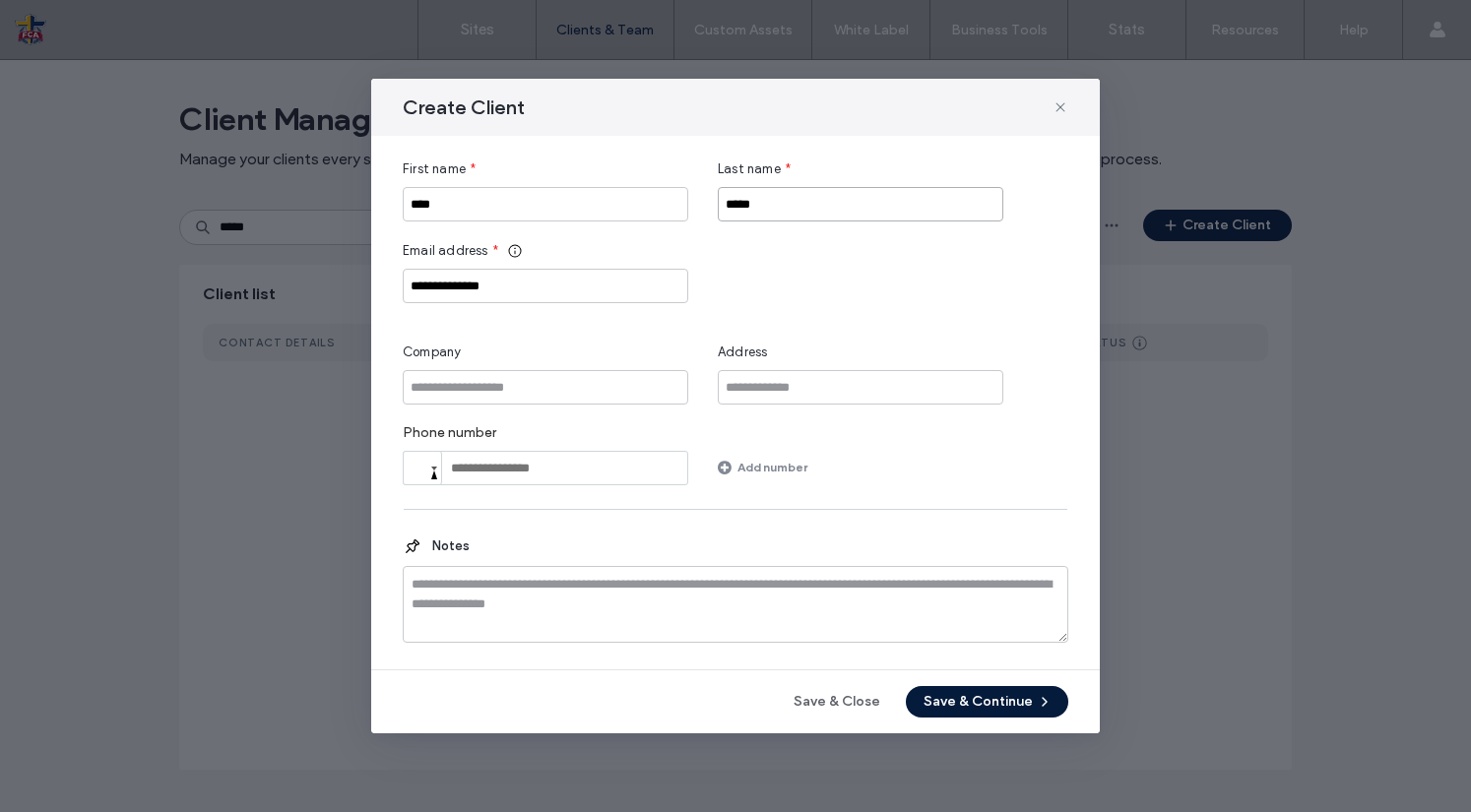 type on "*****" 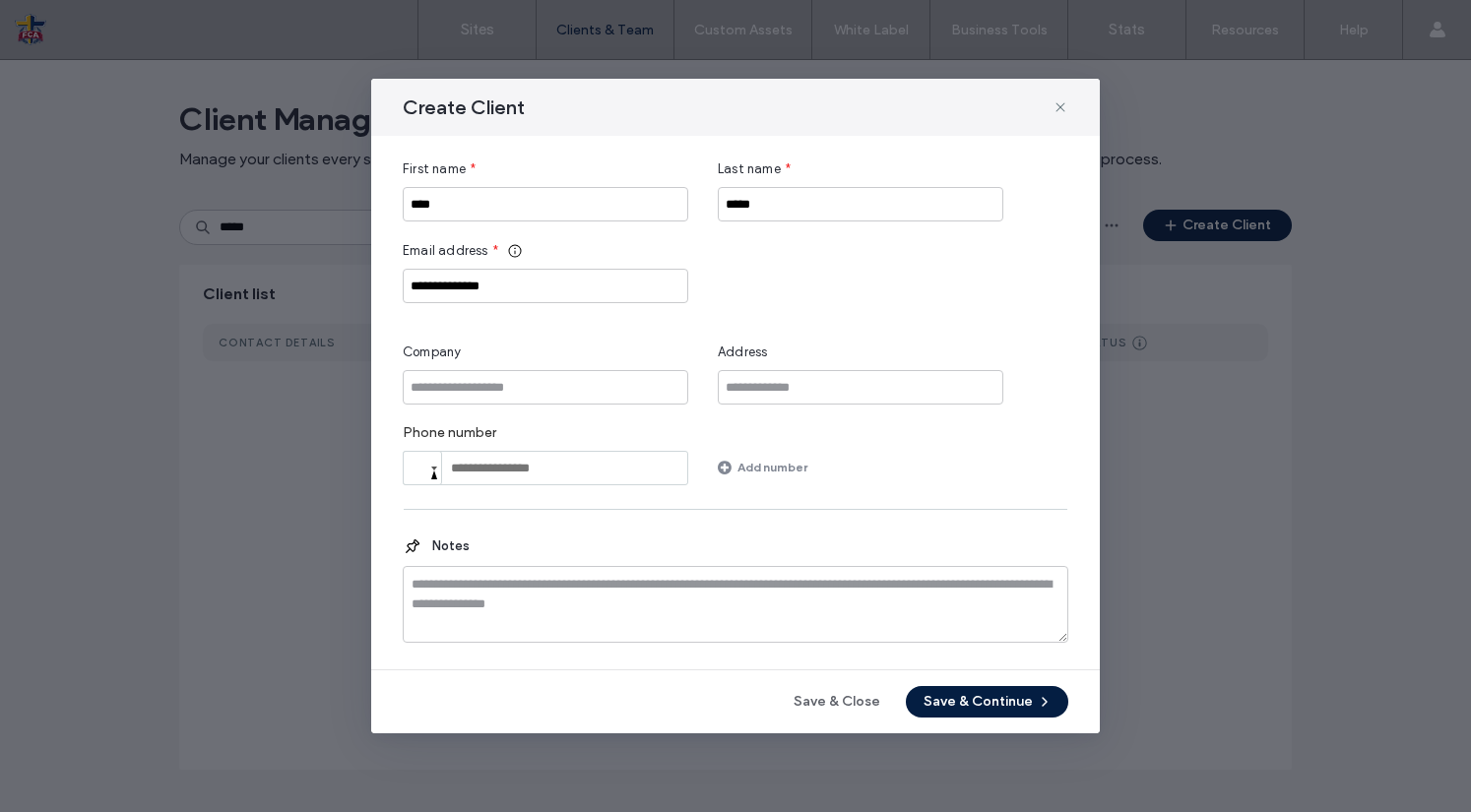 click on "Save & Continue" at bounding box center [987, 702] 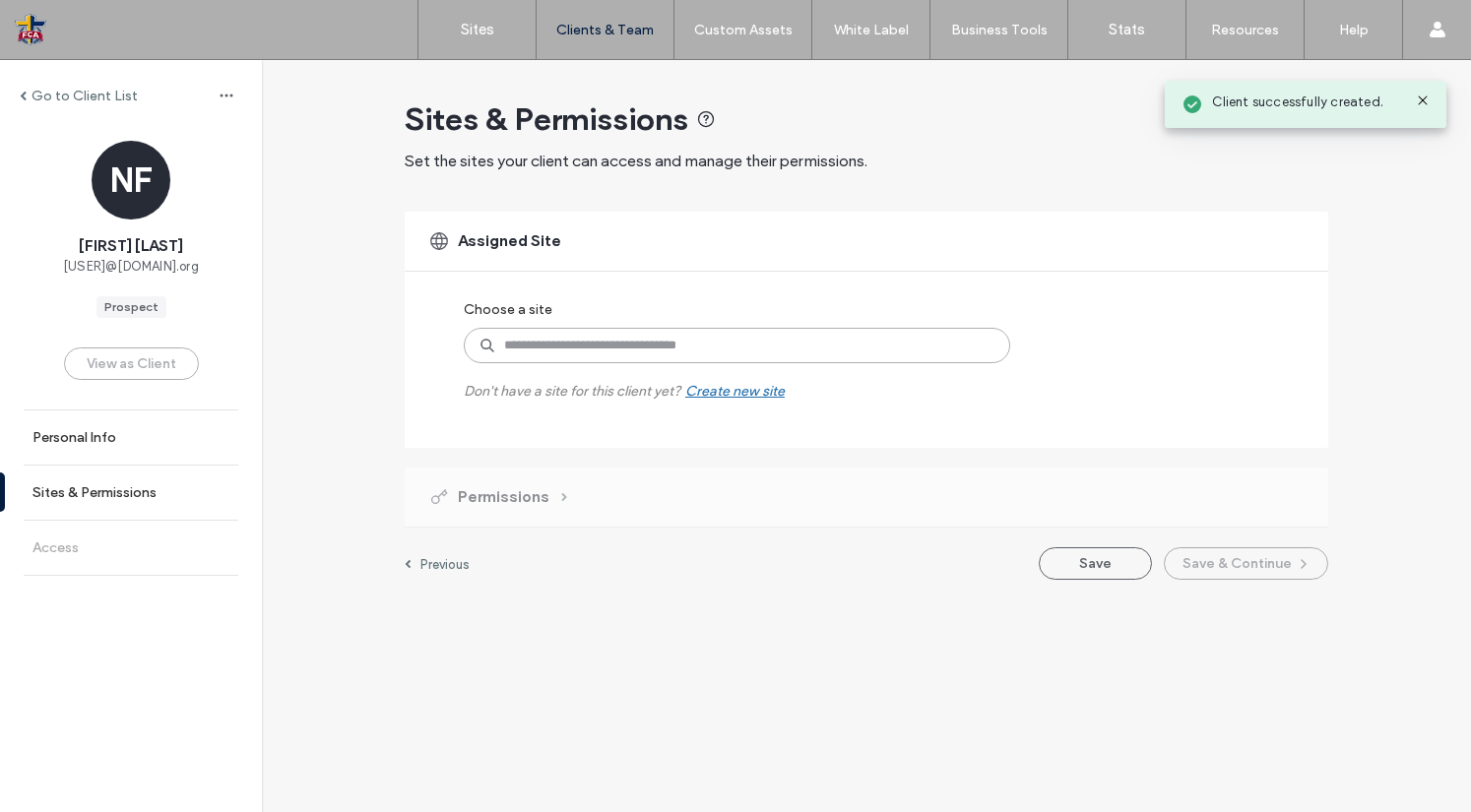 click at bounding box center [736, 345] 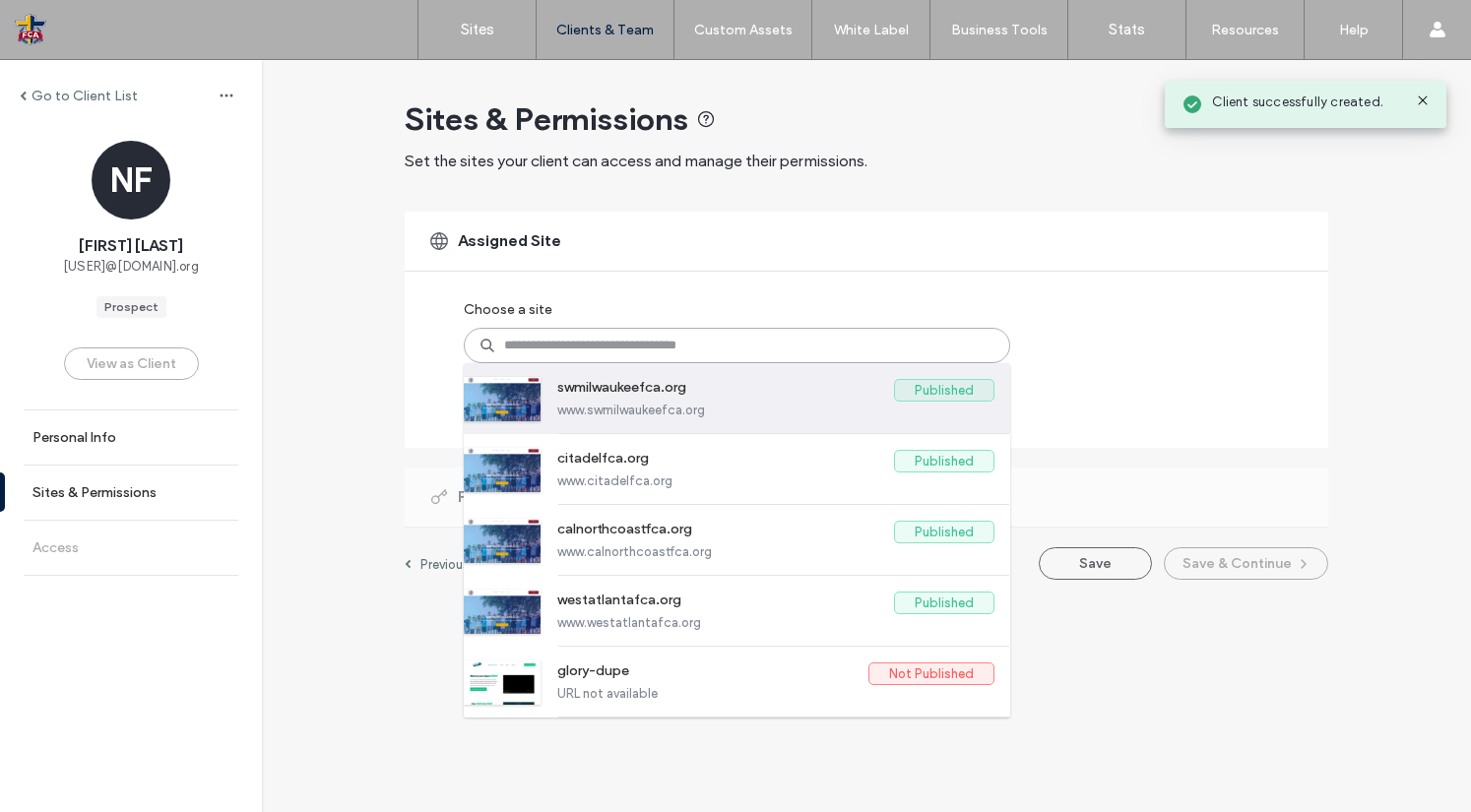 drag, startPoint x: 647, startPoint y: 397, endPoint x: 663, endPoint y: 407, distance: 18.867962 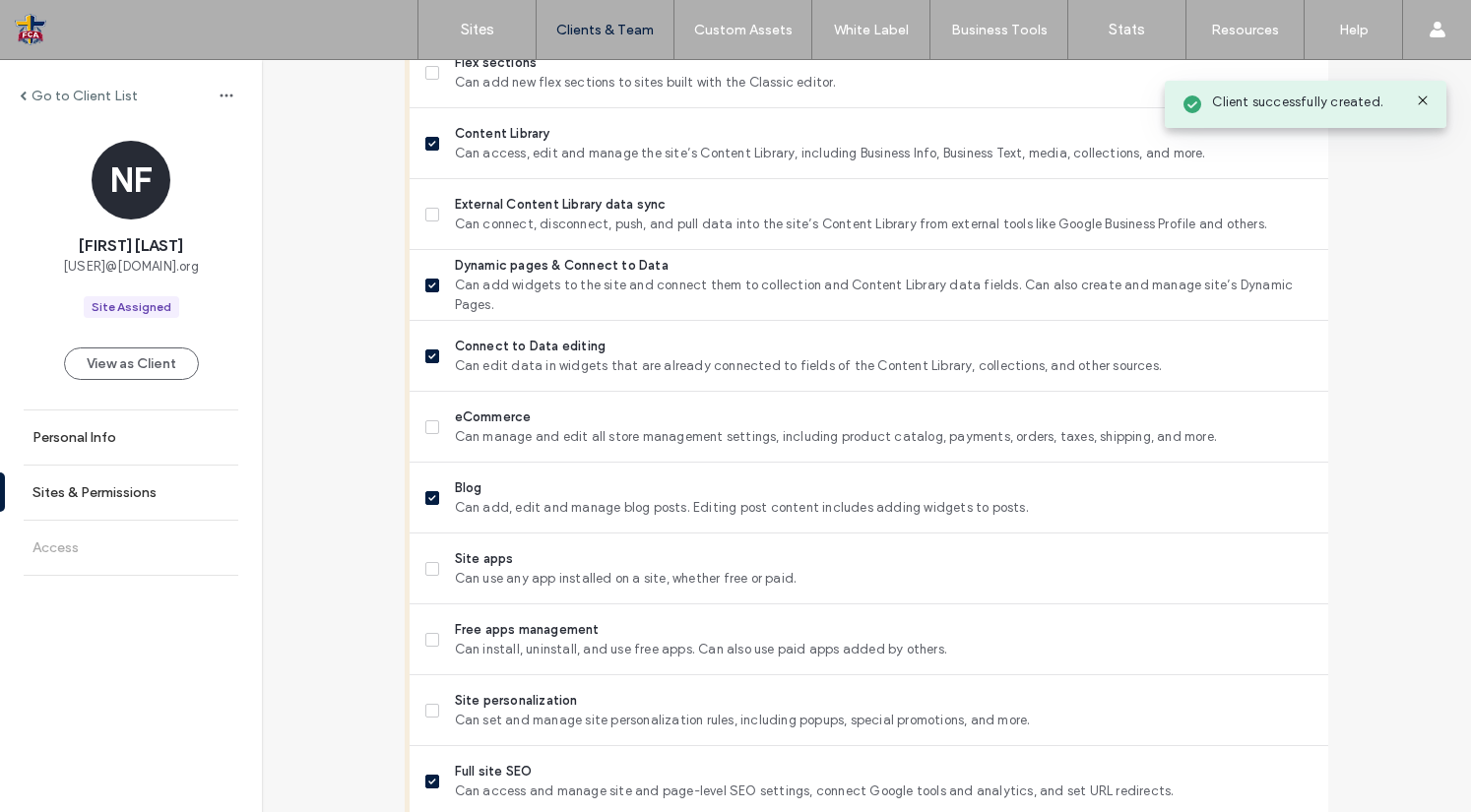 scroll, scrollTop: 1594, scrollLeft: 0, axis: vertical 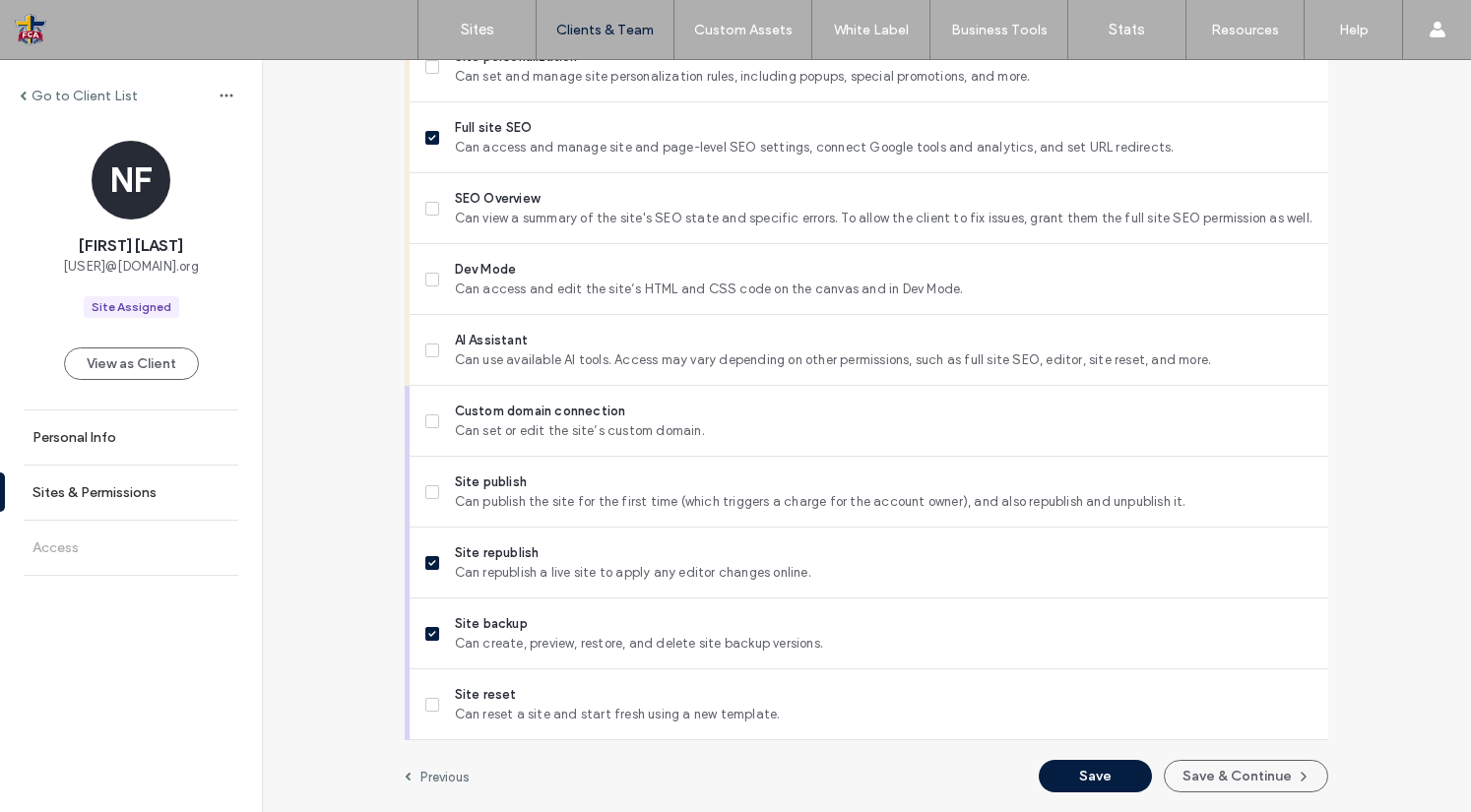click on "Save & Continue" at bounding box center [1246, 776] 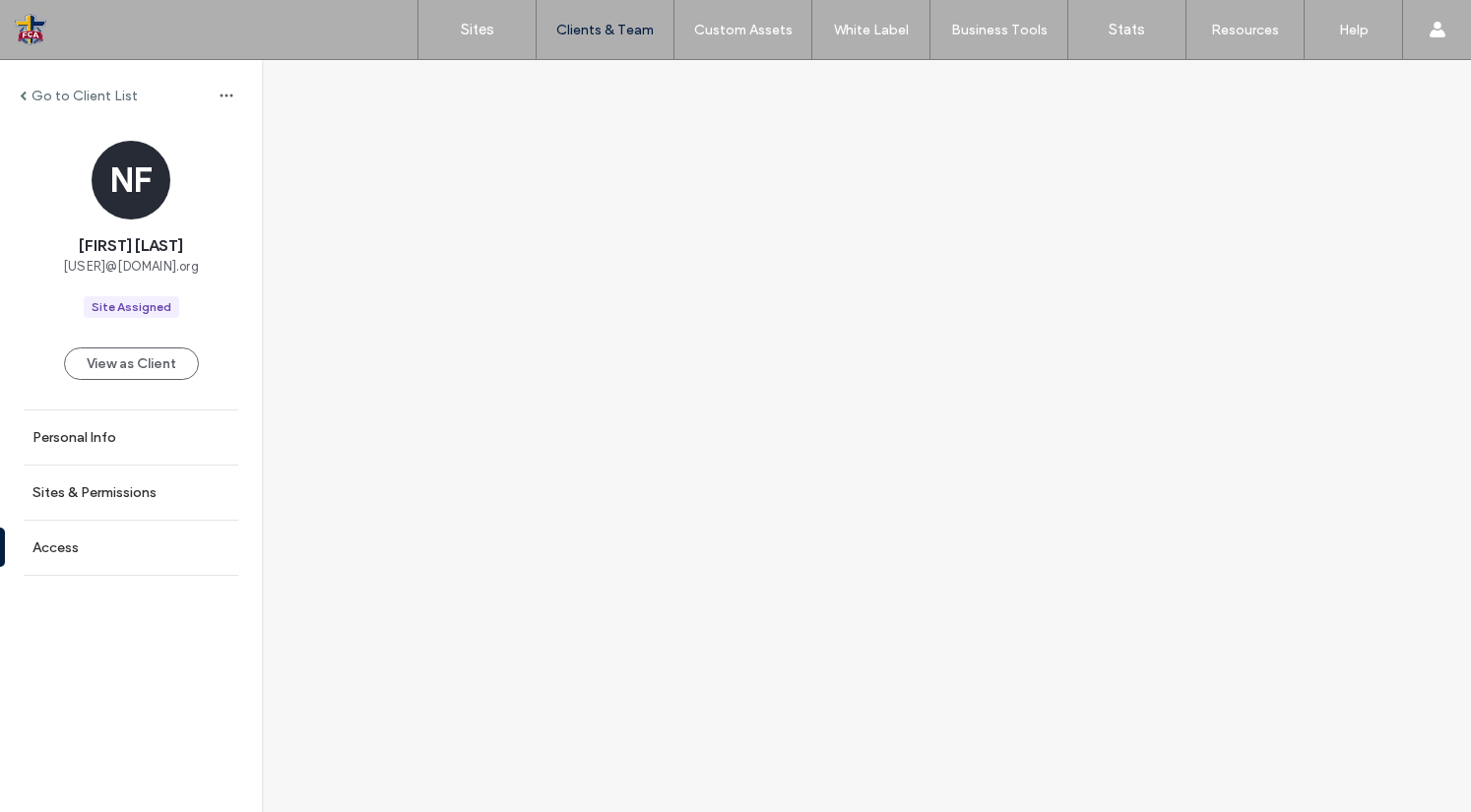 scroll, scrollTop: 0, scrollLeft: 0, axis: both 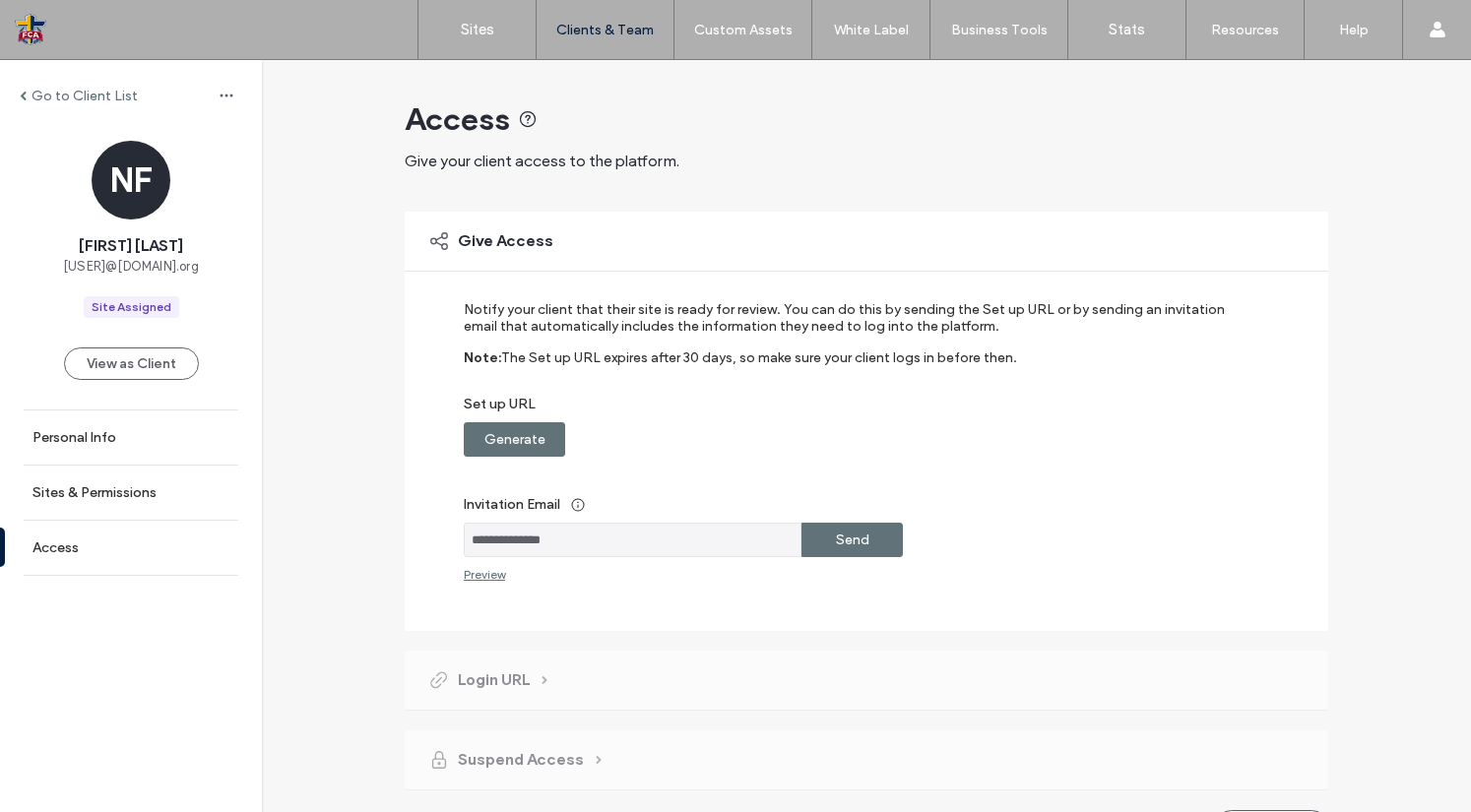 click on "Send" at bounding box center (853, 539) 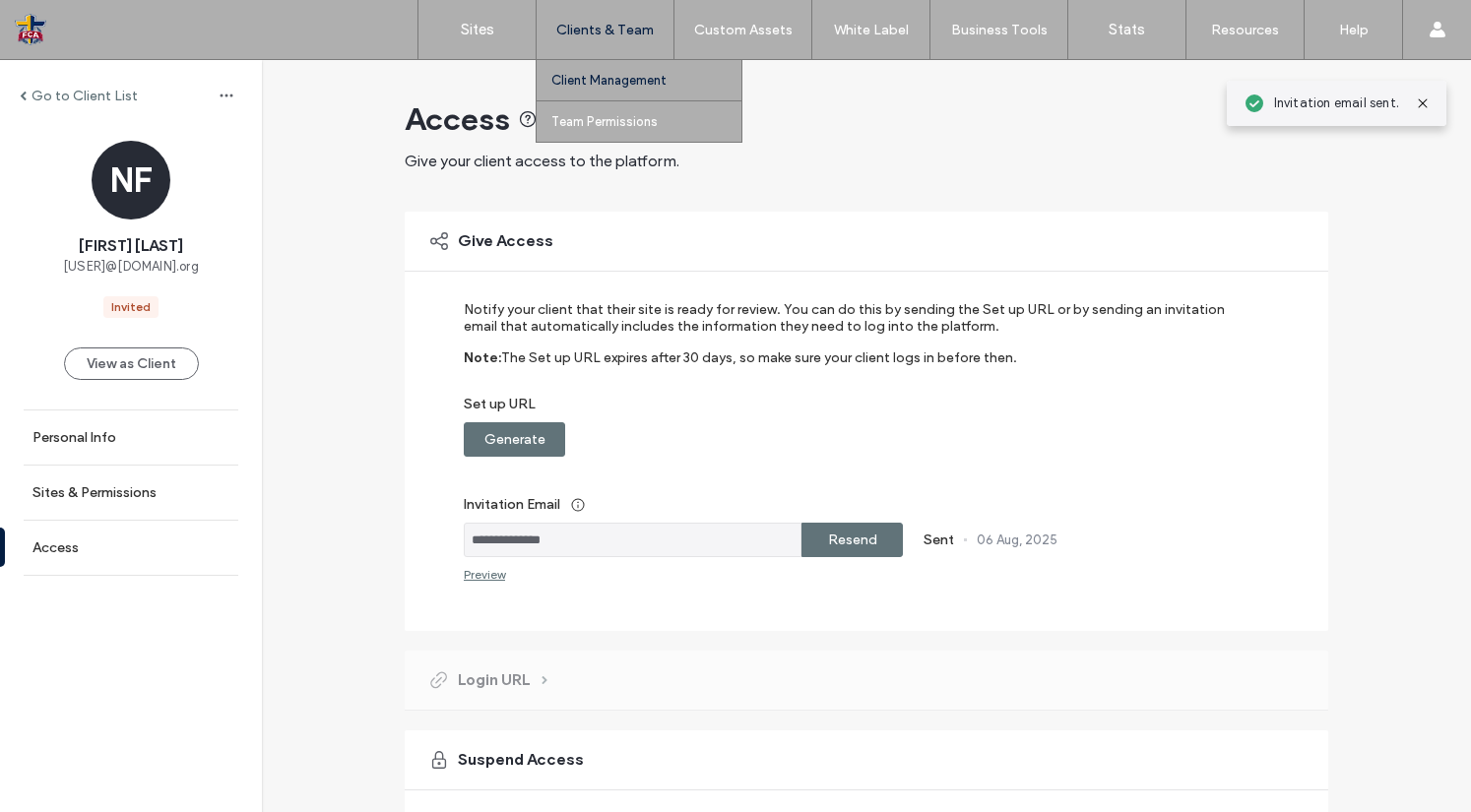 drag, startPoint x: 579, startPoint y: 70, endPoint x: 544, endPoint y: 80, distance: 36.40055 